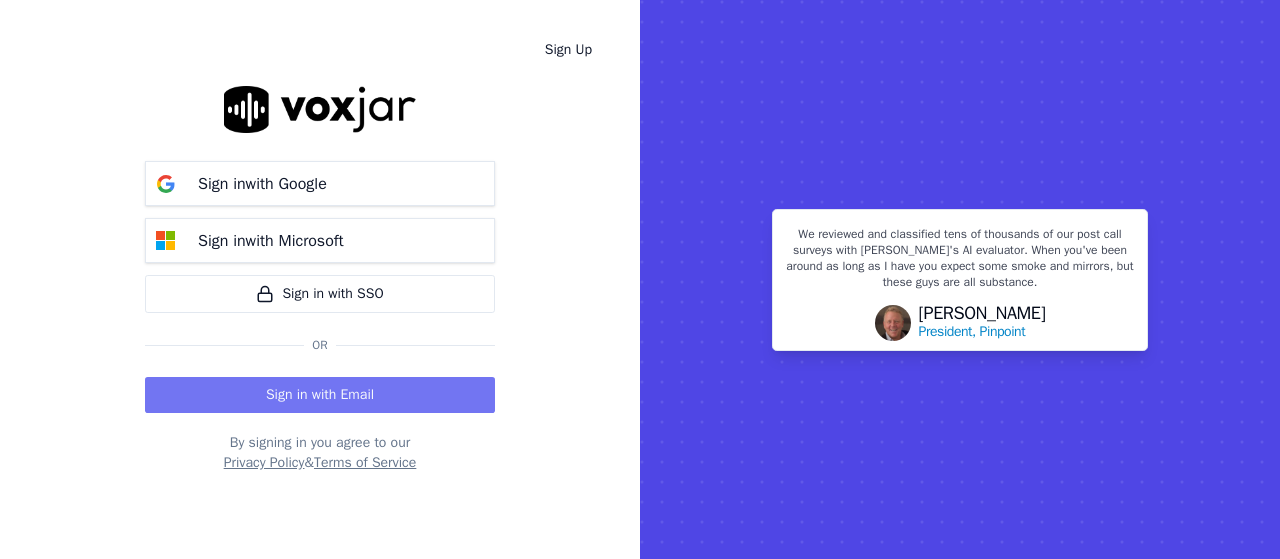 scroll, scrollTop: 0, scrollLeft: 0, axis: both 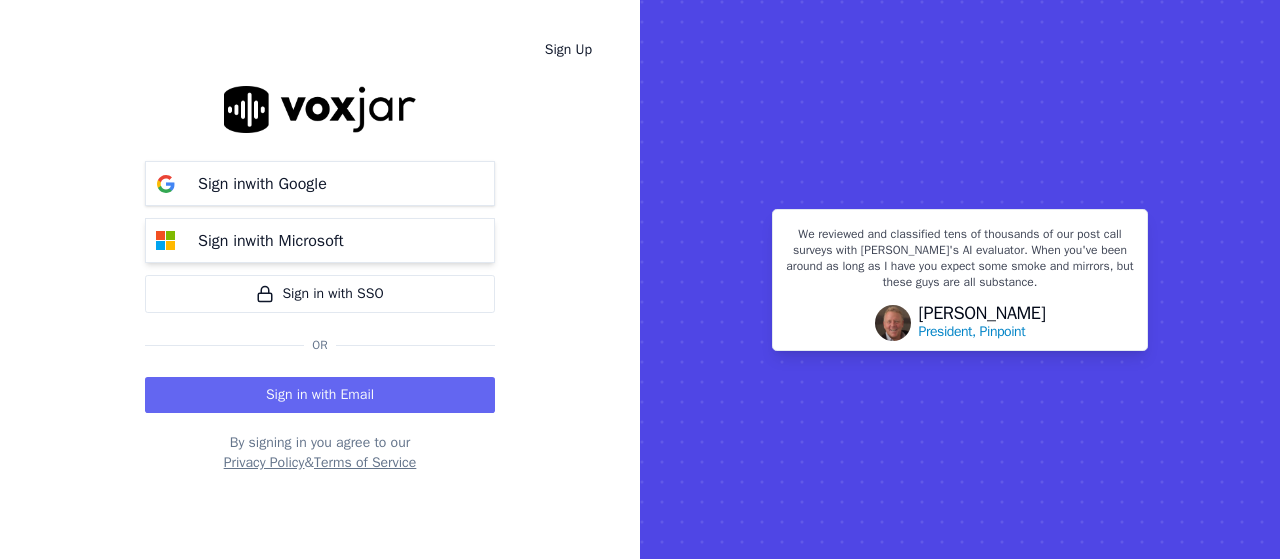 click on "Sign in  with Microsoft" at bounding box center [320, 240] 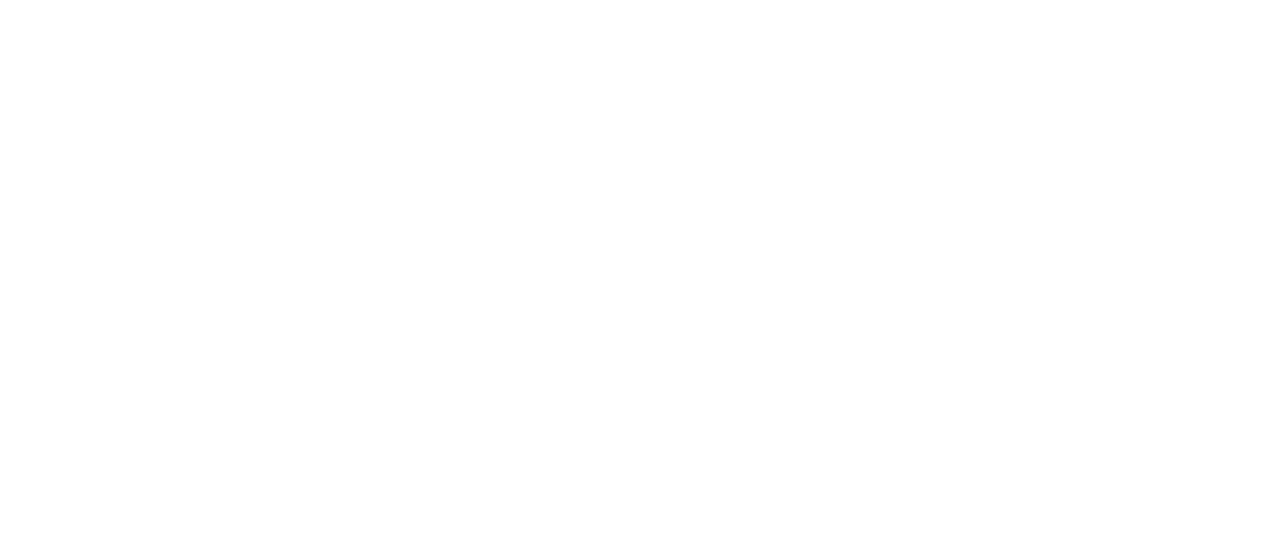 scroll, scrollTop: 0, scrollLeft: 0, axis: both 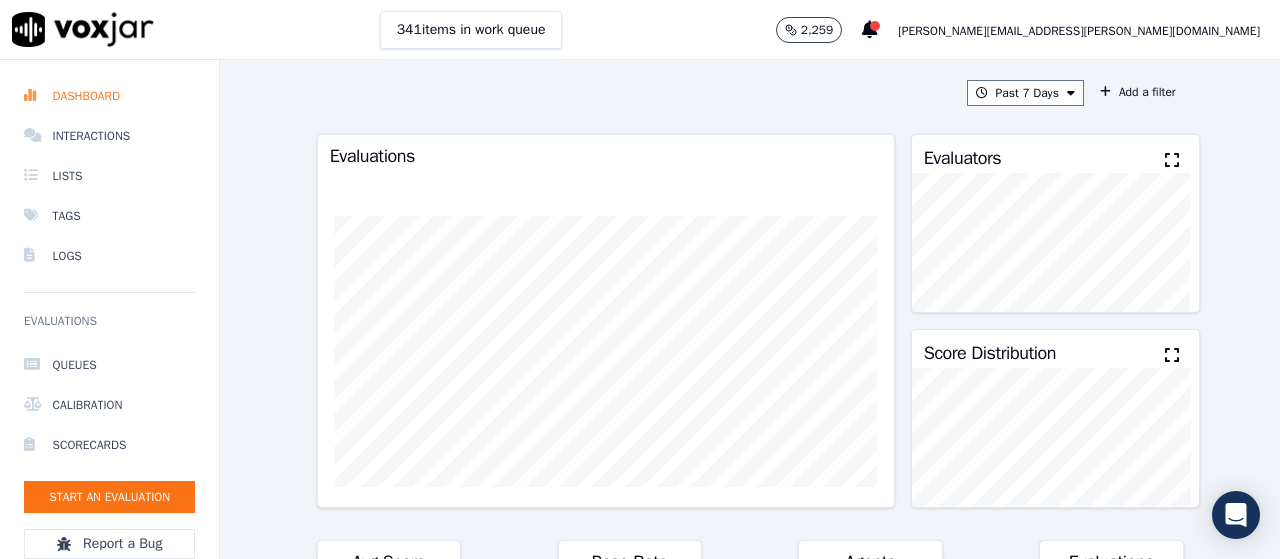 click on "Past 7 Days
Add a filter
Evaluations         Evaluators           Score Distribution             Avg Score   80.96 %
0 %   Pass Rate   82.54 %
1 %   Agents   9     13 %   Evaluations   773     10 %   Scores by Scorecard   Scorecards   Evals   Avg Score   Passrate     Sales Scorecard V2 (Meta Llama 3.1)   773   80.96 %   82.54 %   export       Agent Leaderboard     Agents   Evals   Avg Score   Passrate   Recent Evals   Shane Pathan   147   82.28 %   84.35 %                           Morris Sharma   39   82.11 %   76.92 %                           Mustafa Finlay   102   81.86 %   83.33 %                           Alex Makwana   118   81.52 %   86.44 %                           Martin Nair   35   81.19 %   82.86 %                           Daniel Franz   93   80.85 %   84.95 %                           David Savnani   93   79.58 %   81.72 %                           Ankit Soni   144   79.17 %   77.08 %                           Shubham Gupta" 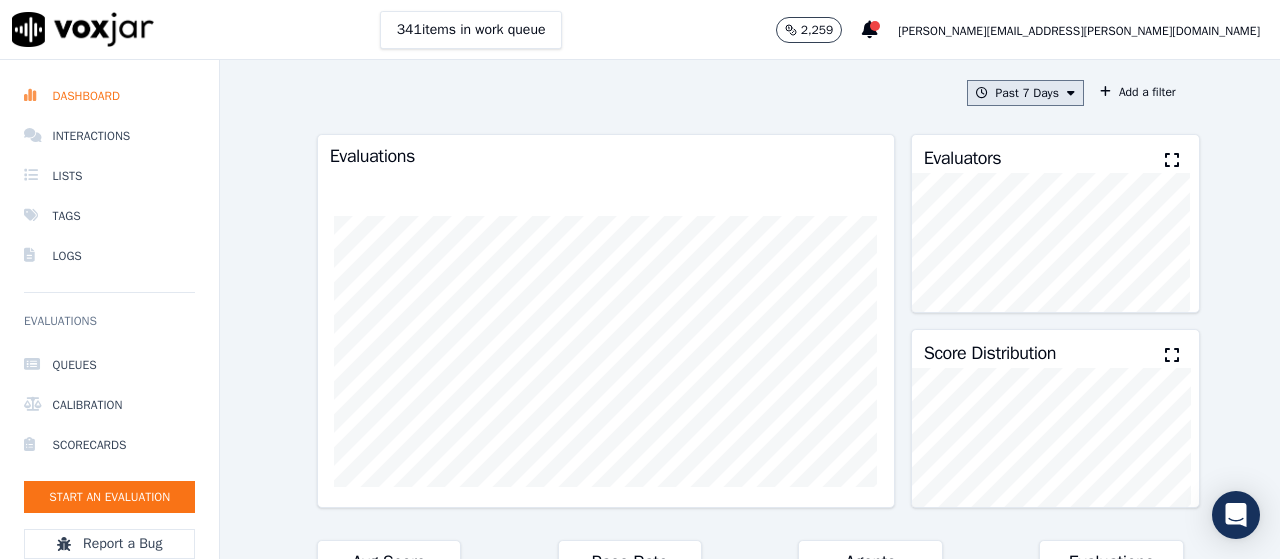 click on "Past 7 Days" at bounding box center (1025, 93) 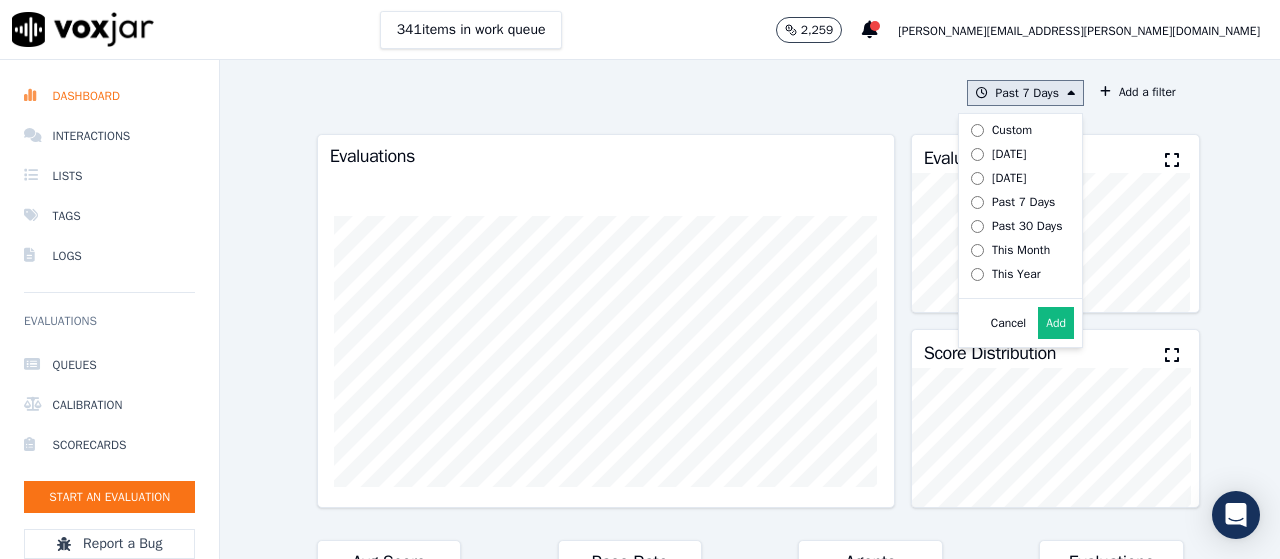 click on "This Year" at bounding box center [1016, 274] 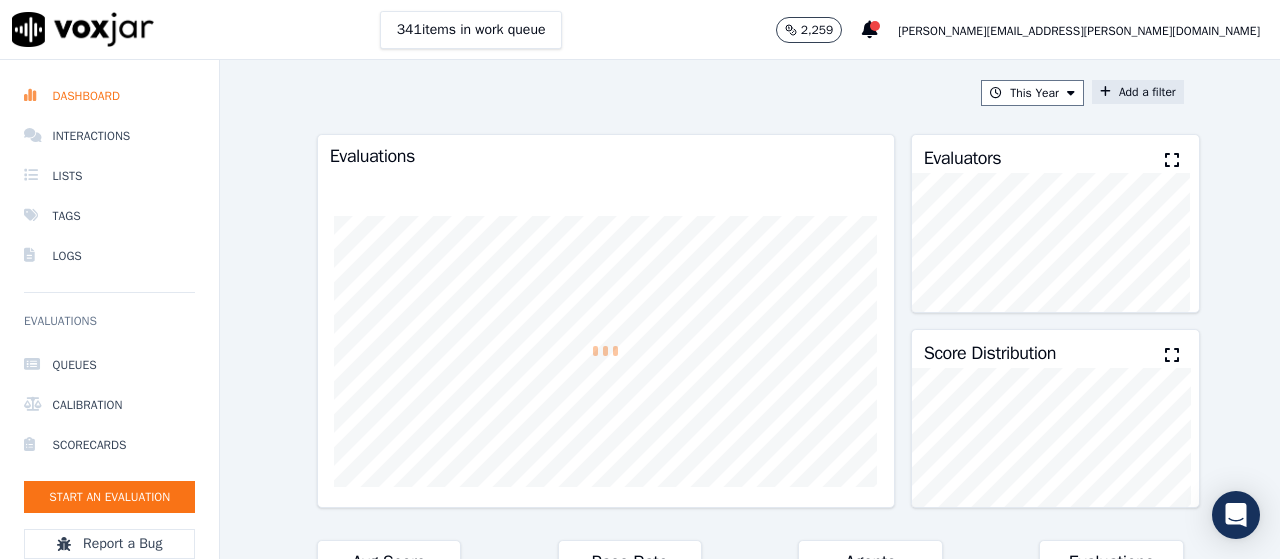 click on "Add a filter" at bounding box center (1138, 92) 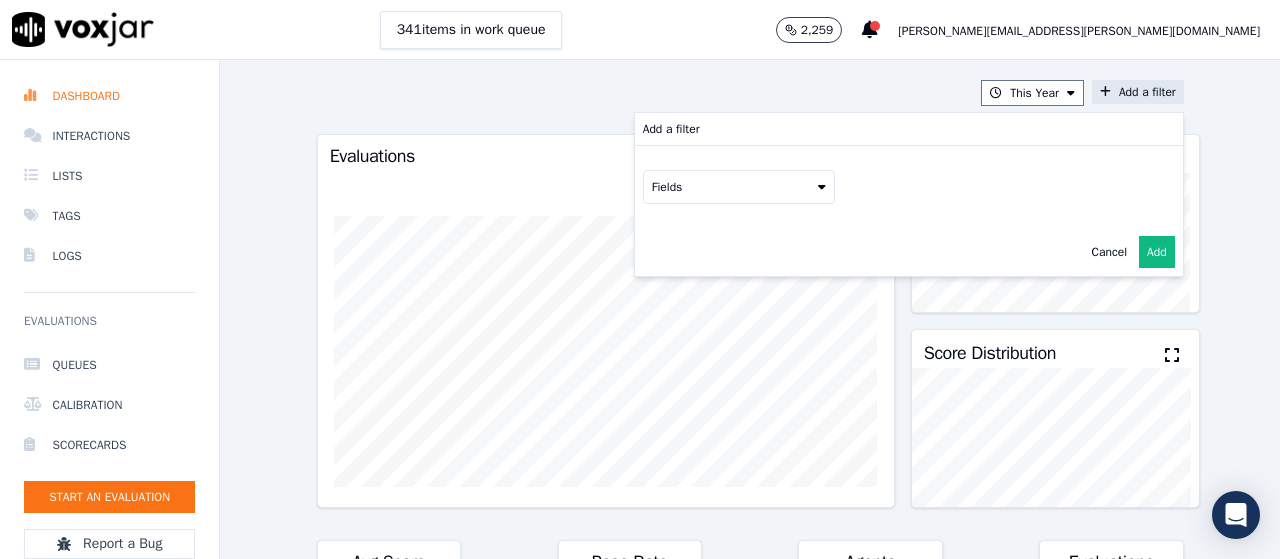 click on "Fields" at bounding box center (739, 187) 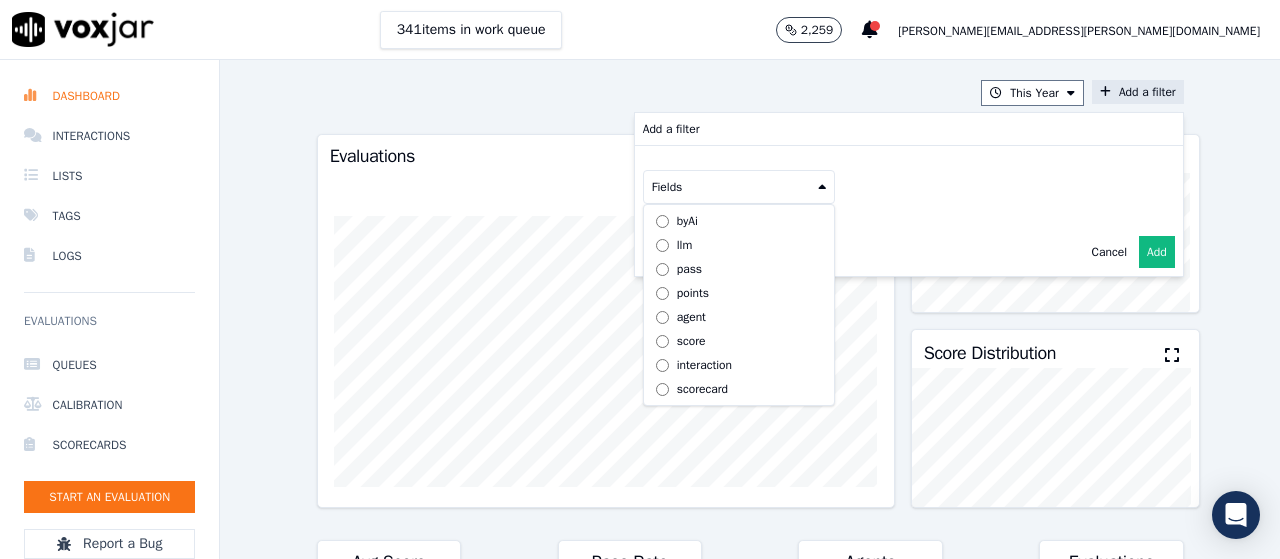 scroll, scrollTop: 15, scrollLeft: 0, axis: vertical 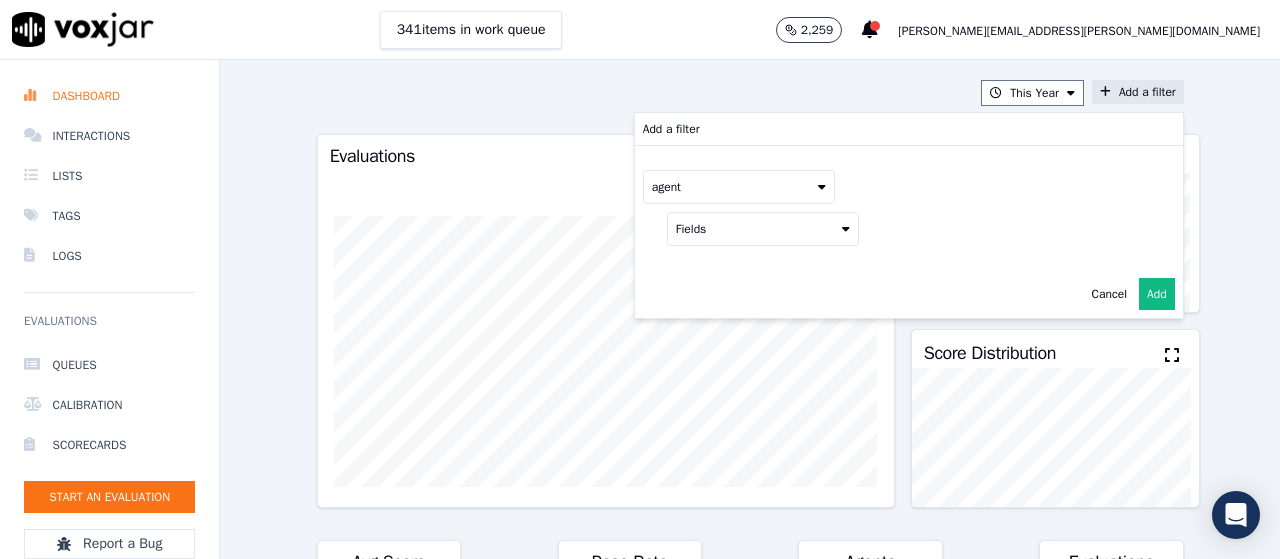 click on "Fields" at bounding box center [763, 229] 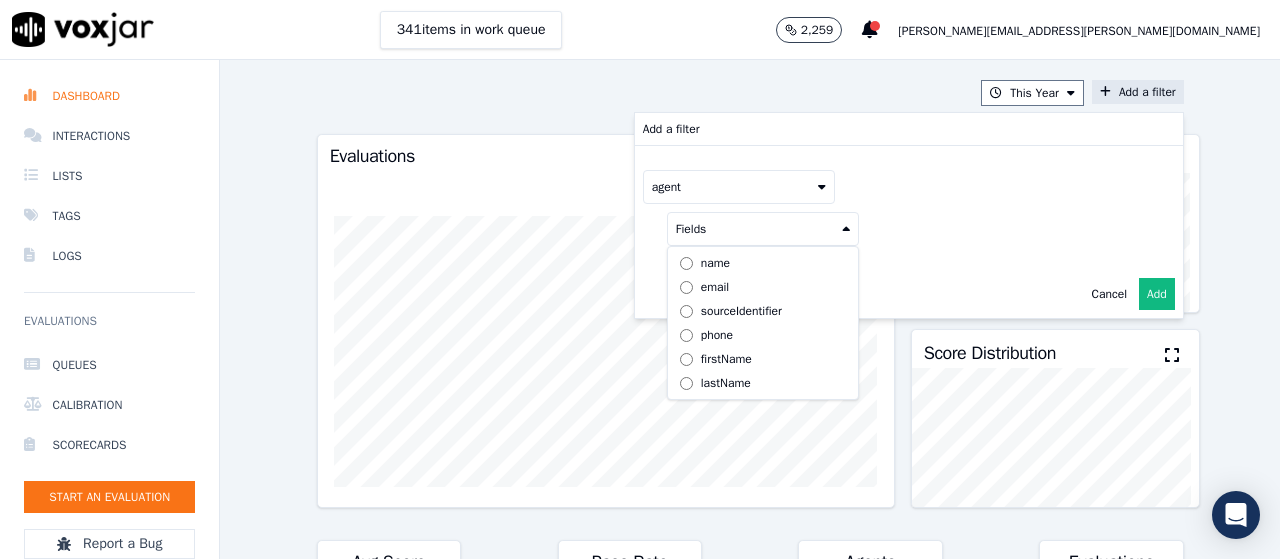 click on "sourceIdentifier" at bounding box center (741, 311) 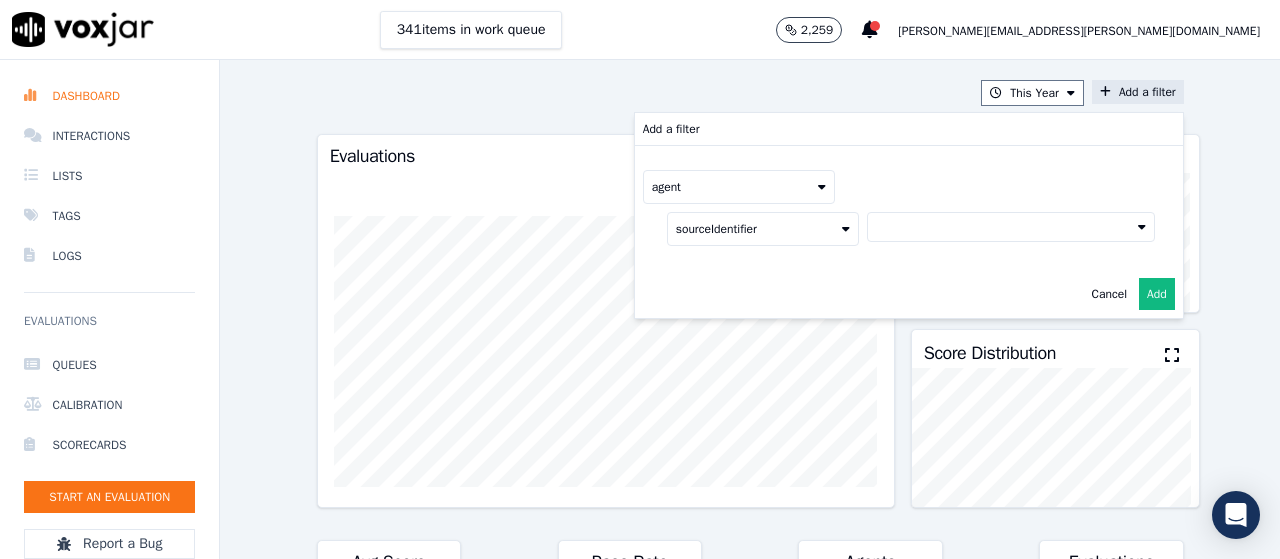 click at bounding box center (1011, 227) 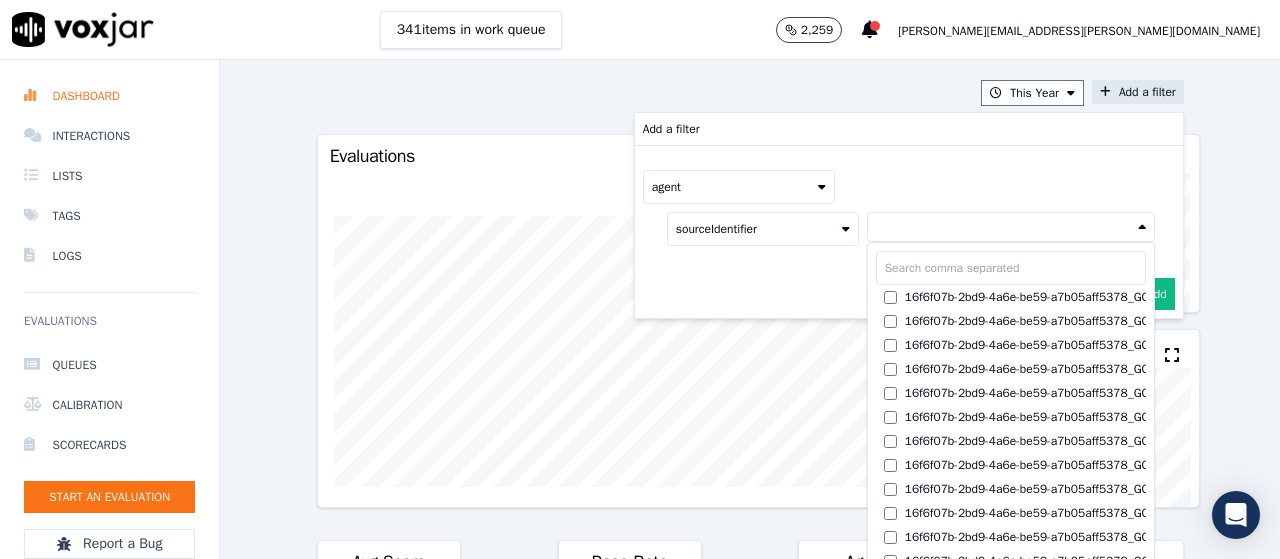 type 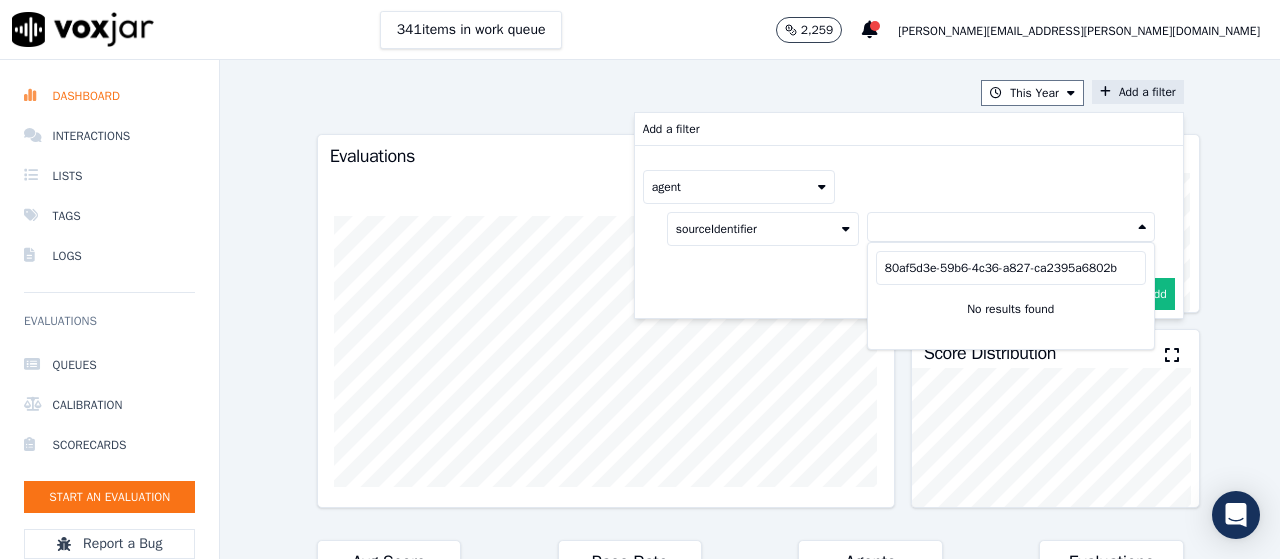 type on "80af5d3e-59b6-4c36-a827-ca2395a6802b" 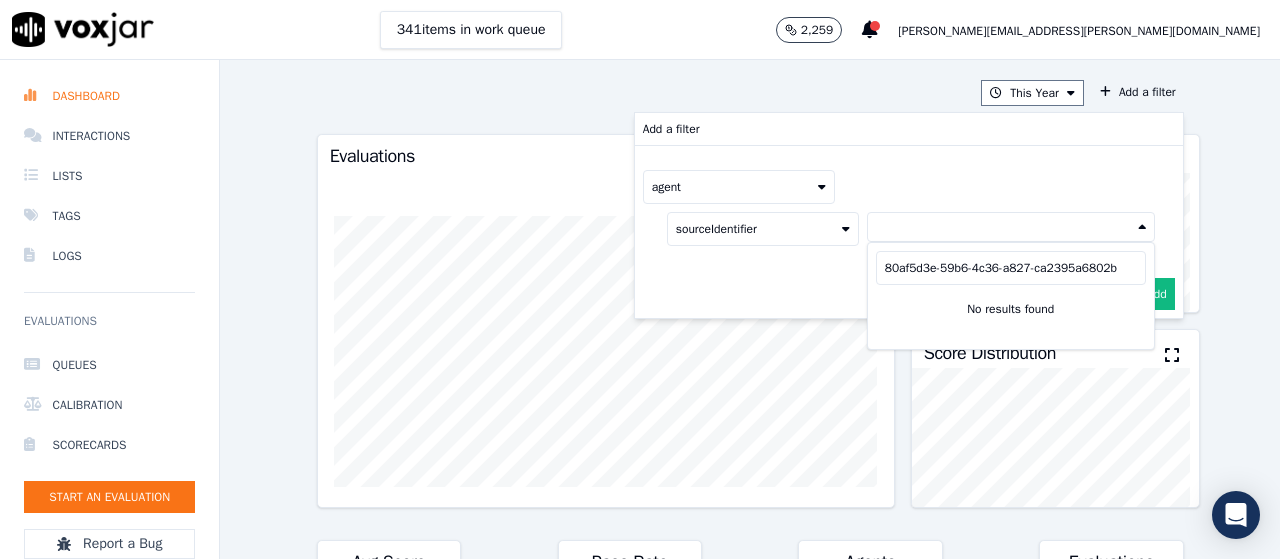 click on "This Year
Add a filter
Add a filter       agent           sourceIdentifier           80af5d3e-59b6-4c36-a827-ca2395a6802b   No results found       Cancel   Add     Evaluations         Evaluators           Score Distribution             Avg Score   80.84 %
6 %   Pass Rate   83.11 %
20 %   Agents   22     10 %   Evaluations   28966     3203 %   Scores by Scorecard   Scorecards   Evals   Avg Score   Passrate     Sales Scorecard V2 (Meta Llama 3.1)   28966   80.84 %   83.11 %   export       Agent Leaderboard     Agents   Evals   Avg Score   Passrate   Recent Evals   Richard Mulroy   683   83.02 %   88.73 %                           Stuart Dempsey   395   82.10 %   84.56 %                           Mike Sangani   797   82.08 %   85.57 %                           Alex Makwana   2926   82.04 %   86.23 %                           Jamie Balla   2222   81.87 %   84.97 %                           Mustafa Finlay   2200   81.84 %   84.77 %" 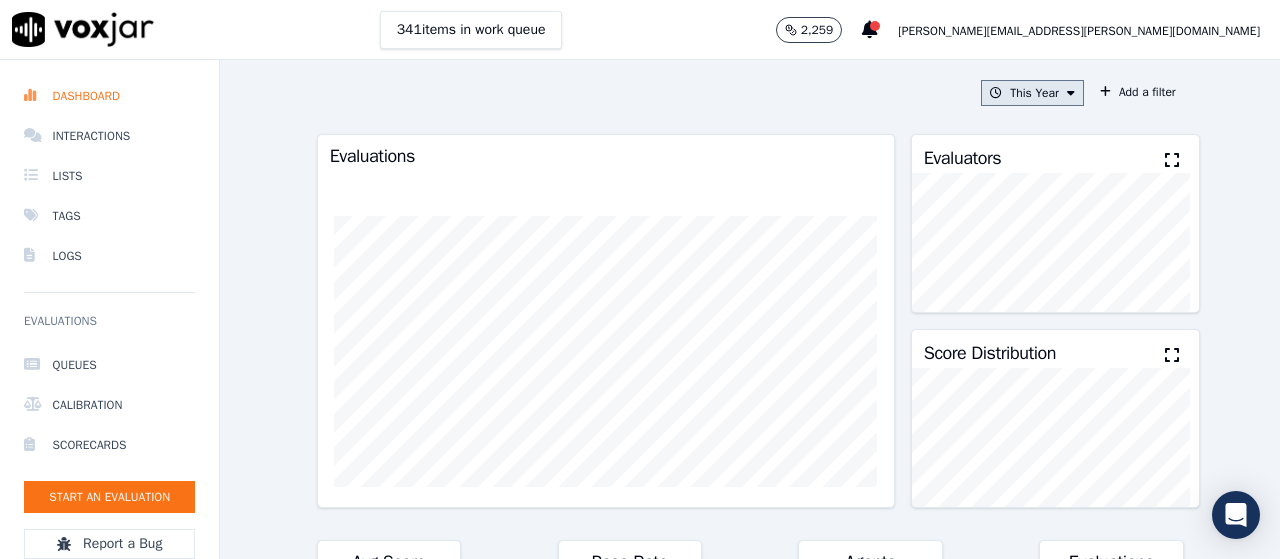 click on "This Year" at bounding box center [1032, 93] 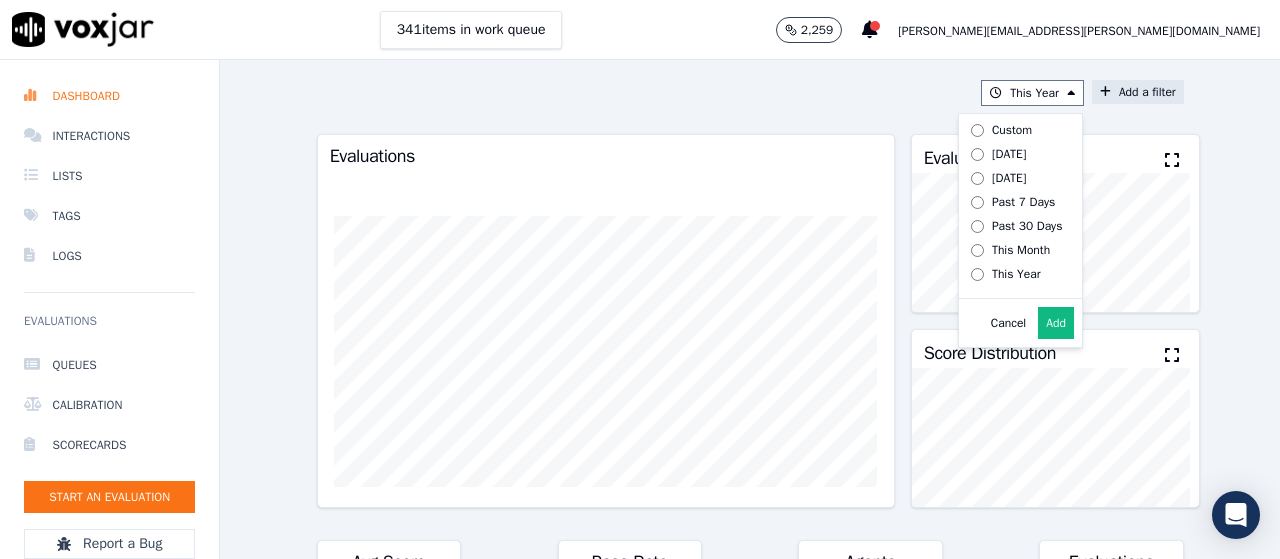 click on "Add a filter" at bounding box center [1138, 92] 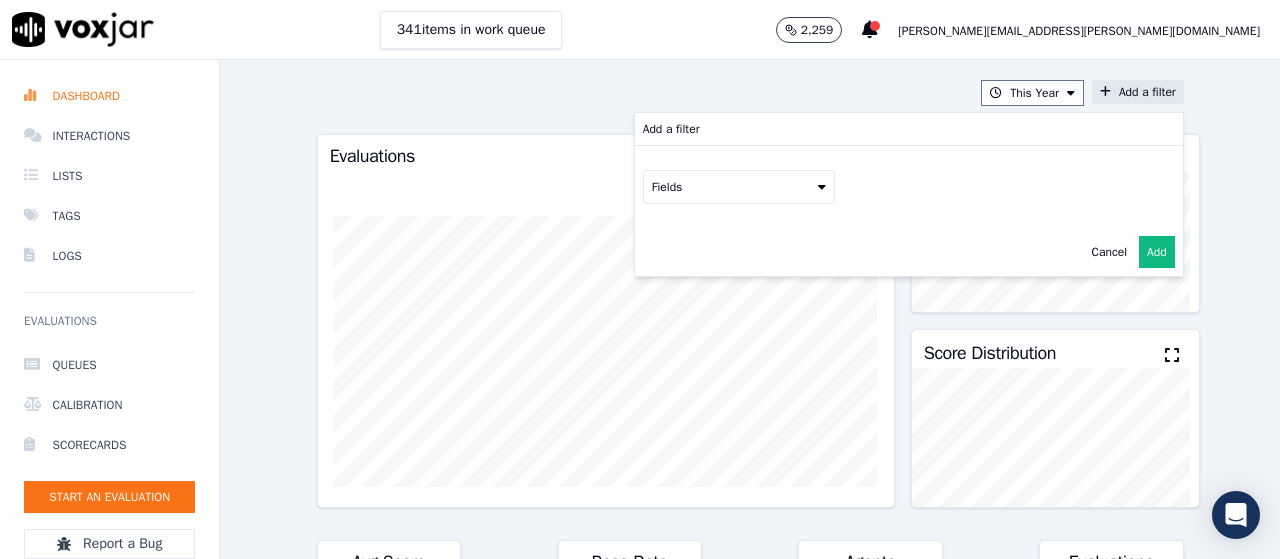click on "Fields" at bounding box center (739, 187) 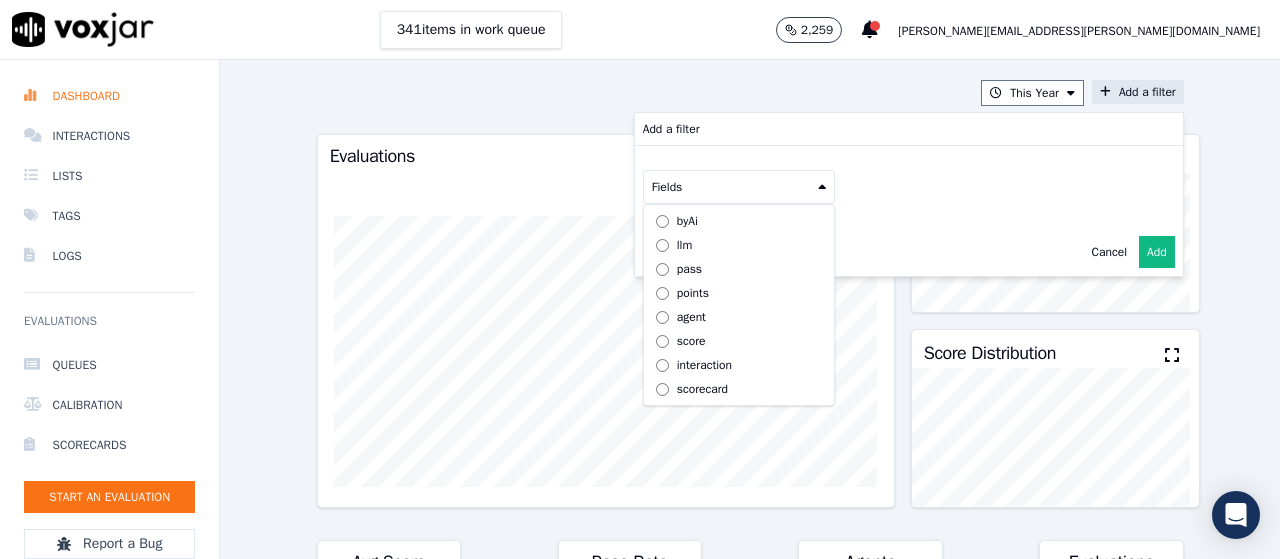 click on "agent" at bounding box center [691, 317] 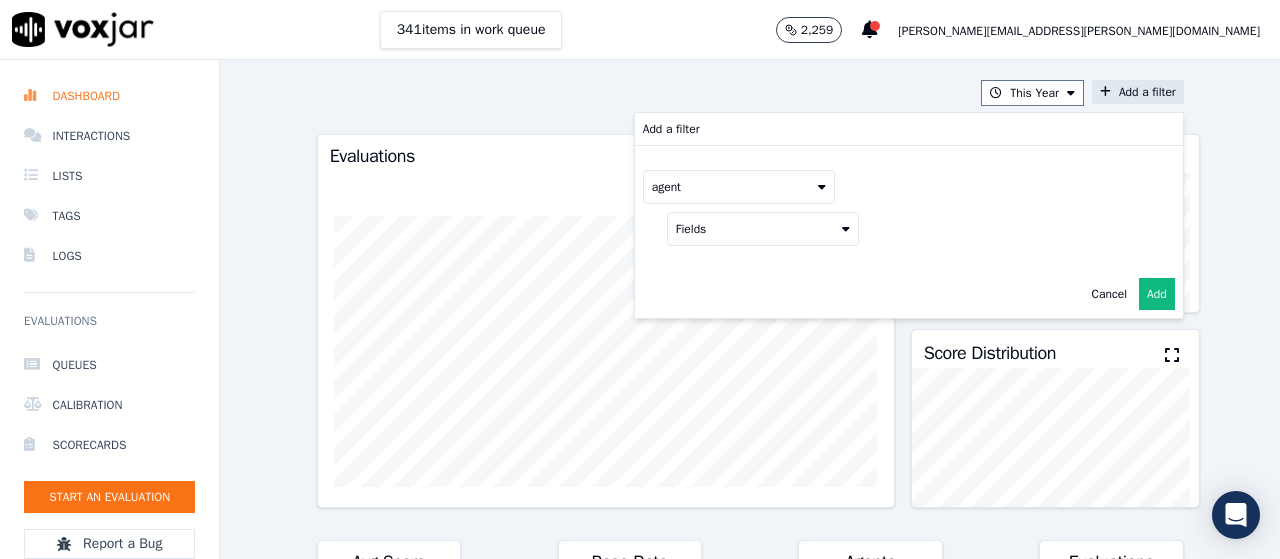 click on "Fields" at bounding box center (763, 229) 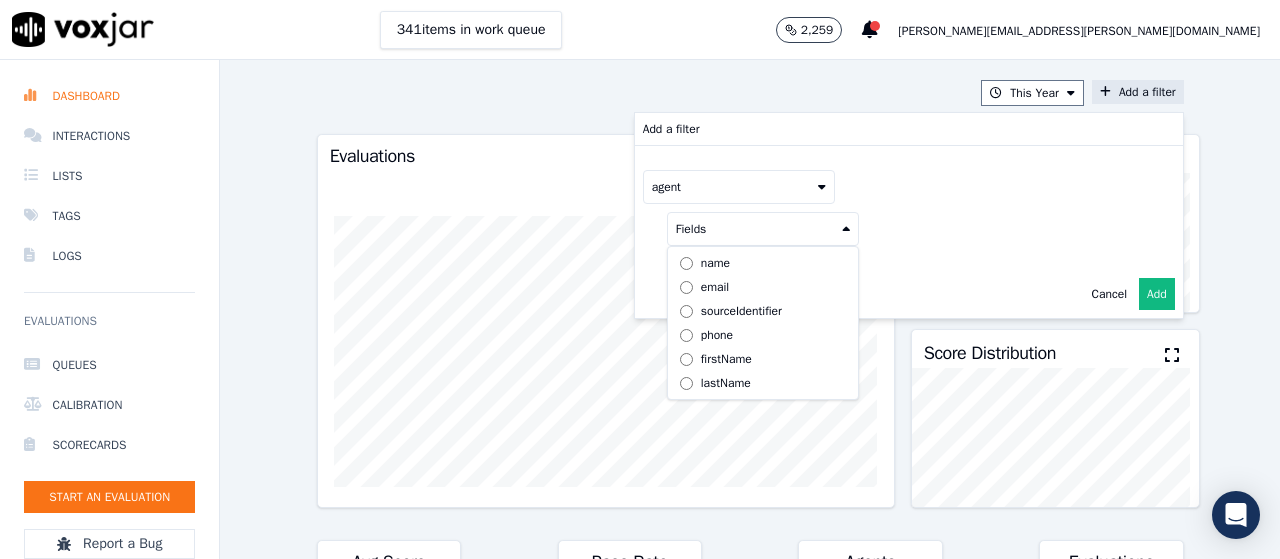 click on "phone" at bounding box center (717, 335) 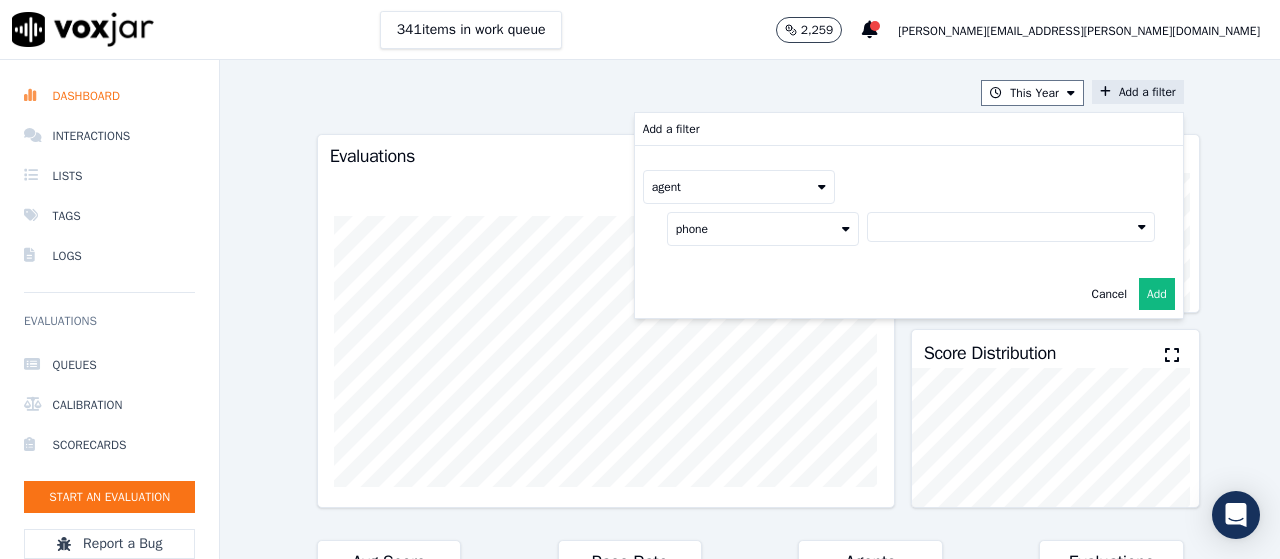 click at bounding box center [1011, 227] 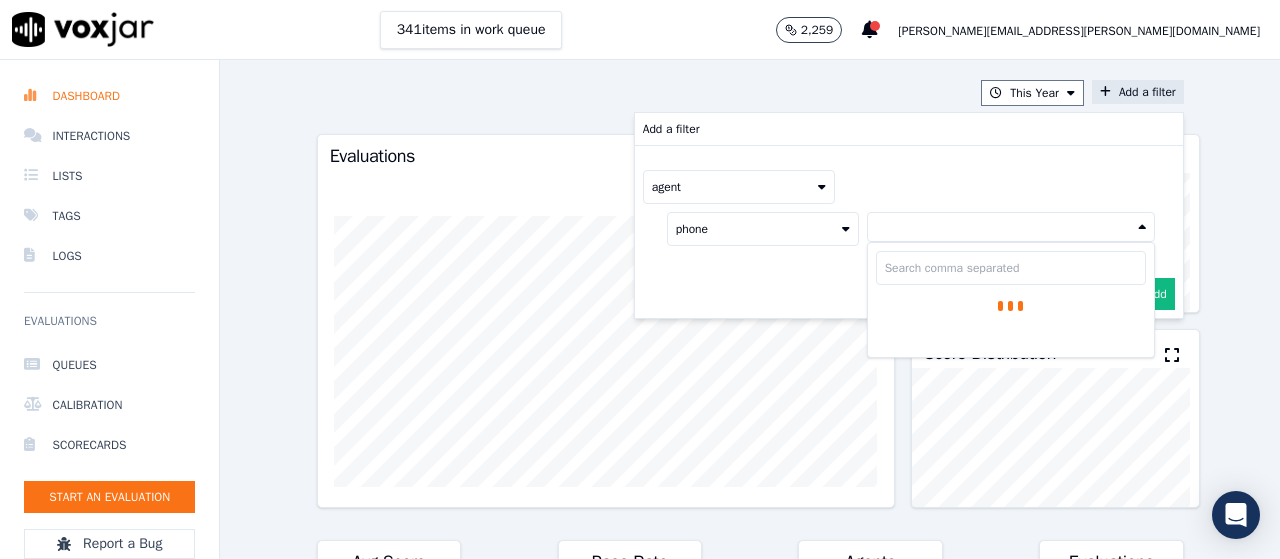 type 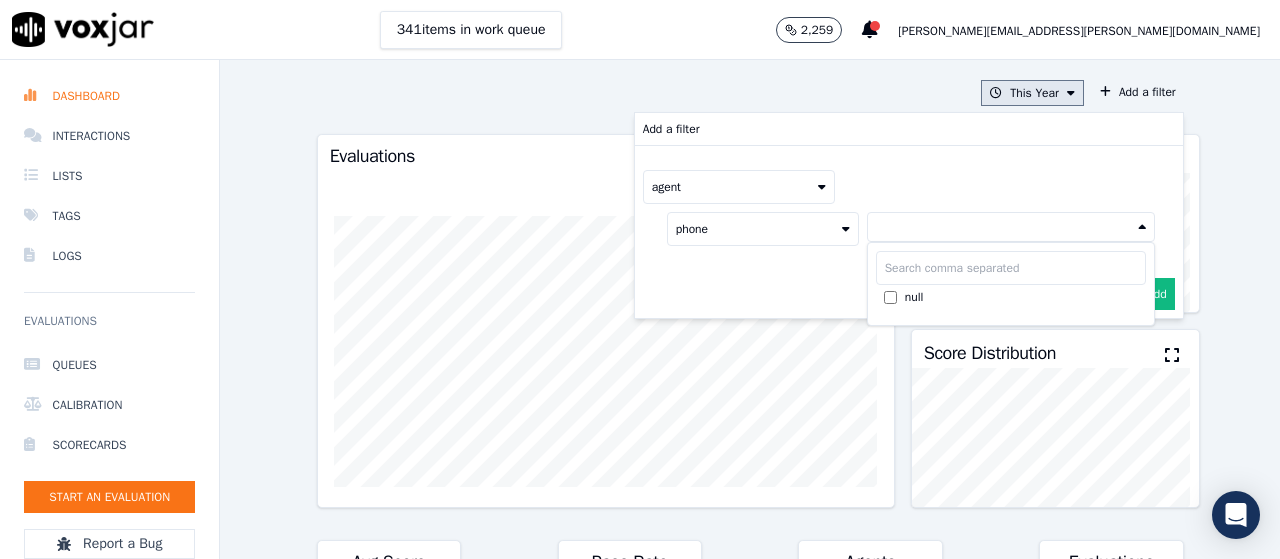 click on "This Year" at bounding box center [1032, 93] 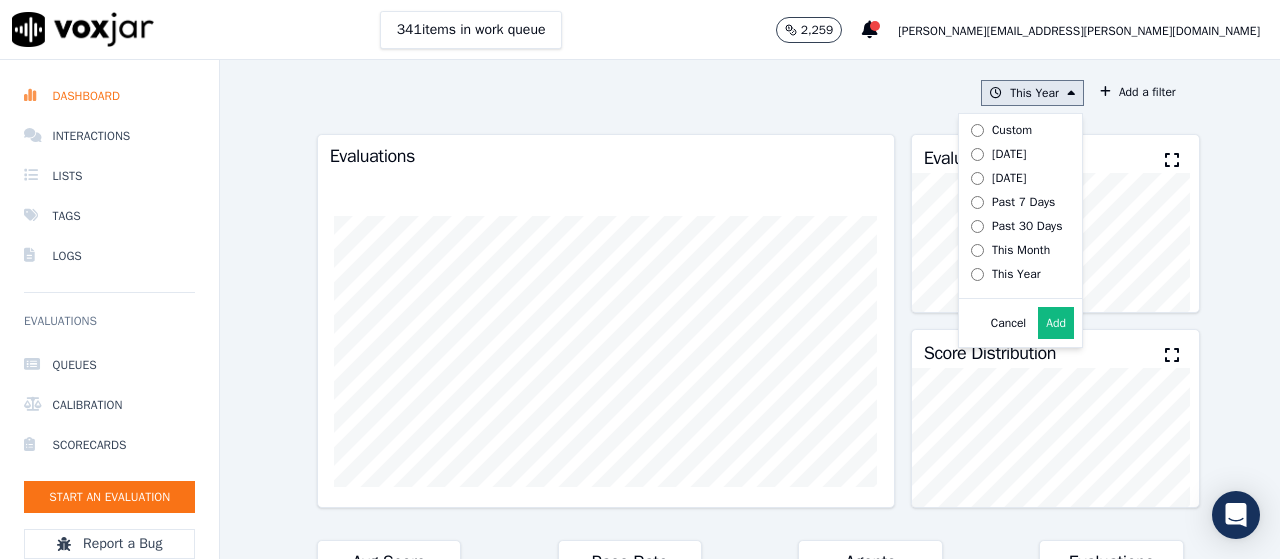 click on "Custom" at bounding box center [1012, 130] 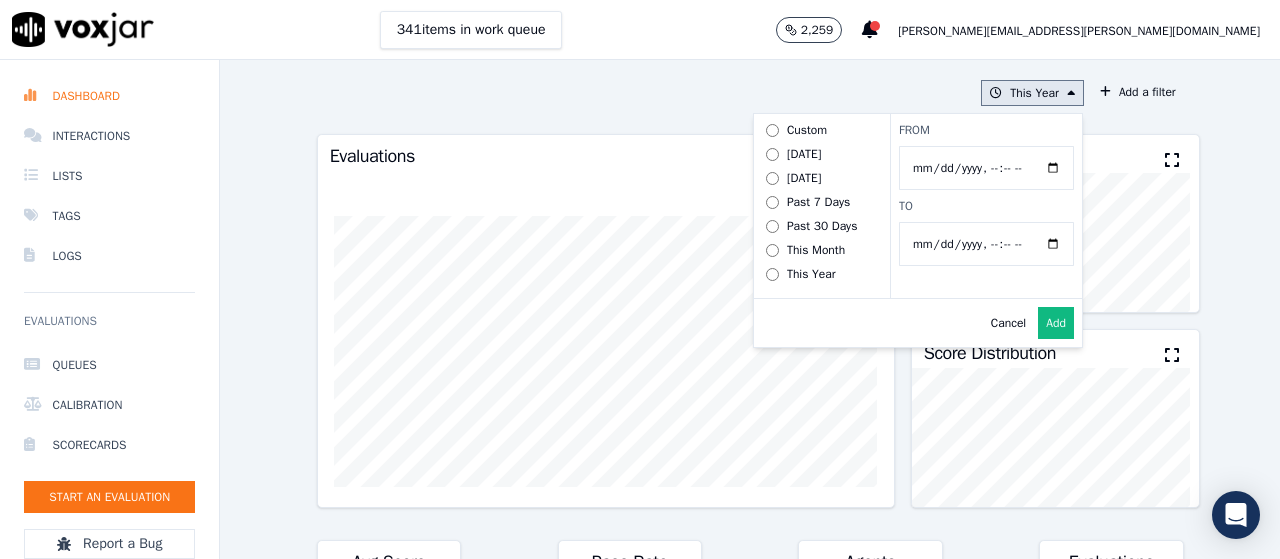 click on "From" at bounding box center [986, 168] 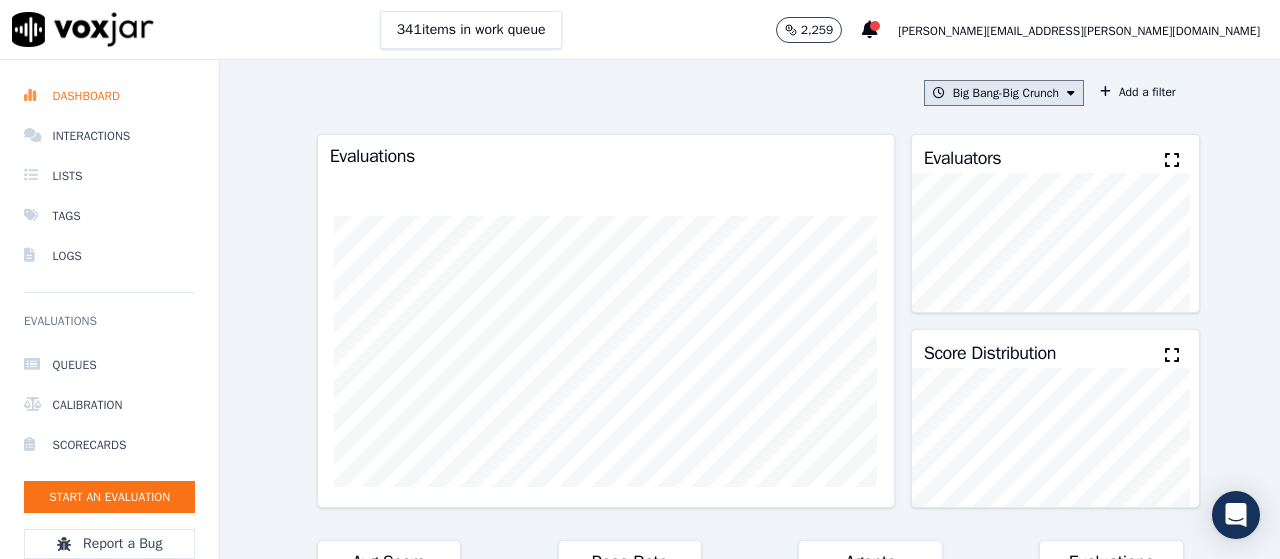 click on "Big Bang
-
Big Crunch" at bounding box center (1004, 93) 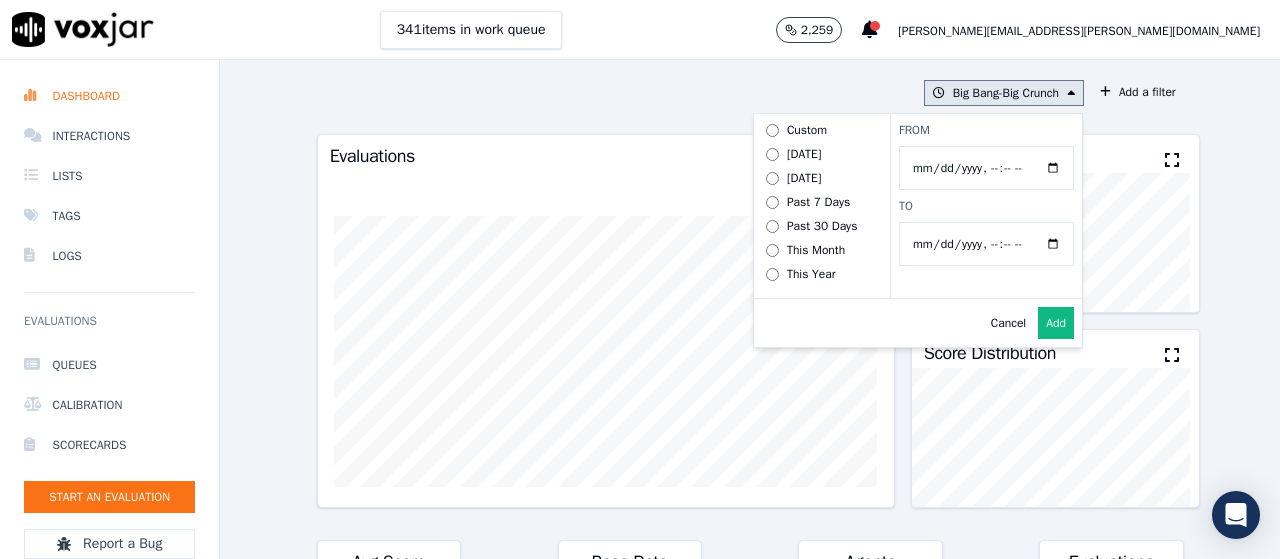 click on "From" at bounding box center (986, 168) 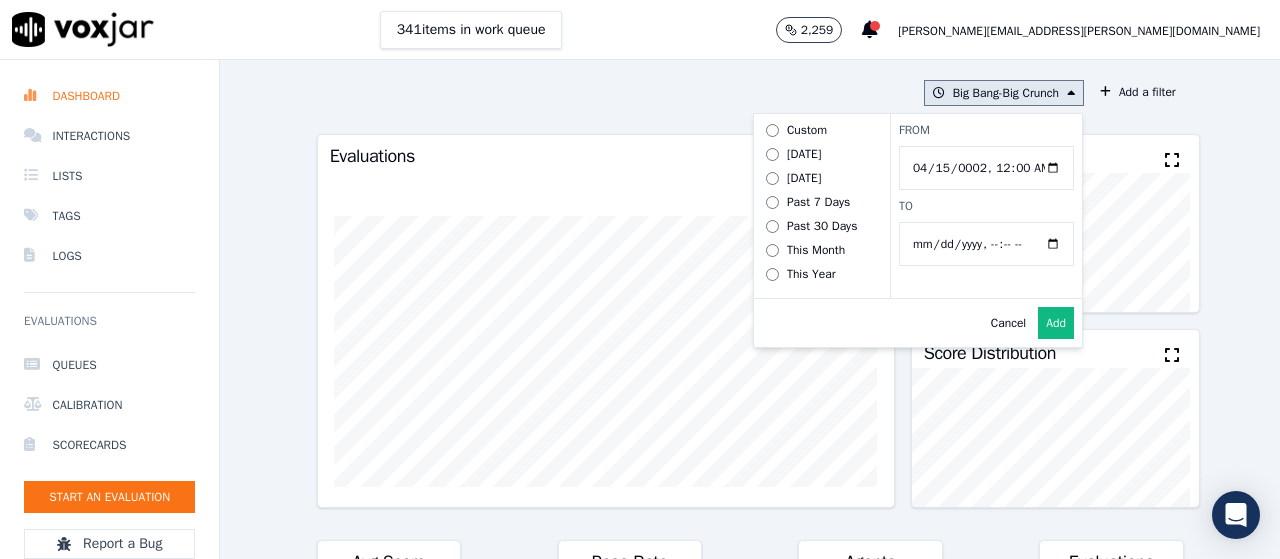 type on "0029-04-15T00:00" 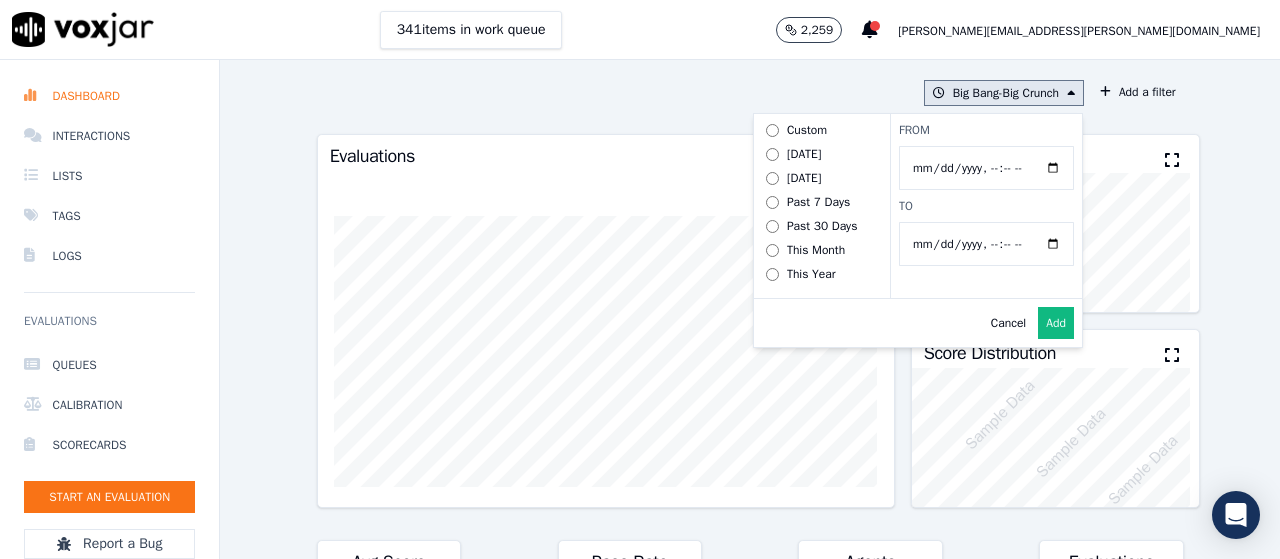 click on "From" at bounding box center [986, 168] 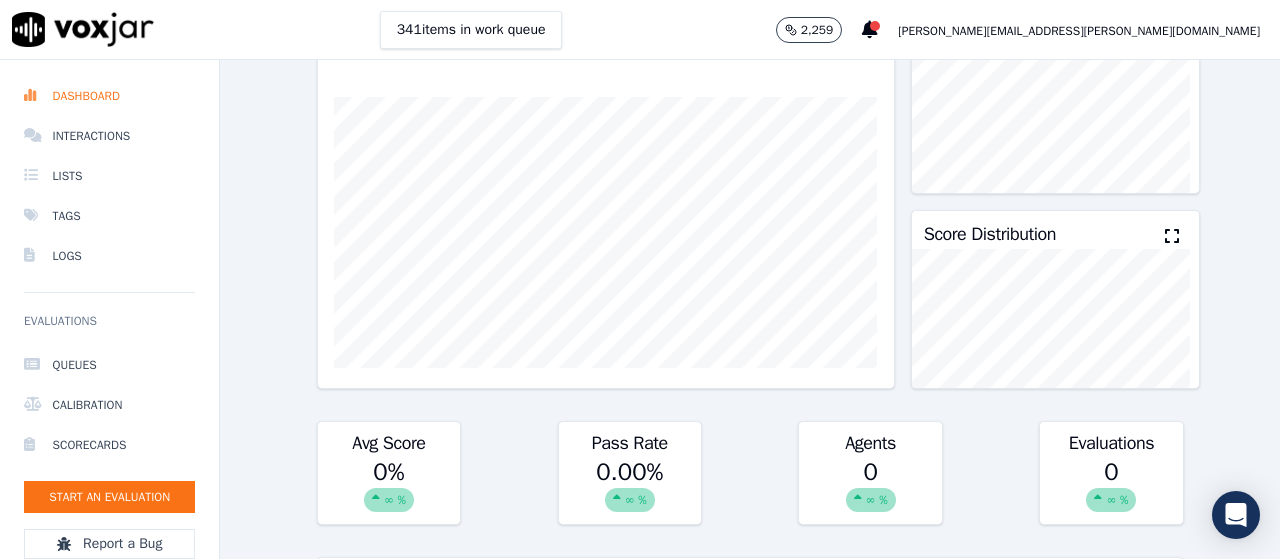 scroll, scrollTop: 0, scrollLeft: 0, axis: both 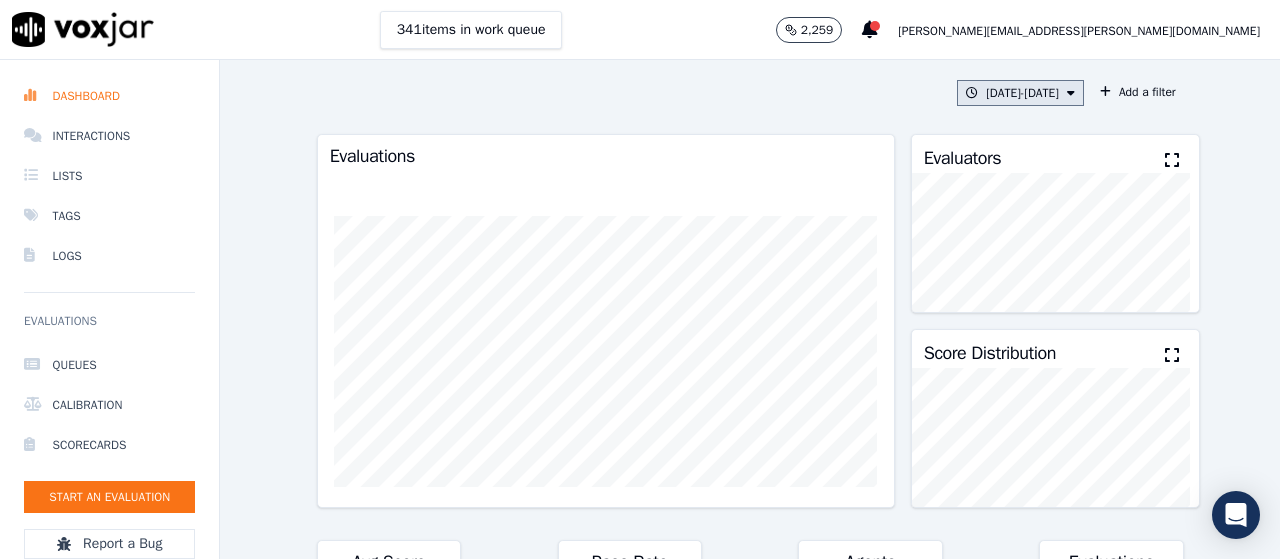 click on "4/15/25
-
4/15/25" at bounding box center [1020, 93] 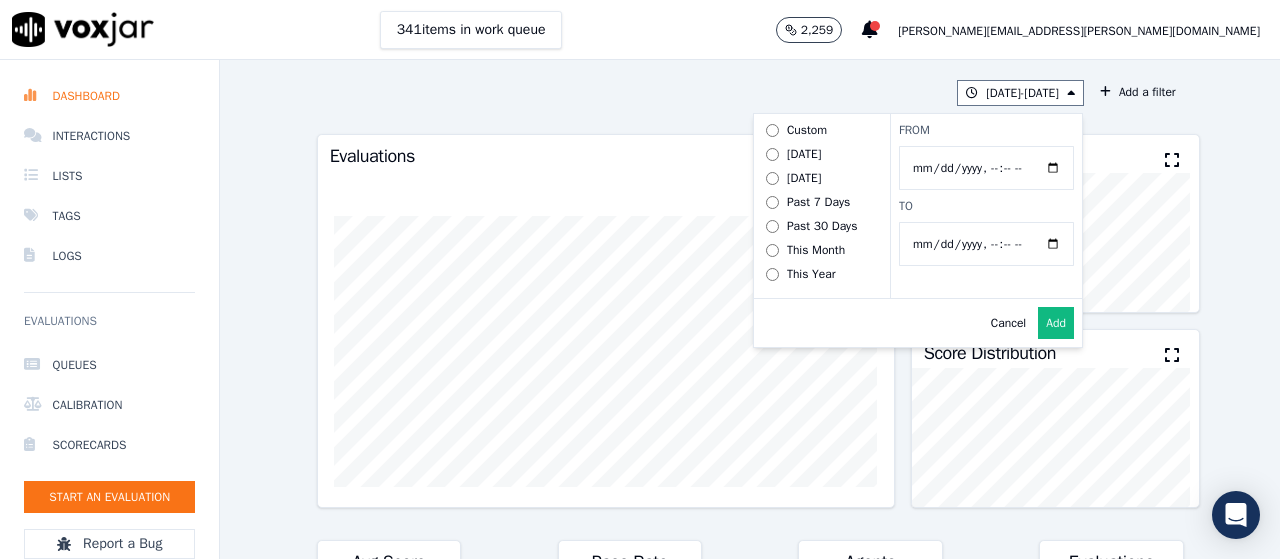 click on "4/15/25
-
4/15/25       Custom     Today     Yesterday     Past 7 Days     Past 30 Days     This Month     This Year     From       To         Cancel   Add
Add a filter" at bounding box center [750, 93] 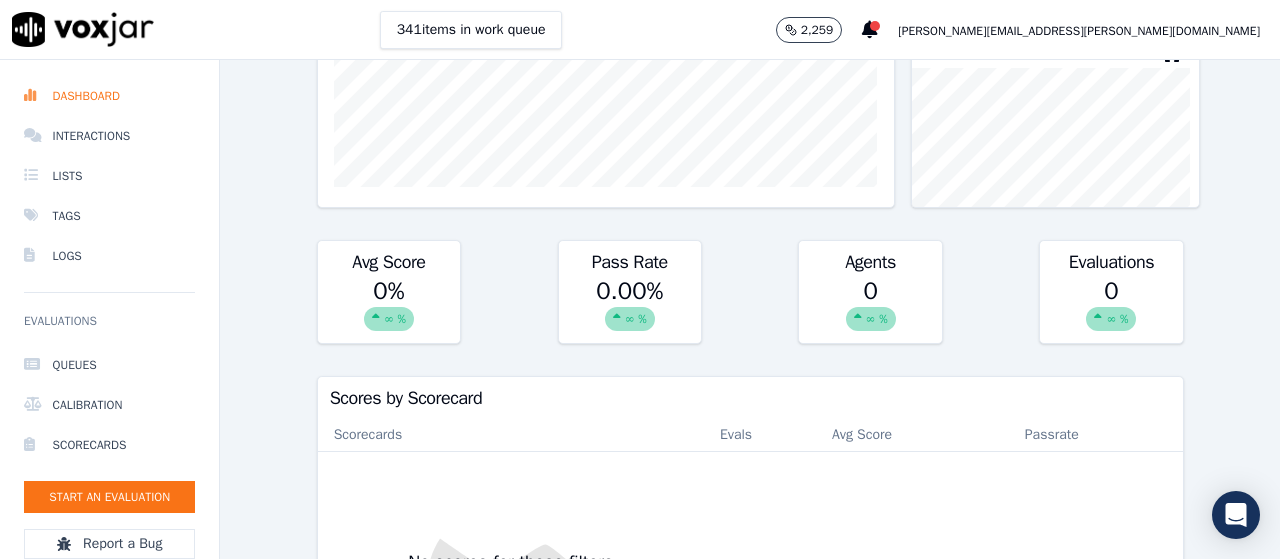 scroll, scrollTop: 400, scrollLeft: 0, axis: vertical 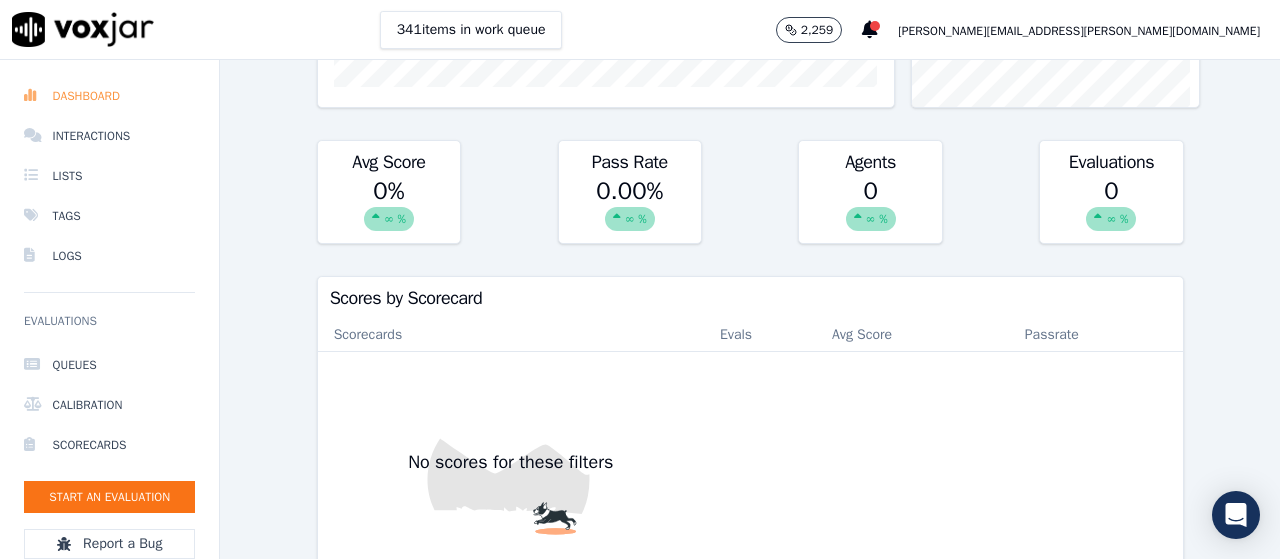 click on "Dashboard" at bounding box center [109, 96] 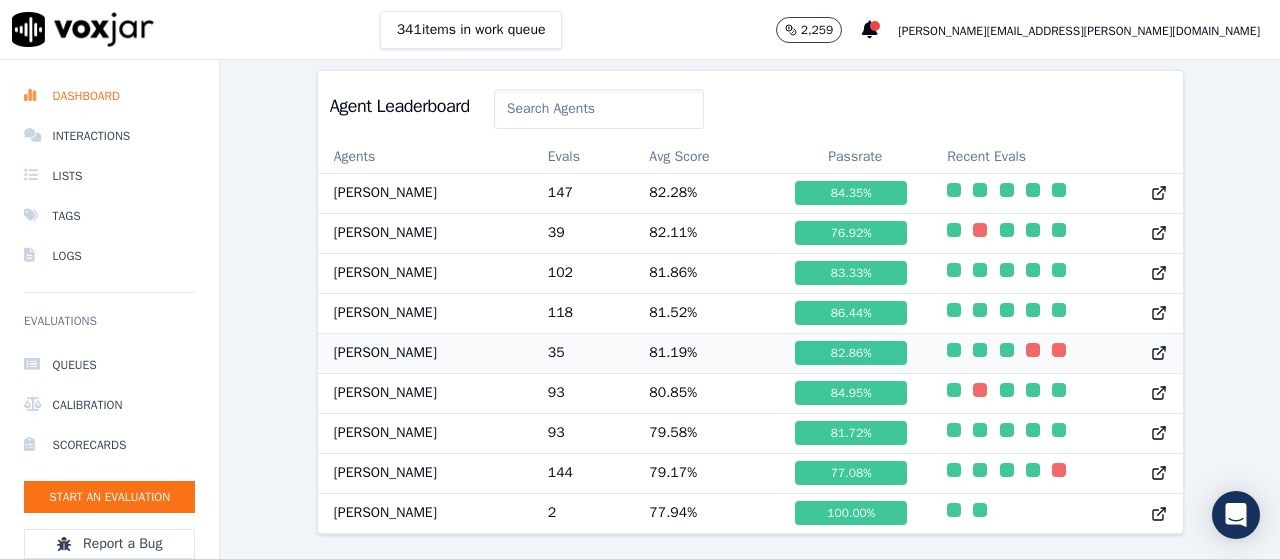 scroll, scrollTop: 810, scrollLeft: 0, axis: vertical 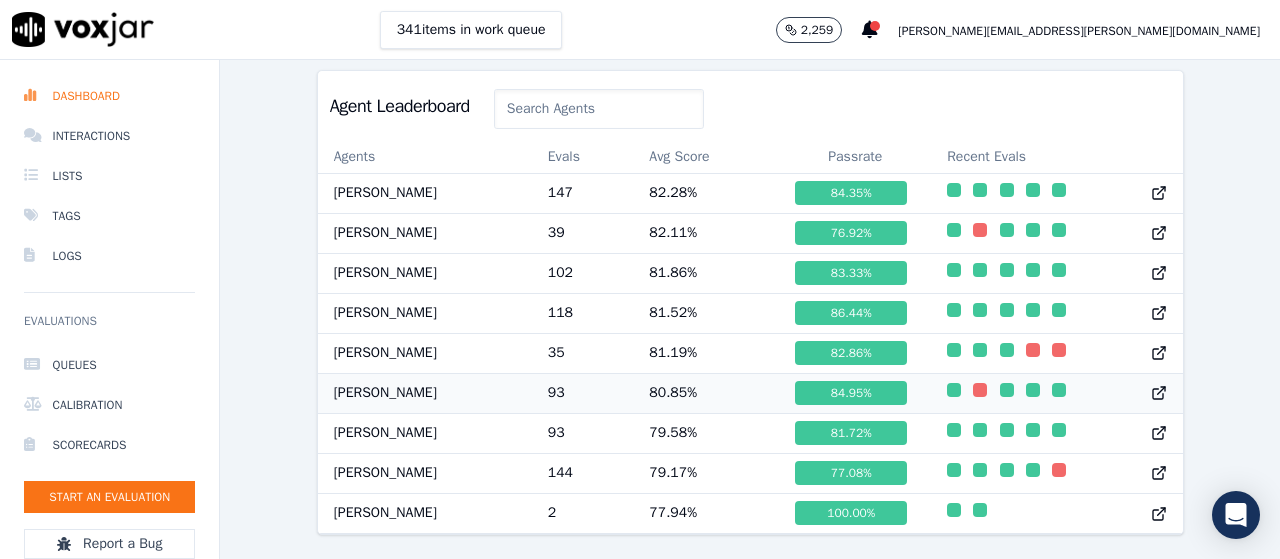 click on "[PERSON_NAME]" at bounding box center [425, 393] 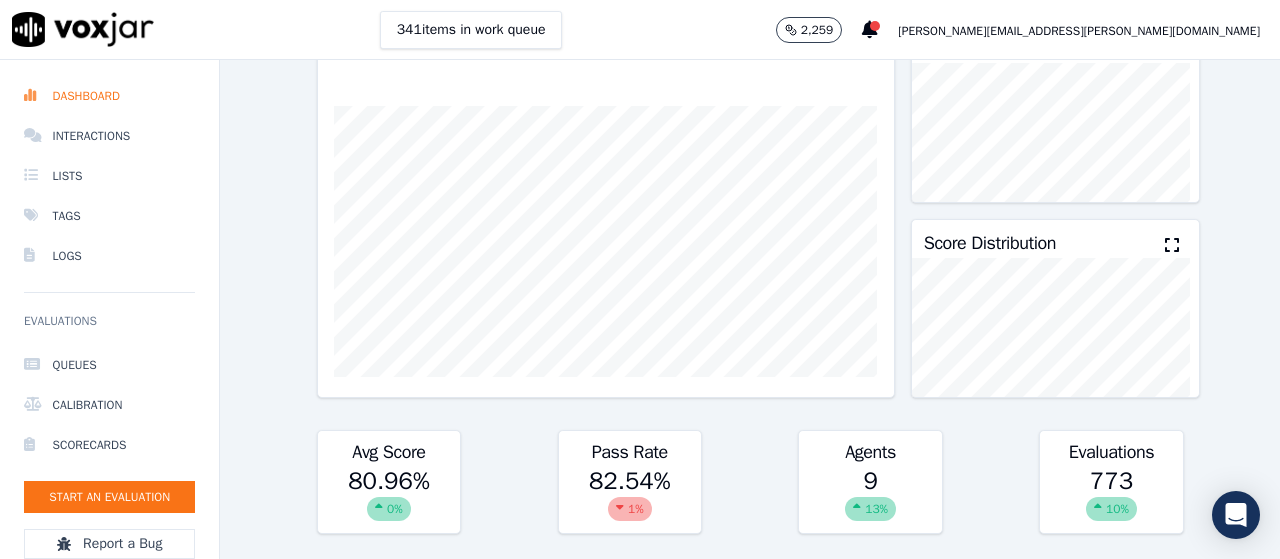 scroll, scrollTop: 0, scrollLeft: 0, axis: both 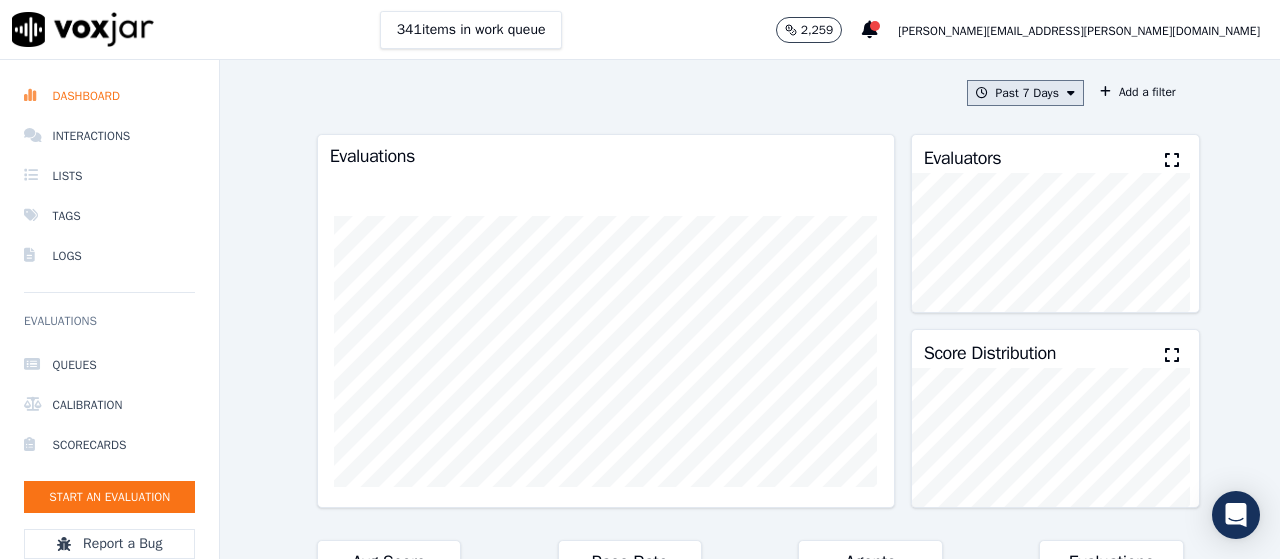 click on "Past 7 Days" at bounding box center (1025, 93) 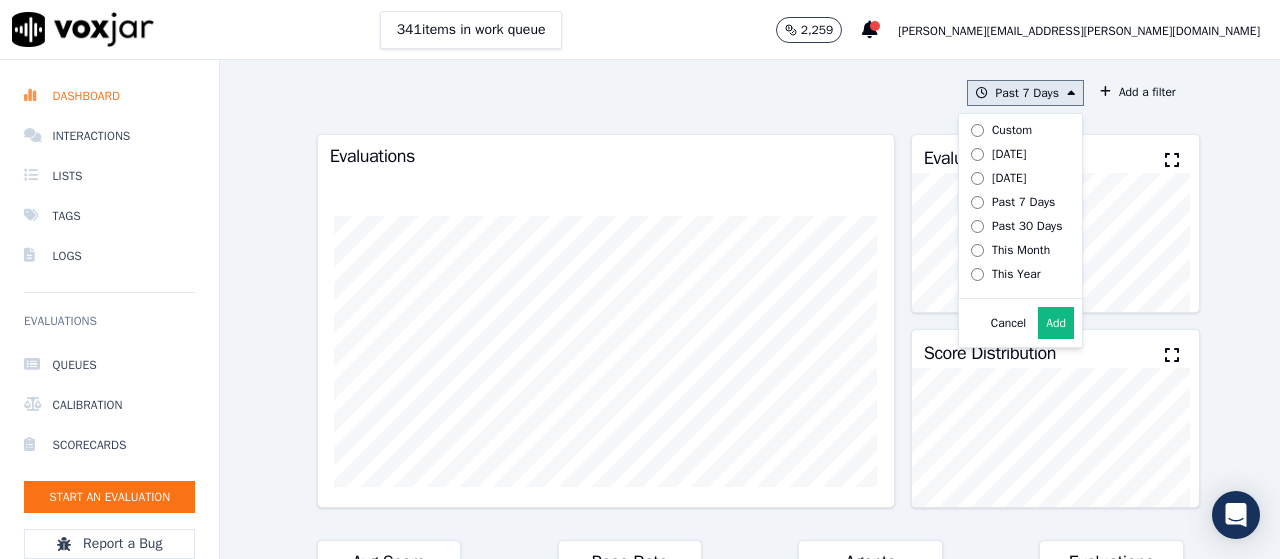 click on "This Year" at bounding box center [1016, 274] 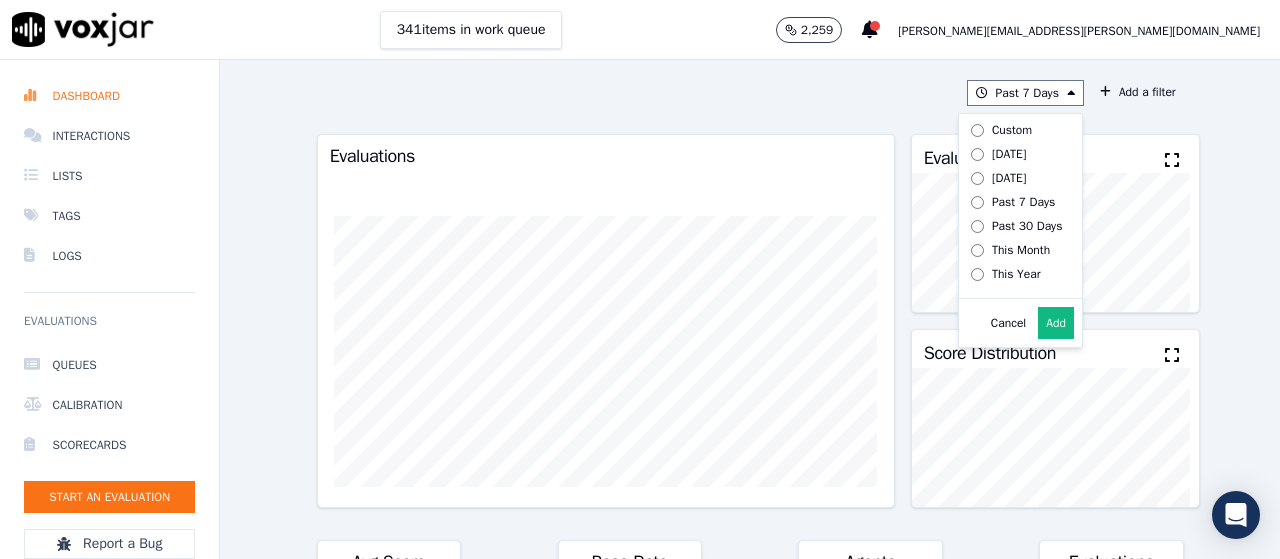click on "Add" at bounding box center (1056, 323) 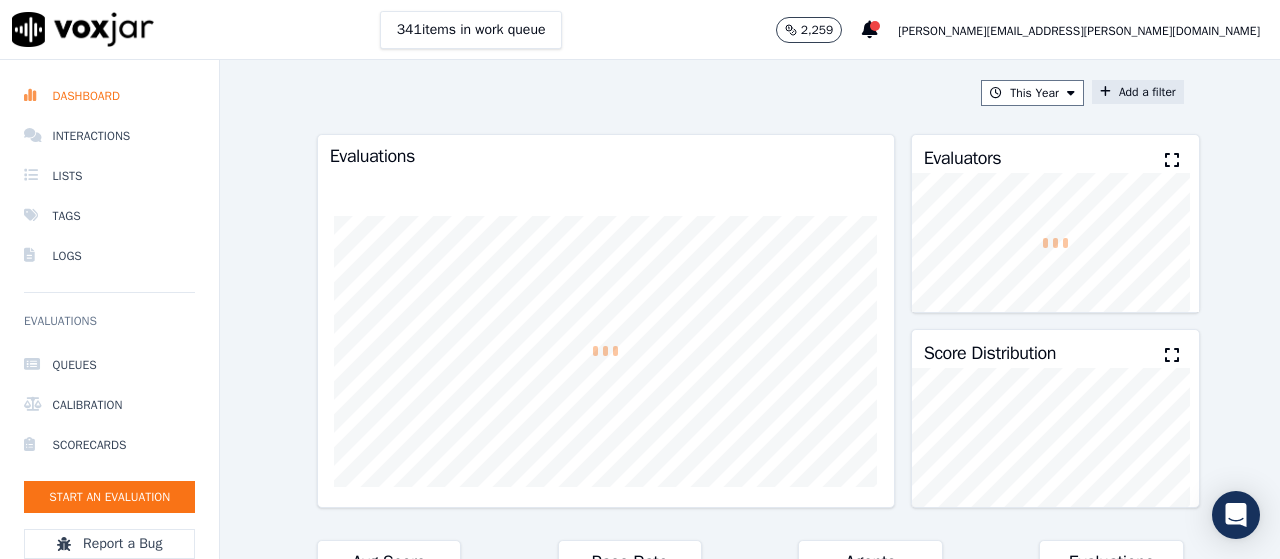 click on "Add a filter" at bounding box center (1138, 92) 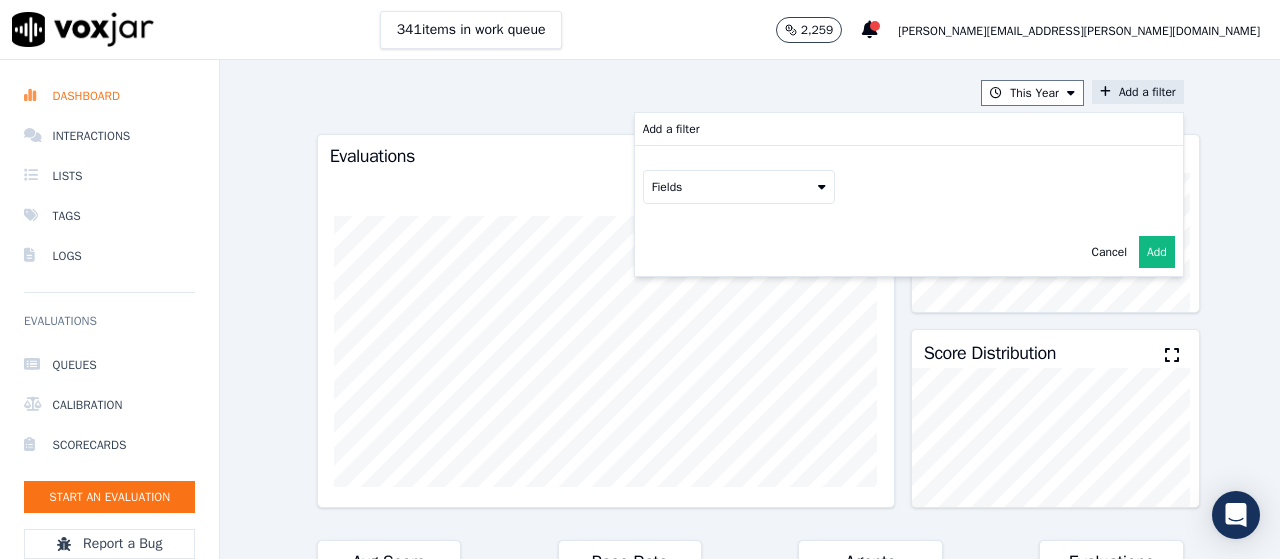 click on "Fields" at bounding box center (739, 187) 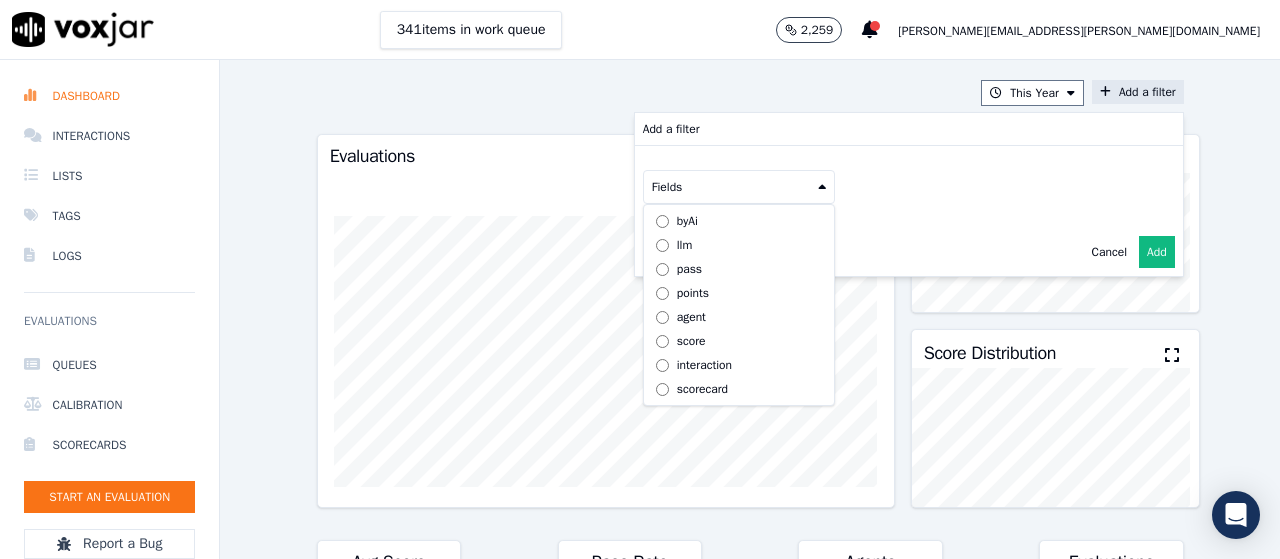 click on "byAi" at bounding box center [739, 221] 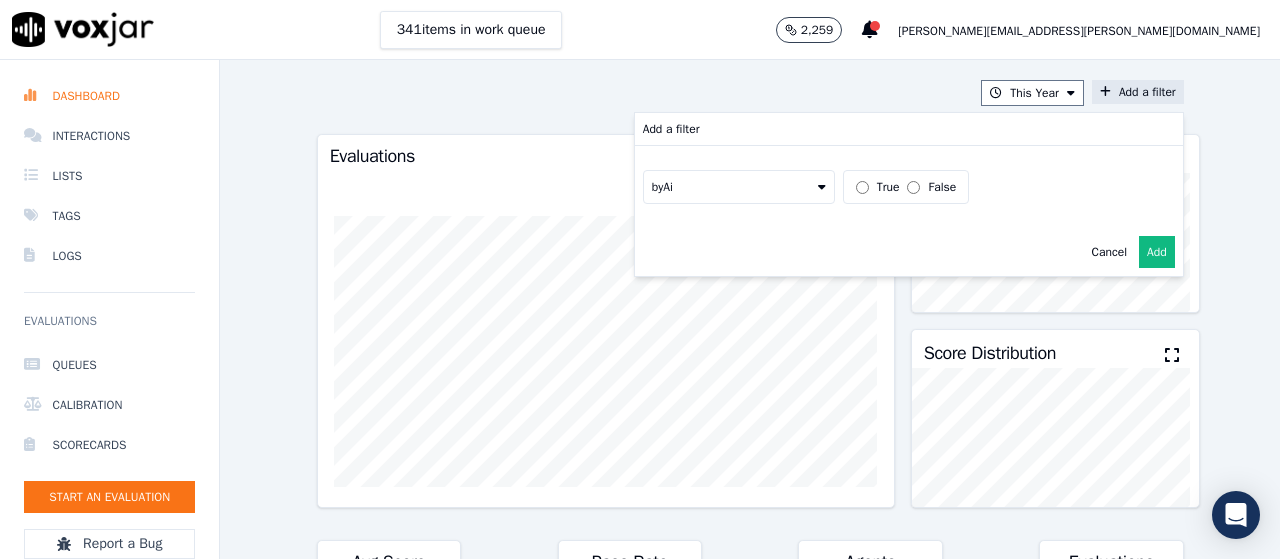 click on "byAi" at bounding box center (739, 187) 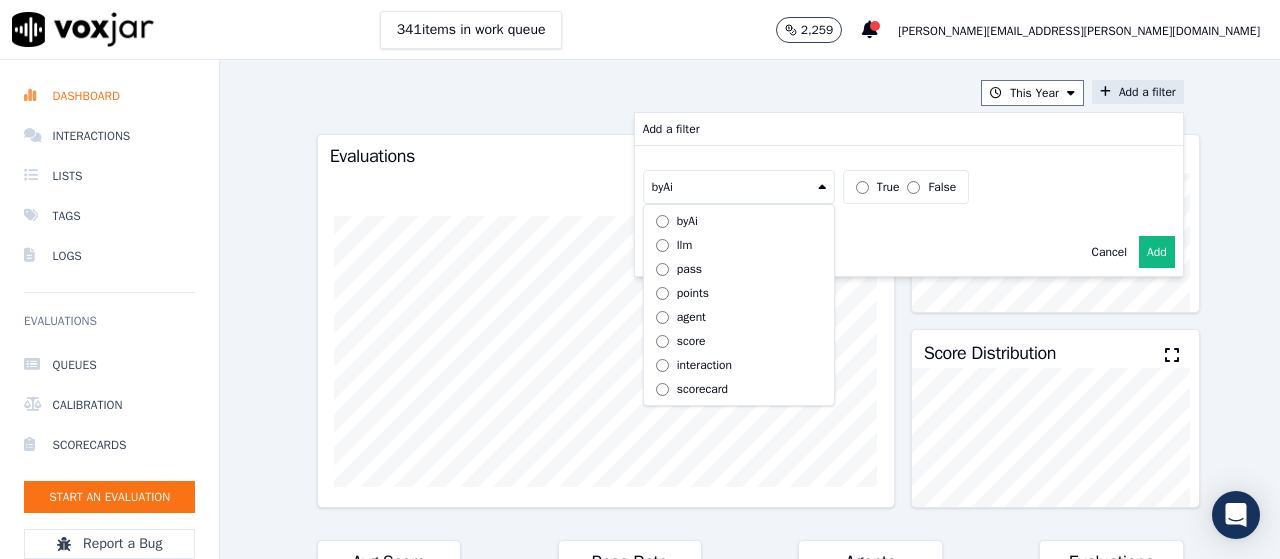 click on "llm" at bounding box center [685, 245] 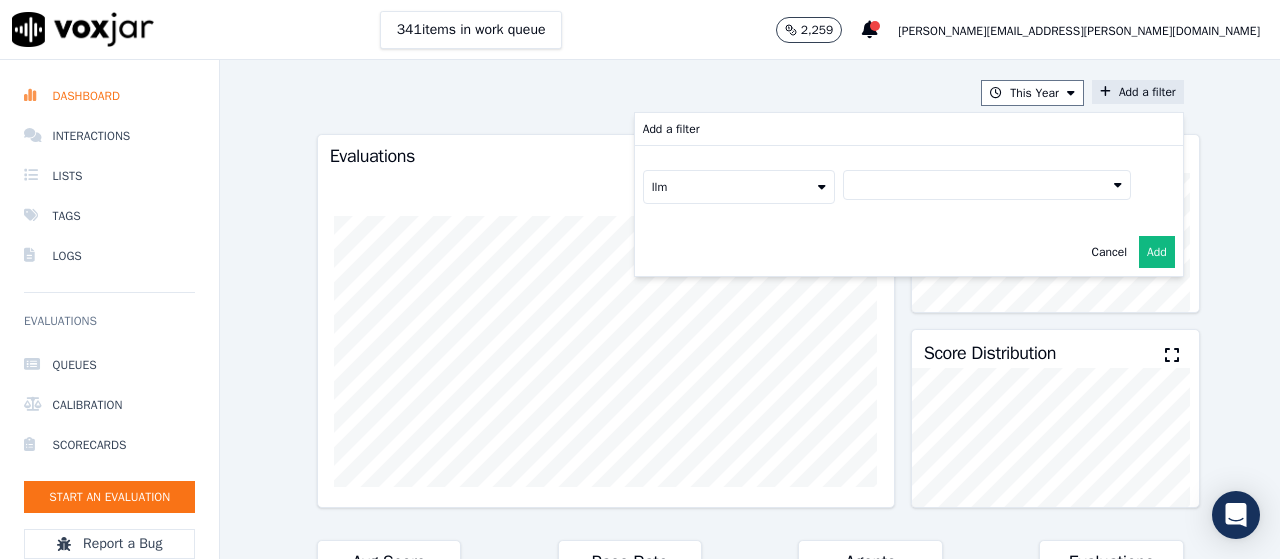 click at bounding box center (987, 185) 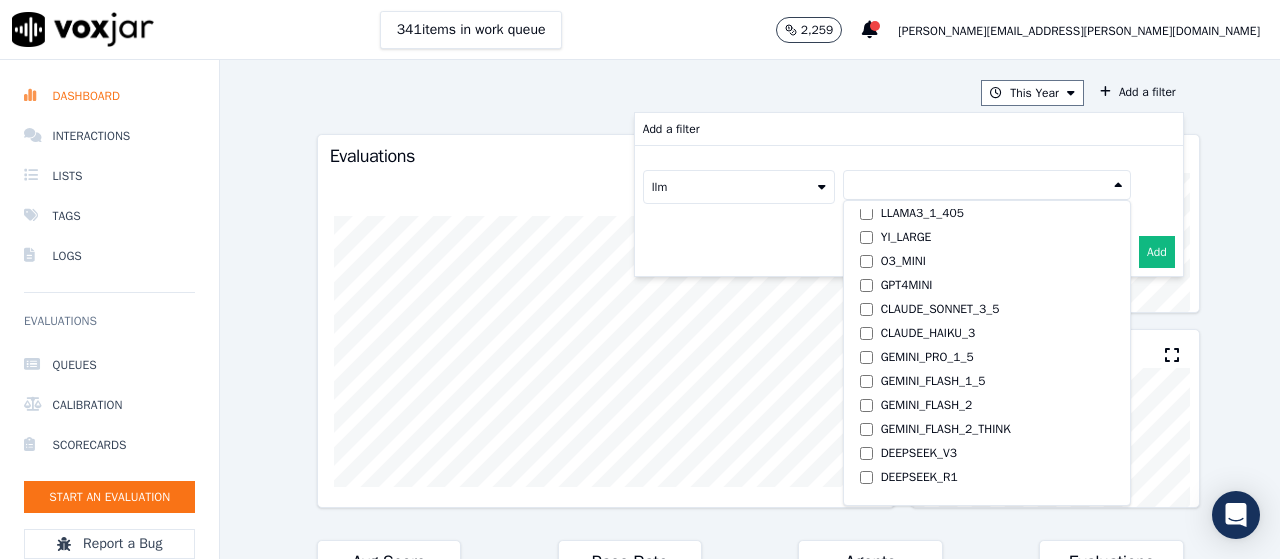 scroll, scrollTop: 119, scrollLeft: 0, axis: vertical 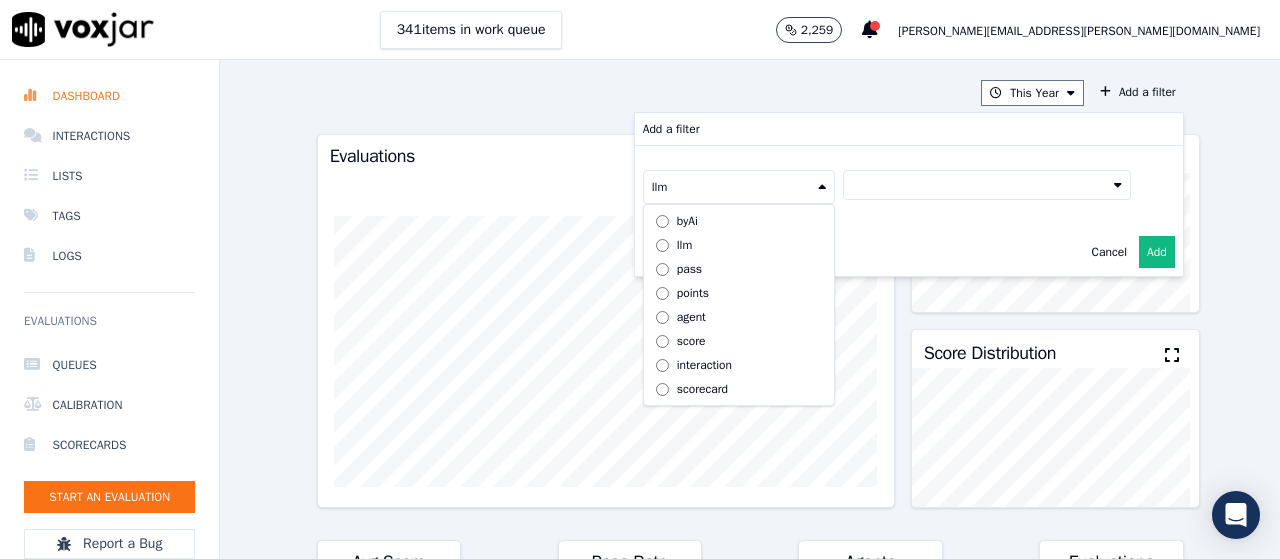 drag, startPoint x: 664, startPoint y: 265, endPoint x: 692, endPoint y: 265, distance: 28 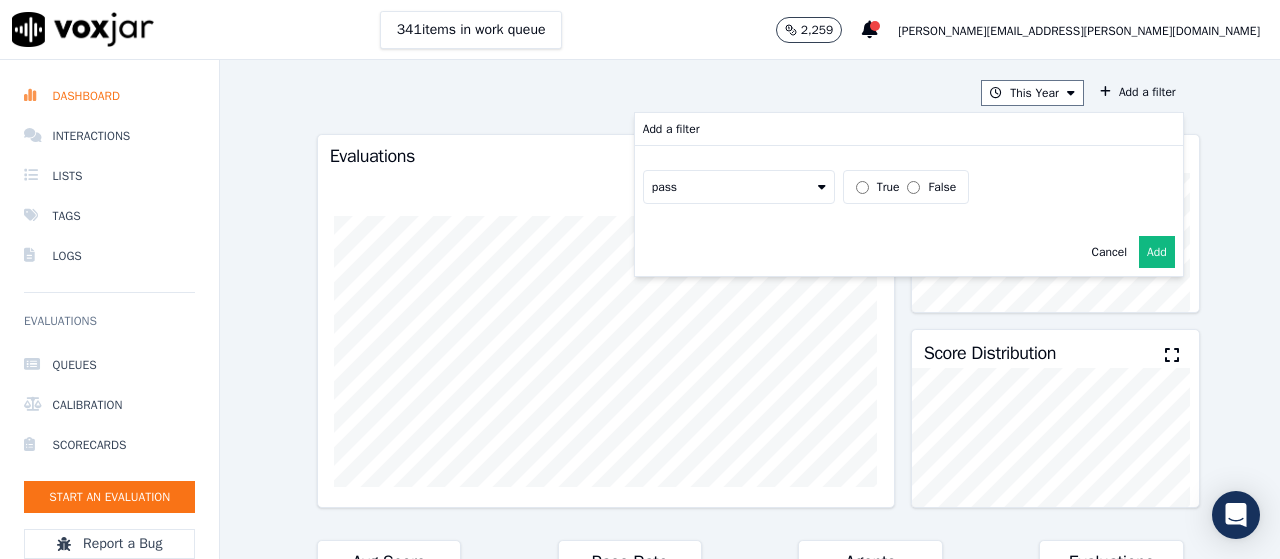 click on "pass         True     False" at bounding box center [909, 187] 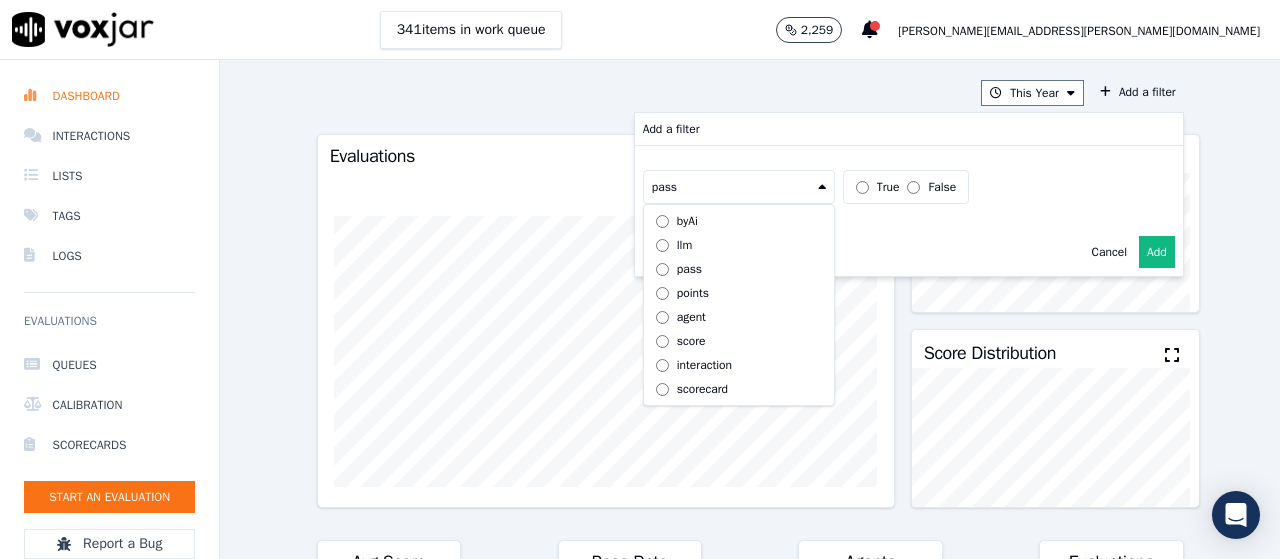 click on "agent" at bounding box center (691, 317) 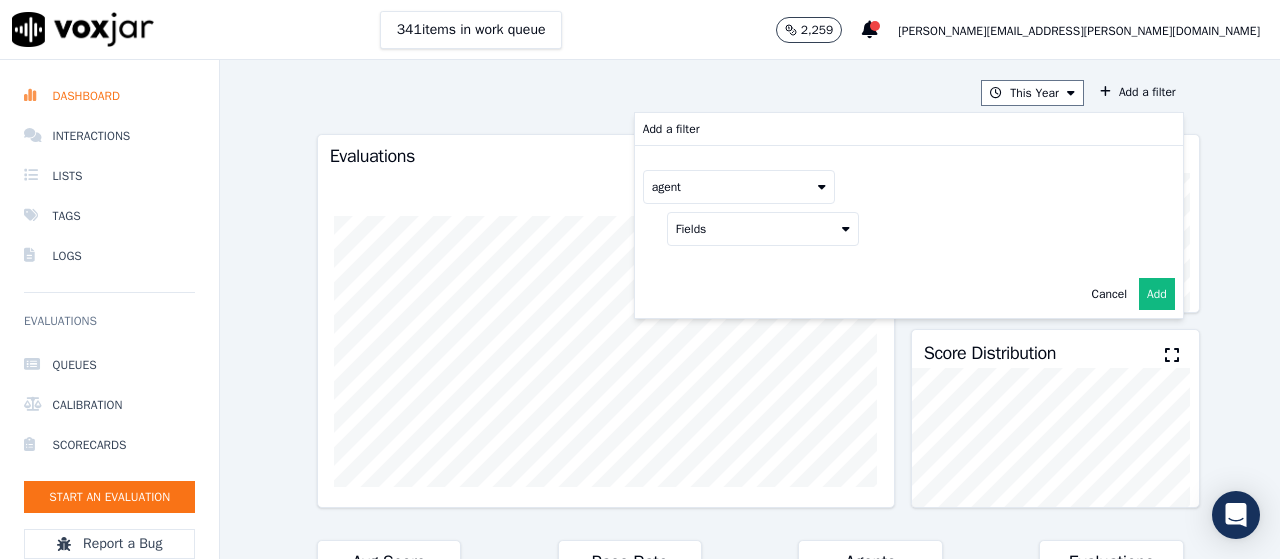 click on "Fields" at bounding box center [763, 229] 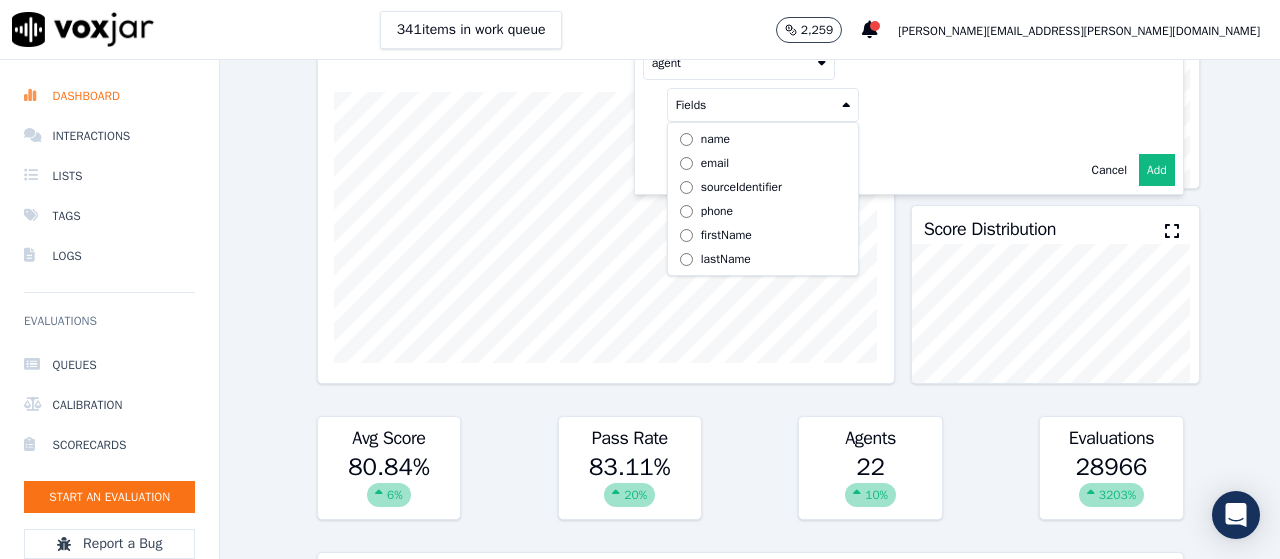 scroll, scrollTop: 0, scrollLeft: 0, axis: both 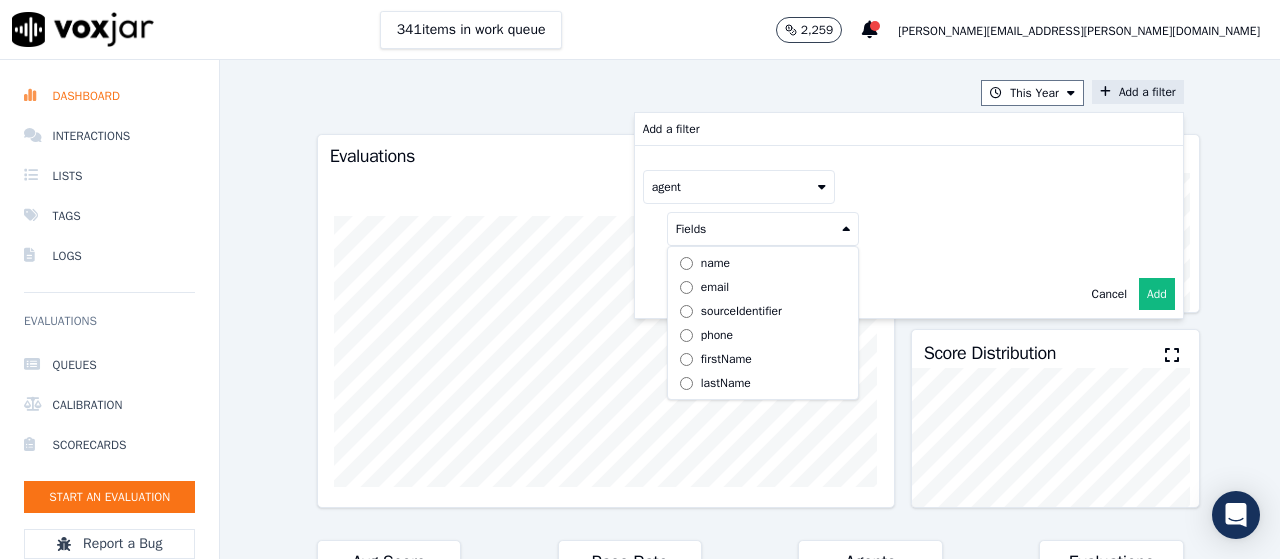 click on "Fields" at bounding box center (763, 229) 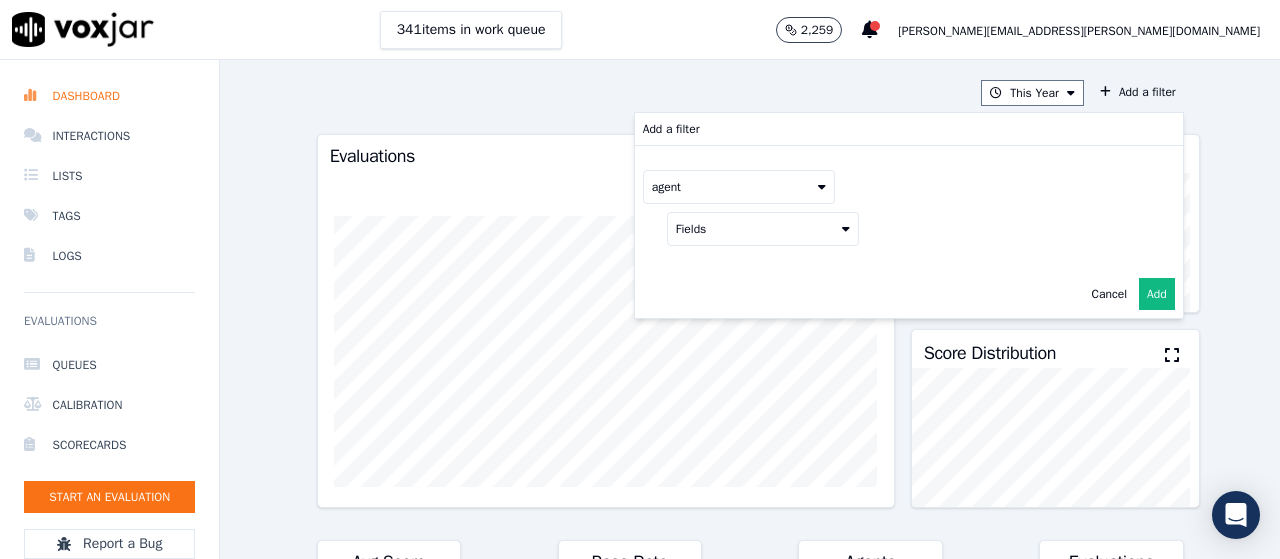 click on "agent" at bounding box center [739, 187] 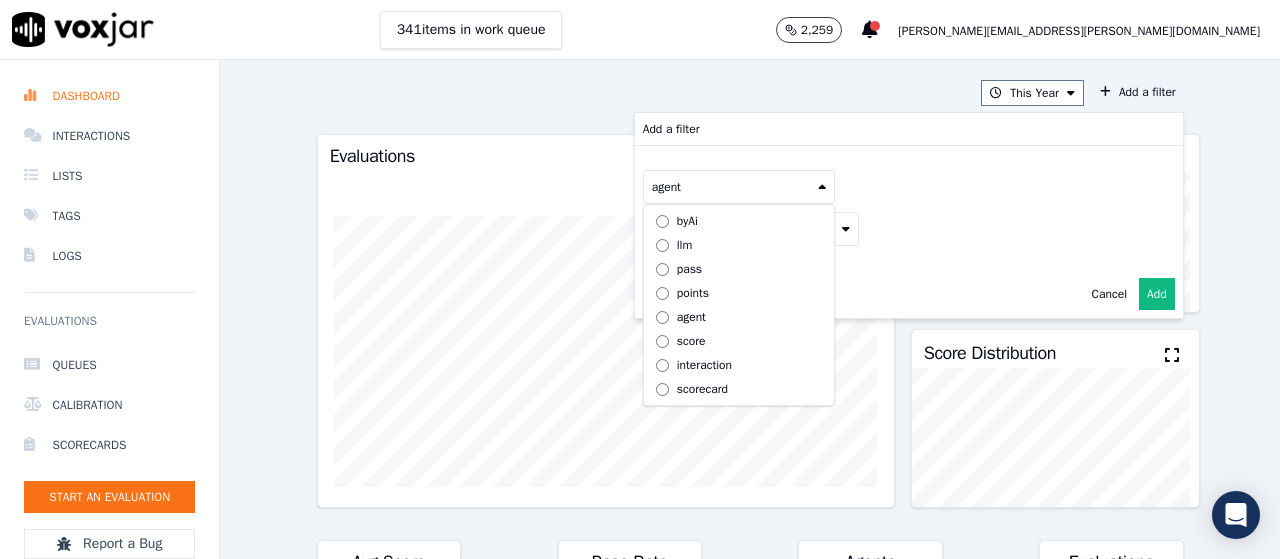 click on "score" at bounding box center (691, 341) 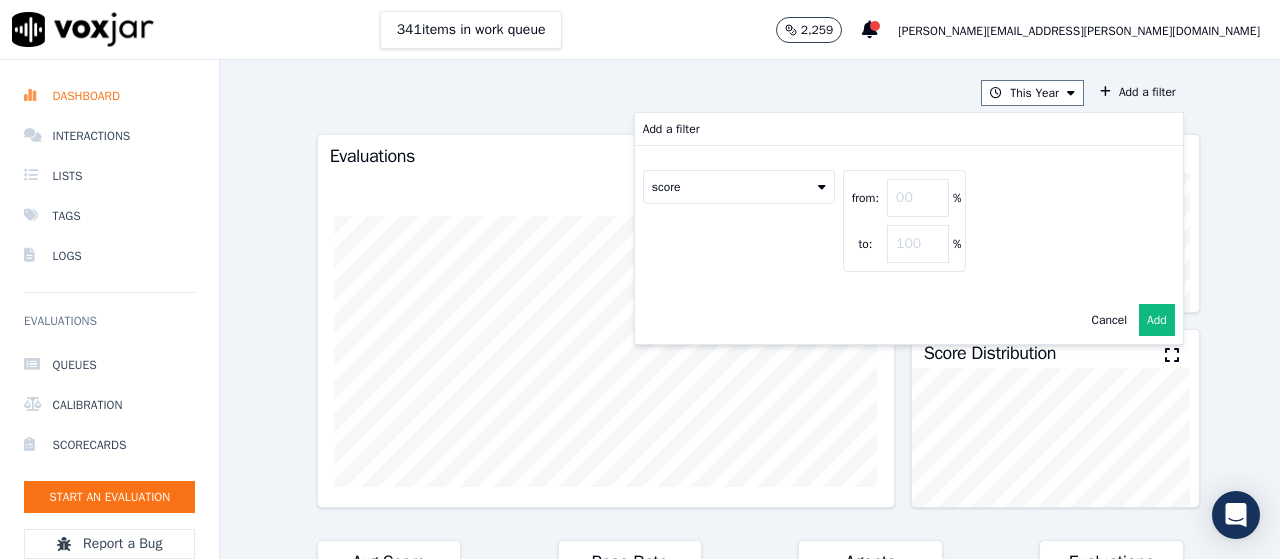 drag, startPoint x: 716, startPoint y: 171, endPoint x: 715, endPoint y: 194, distance: 23.021729 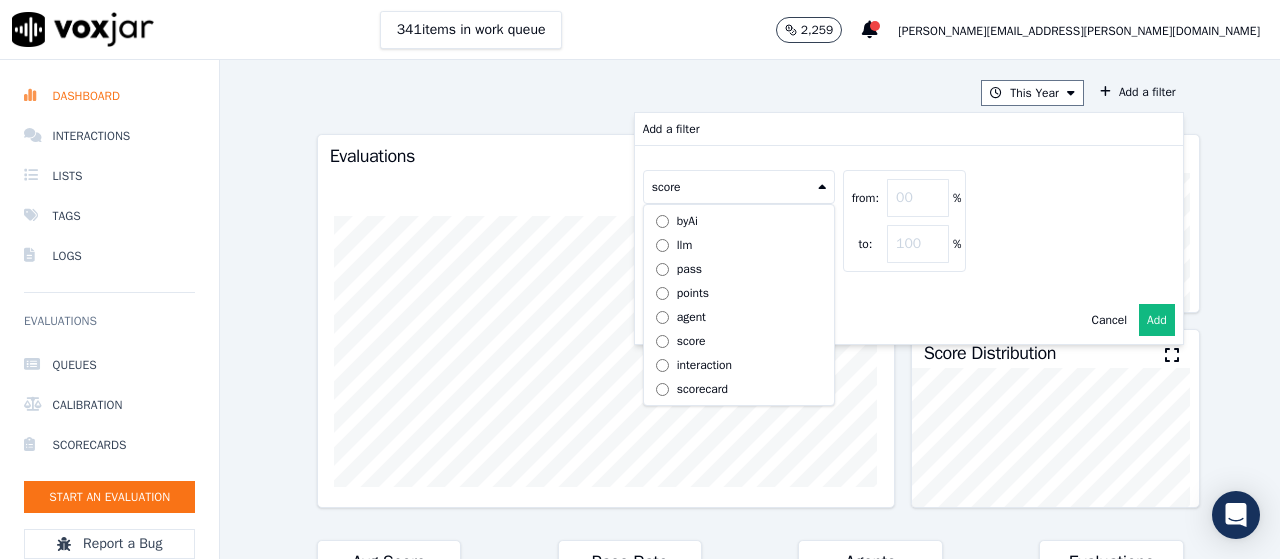 click on "interaction" at bounding box center [704, 365] 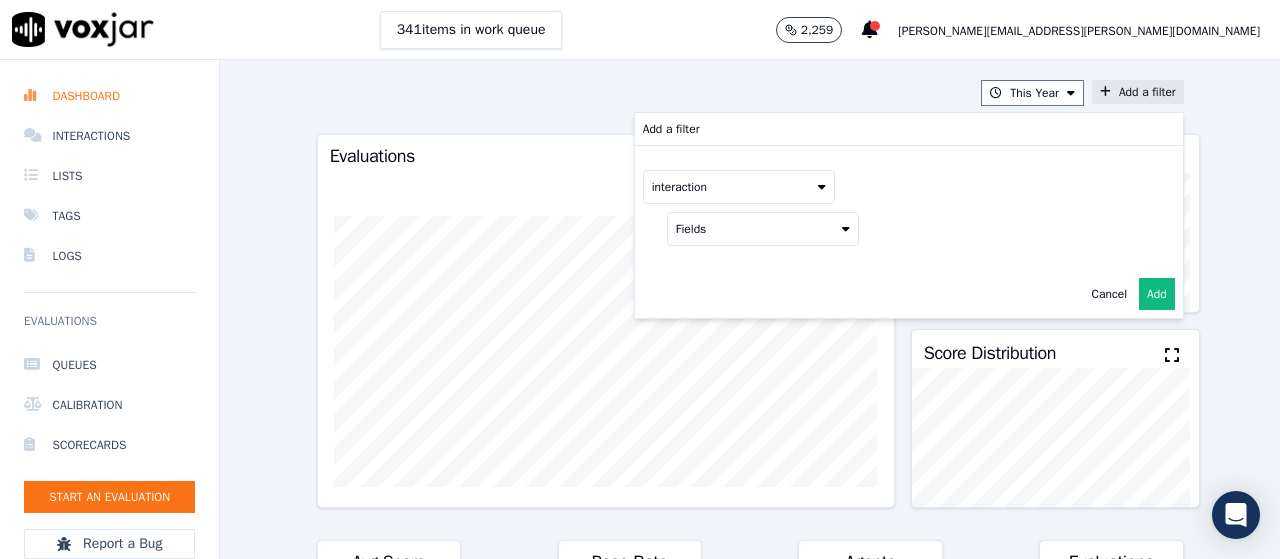 click on "Fields" at bounding box center (763, 229) 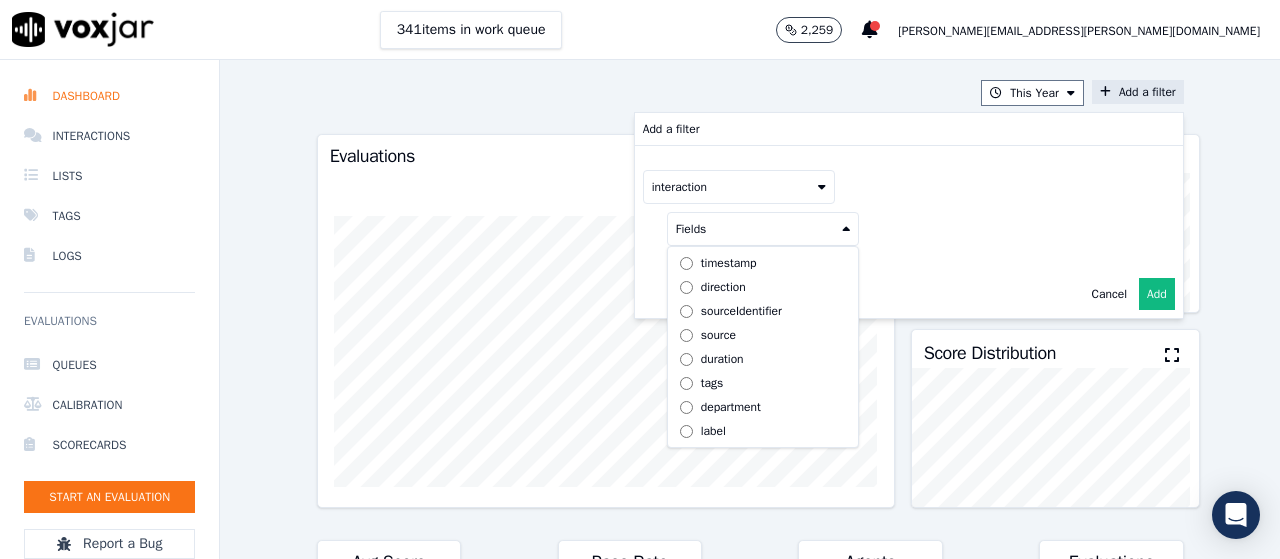 scroll, scrollTop: 39, scrollLeft: 0, axis: vertical 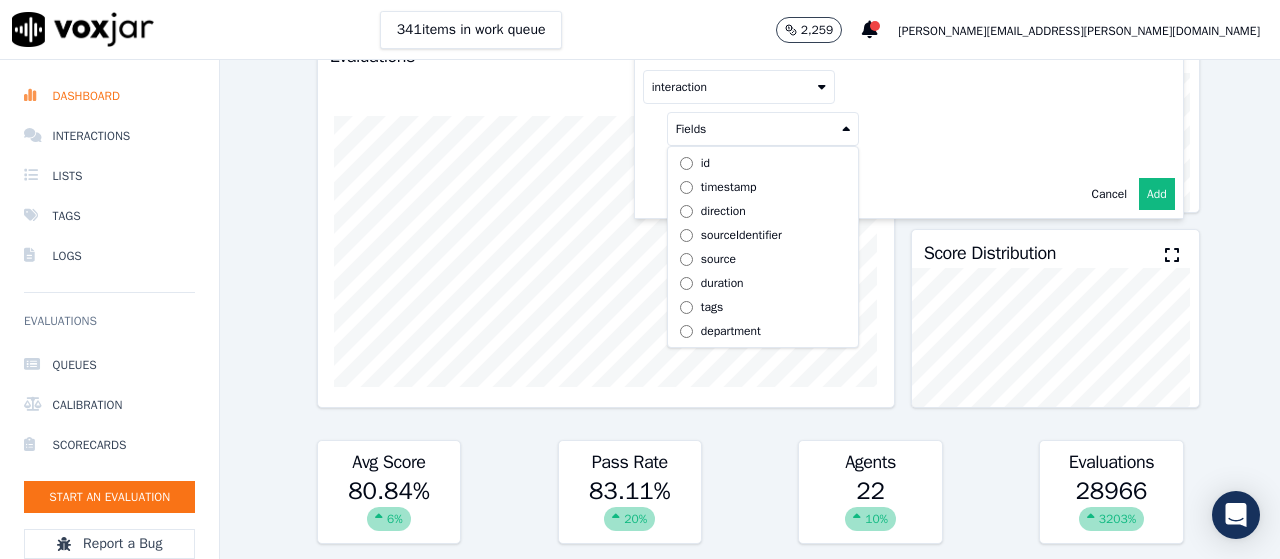 click on "id" at bounding box center (705, 163) 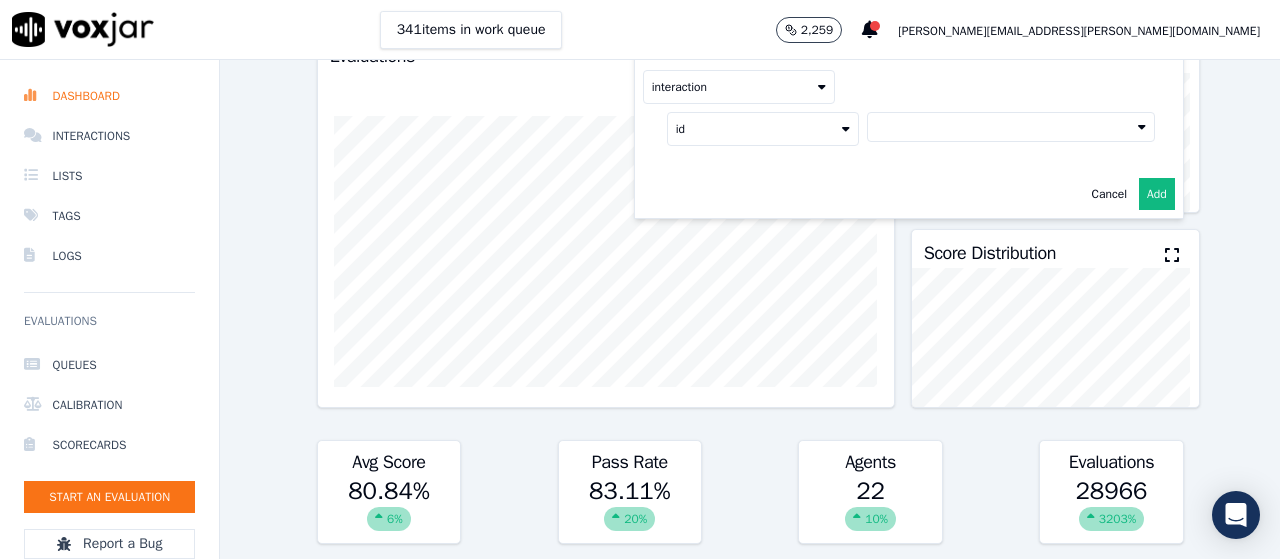 click at bounding box center [1011, 127] 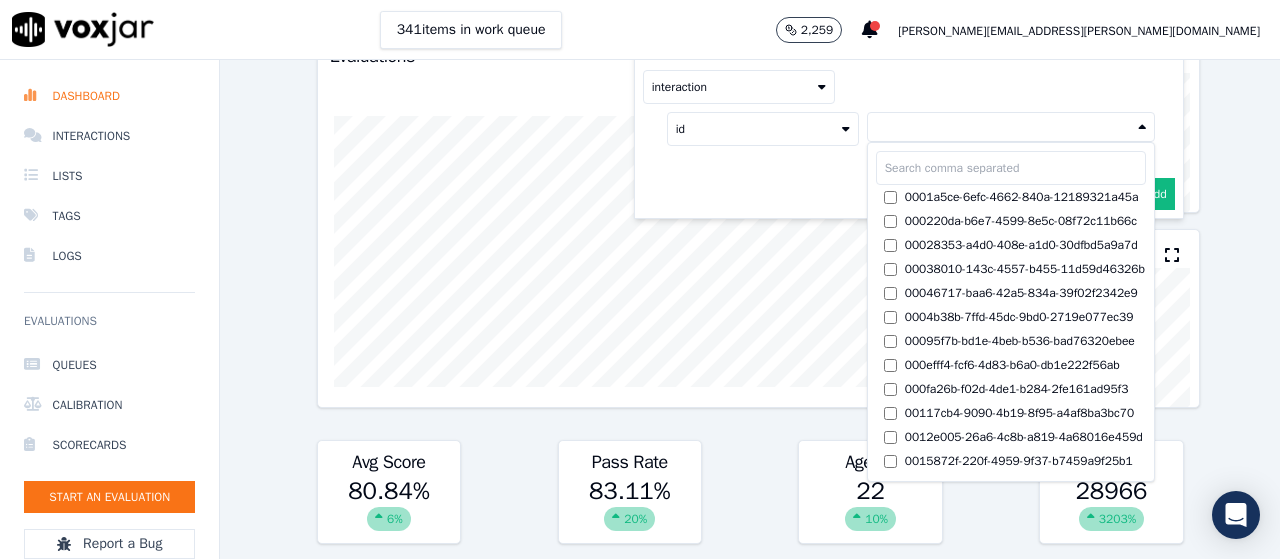 click at bounding box center [1011, 168] 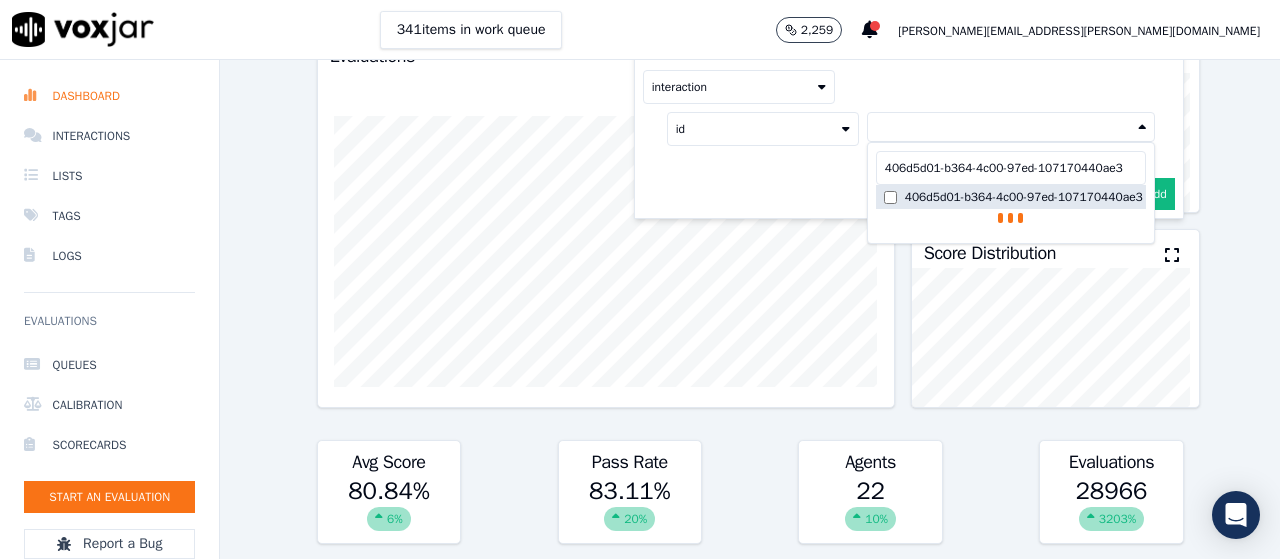 type on "406d5d01-b364-4c00-97ed-107170440ae3" 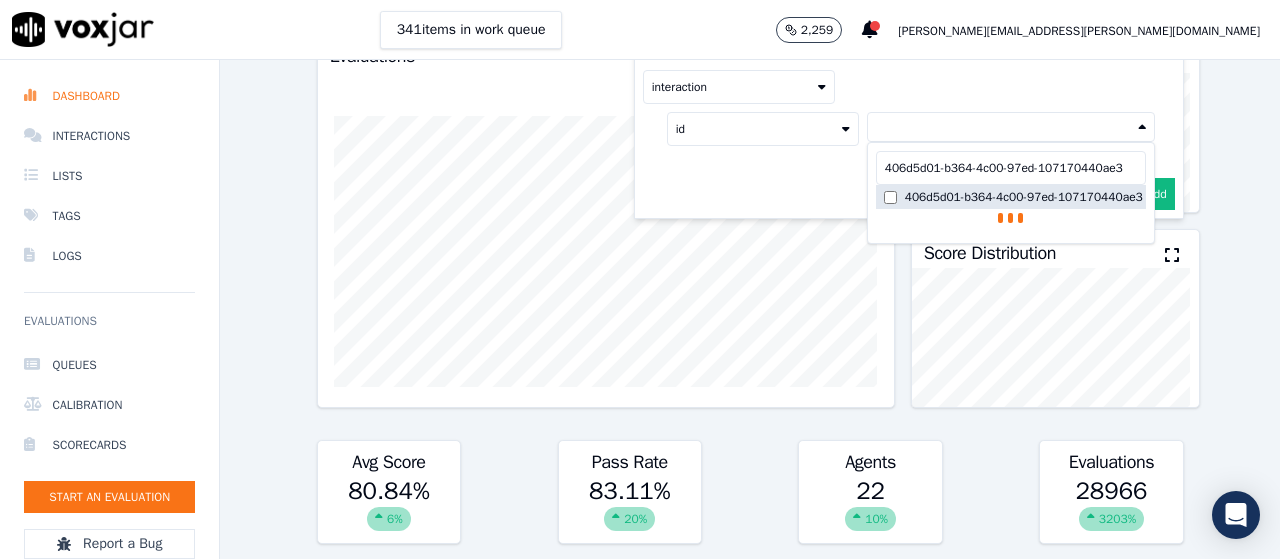 click on "406d5d01-b364-4c00-97ed-107170440ae3" at bounding box center (1024, 197) 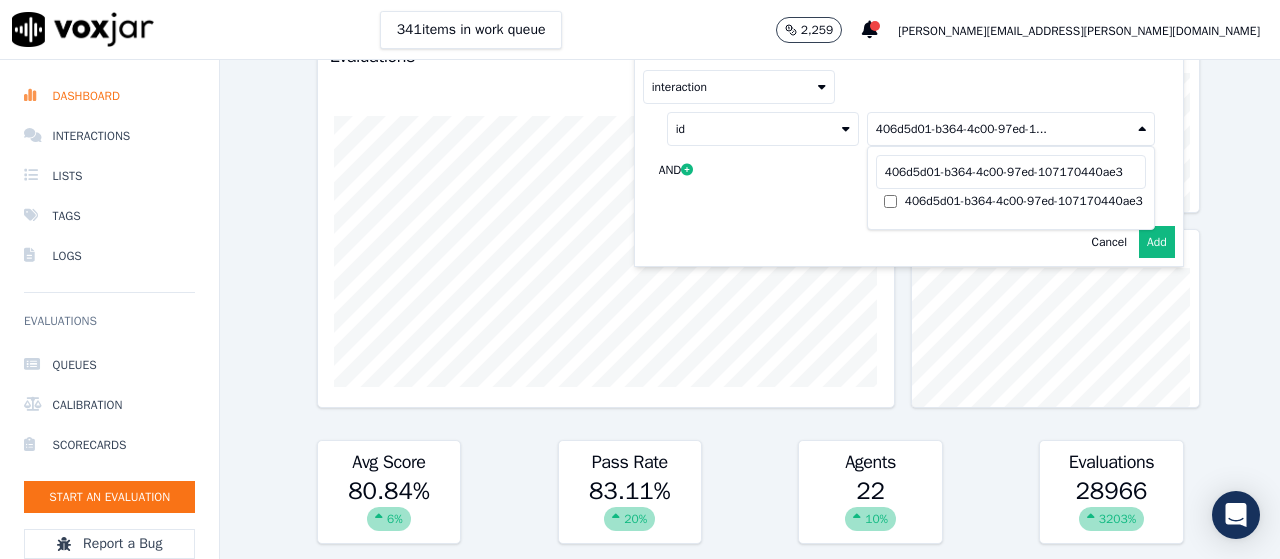 click on "Add" at bounding box center (1157, 242) 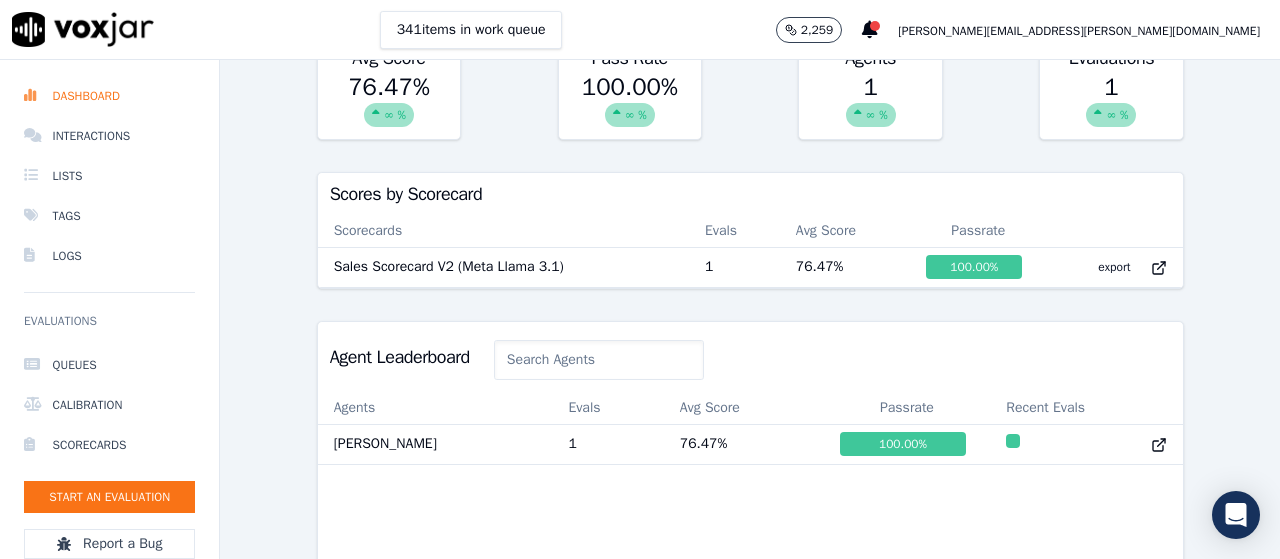 scroll, scrollTop: 600, scrollLeft: 0, axis: vertical 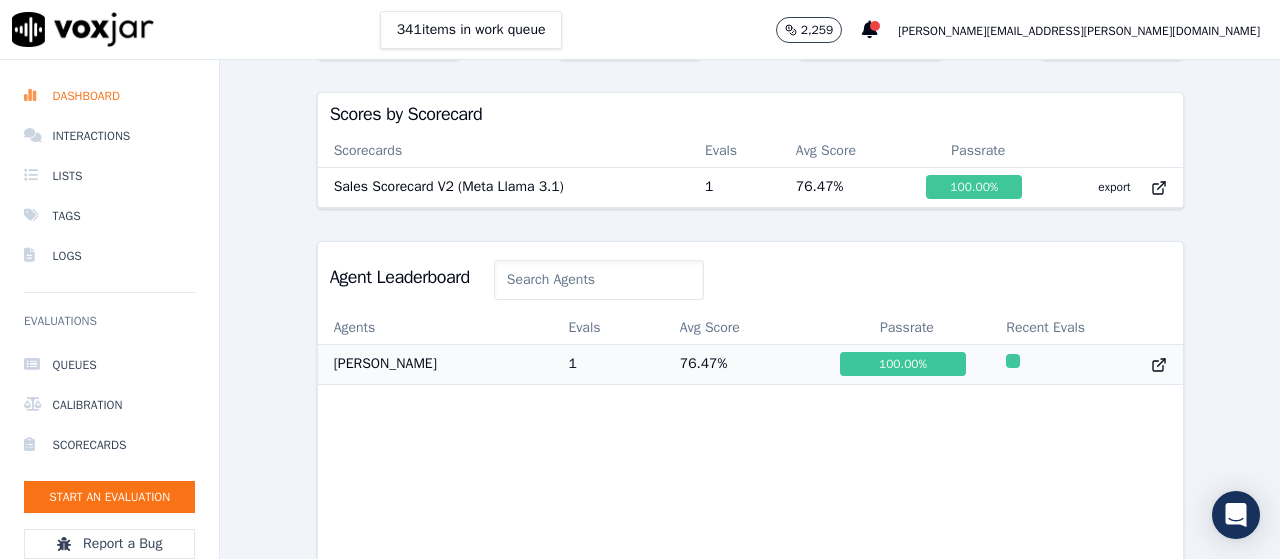click on "76.47 %" at bounding box center [744, 364] 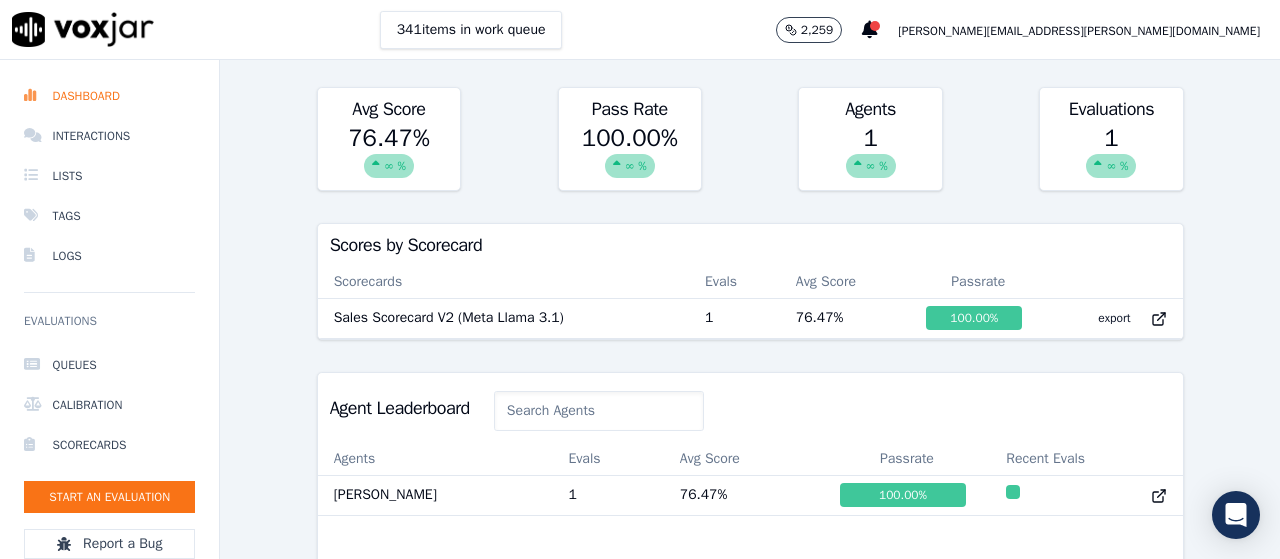 scroll, scrollTop: 600, scrollLeft: 0, axis: vertical 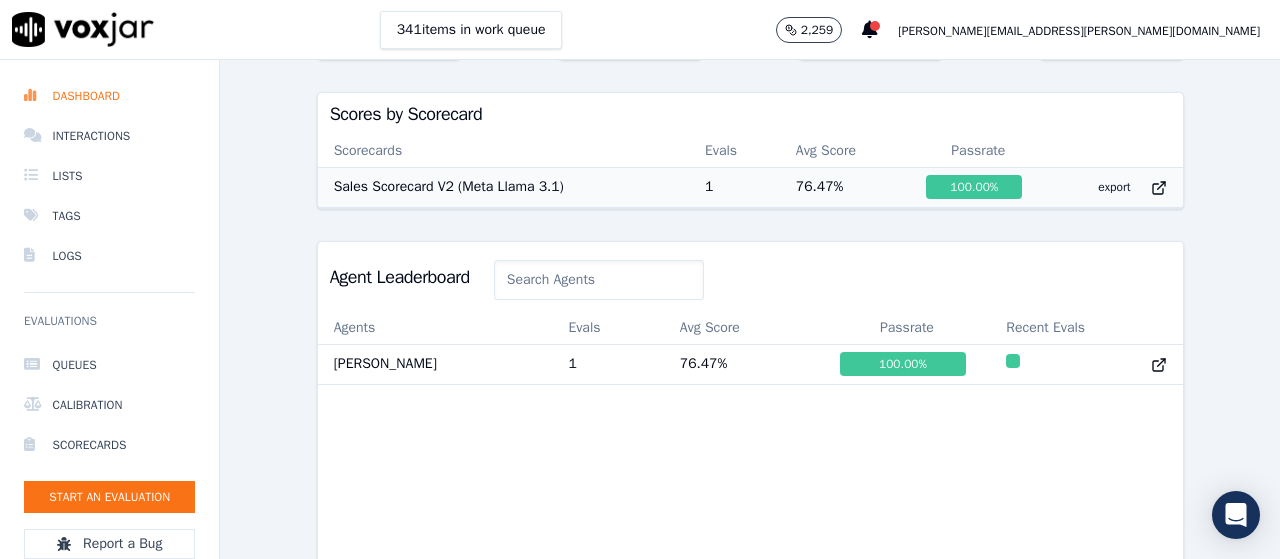click on "76.47 %" at bounding box center [845, 187] 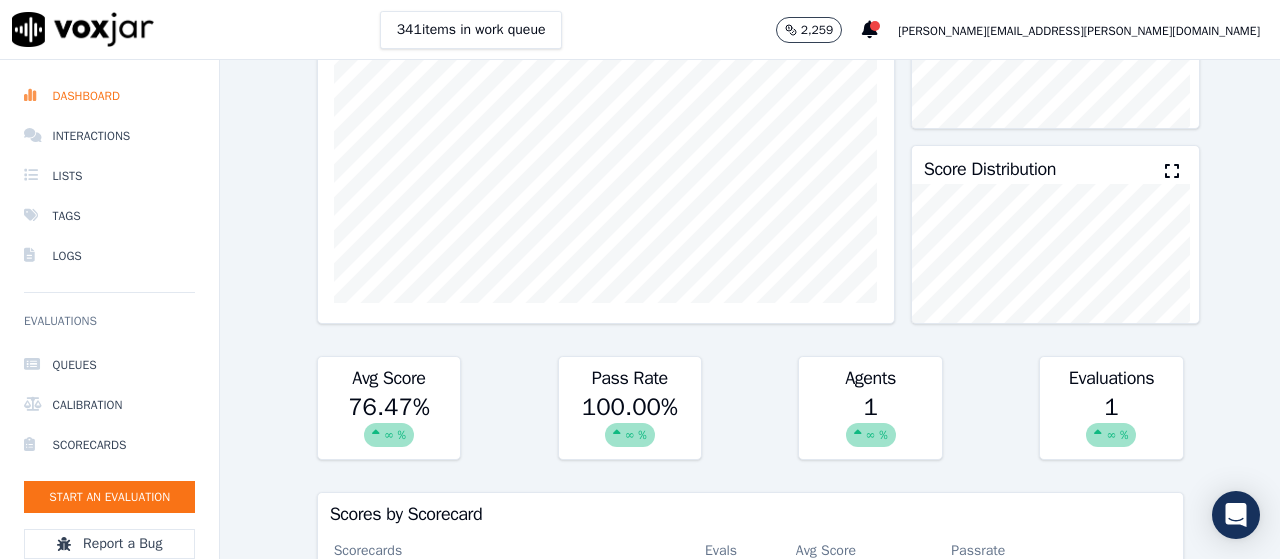 scroll, scrollTop: 0, scrollLeft: 0, axis: both 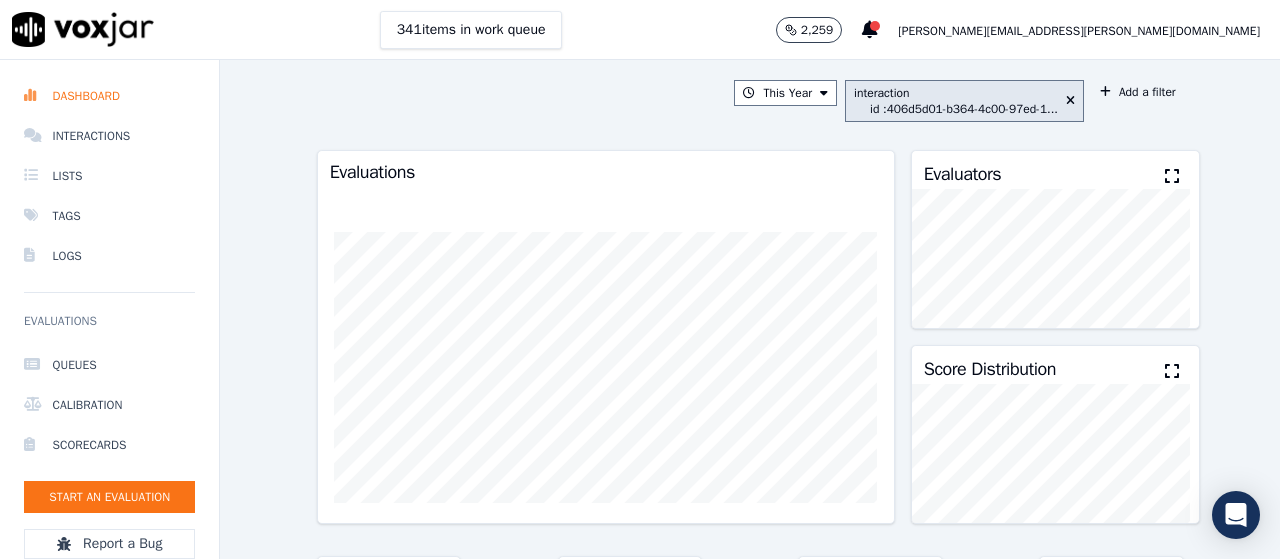 click on "id   :  406d5d01-b364-4c00-97ed-1..." at bounding box center (964, 109) 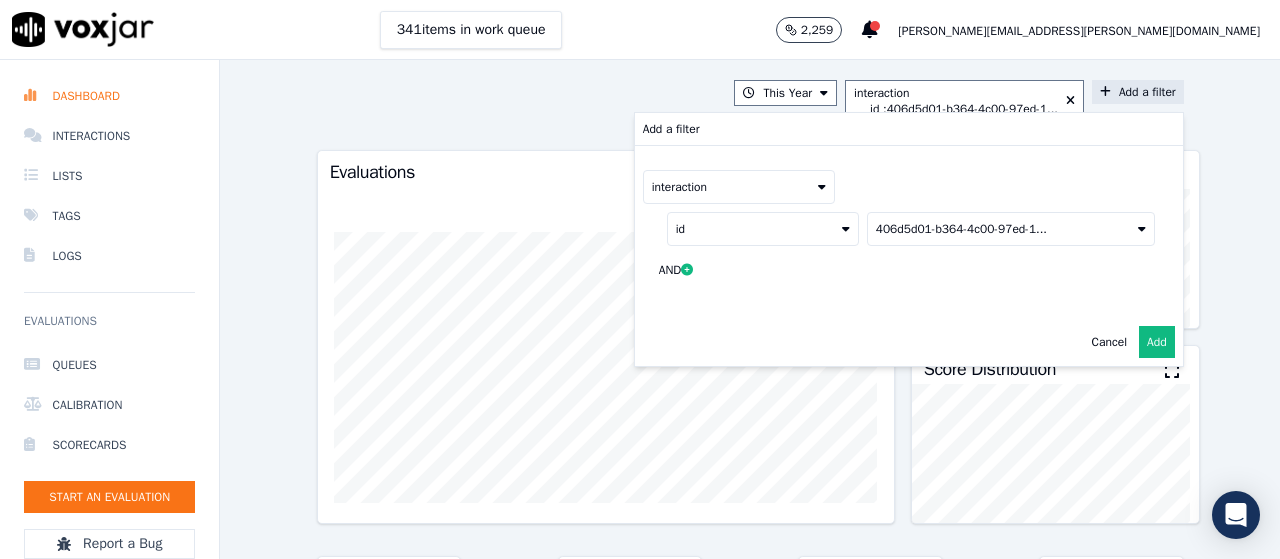 click on "Add" at bounding box center [1157, 342] 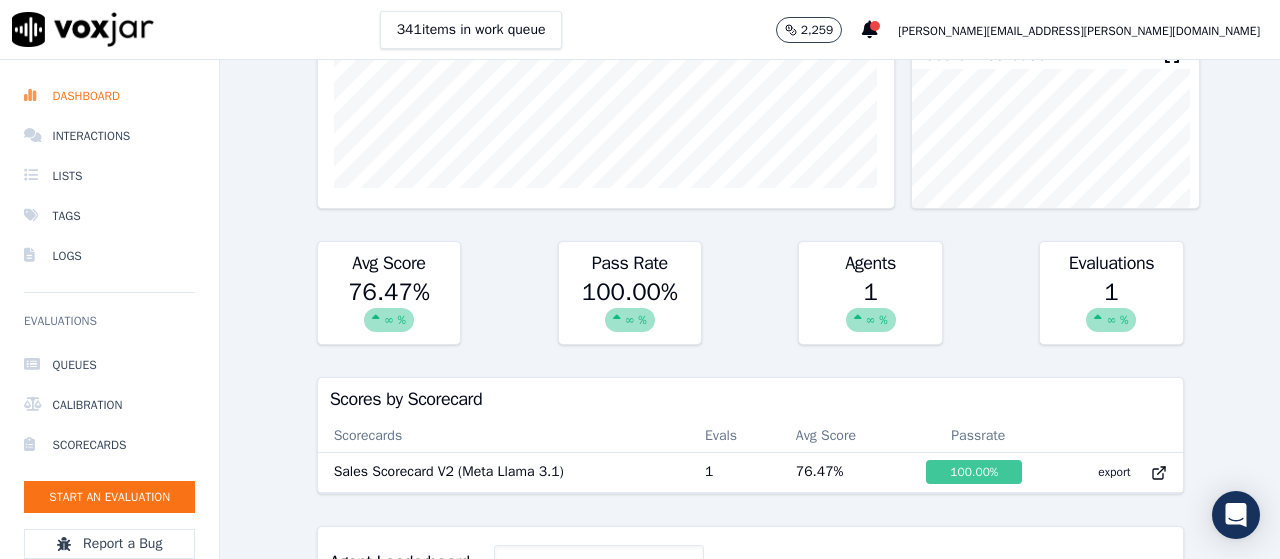 scroll, scrollTop: 400, scrollLeft: 0, axis: vertical 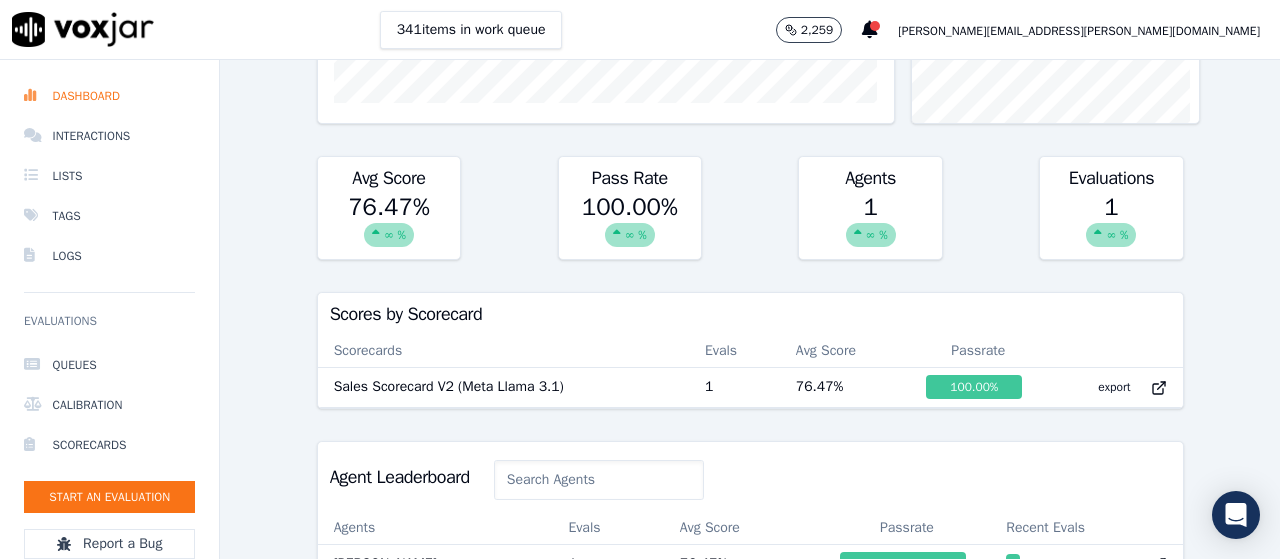 click on "1     ∞ %" at bounding box center [1111, 225] 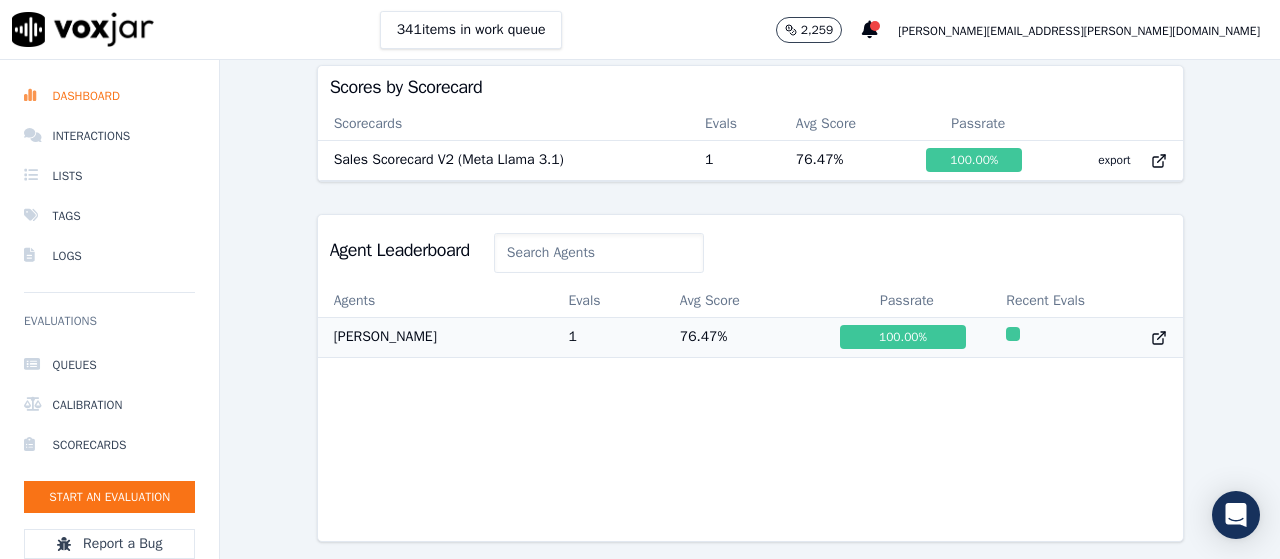 scroll, scrollTop: 674, scrollLeft: 0, axis: vertical 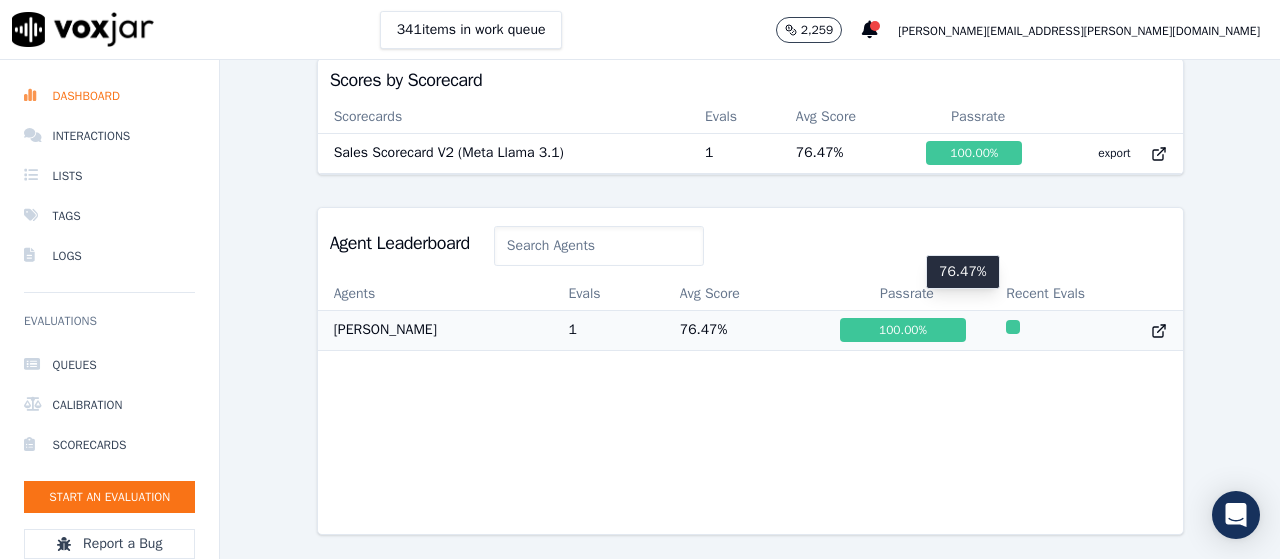 click at bounding box center (1013, 327) 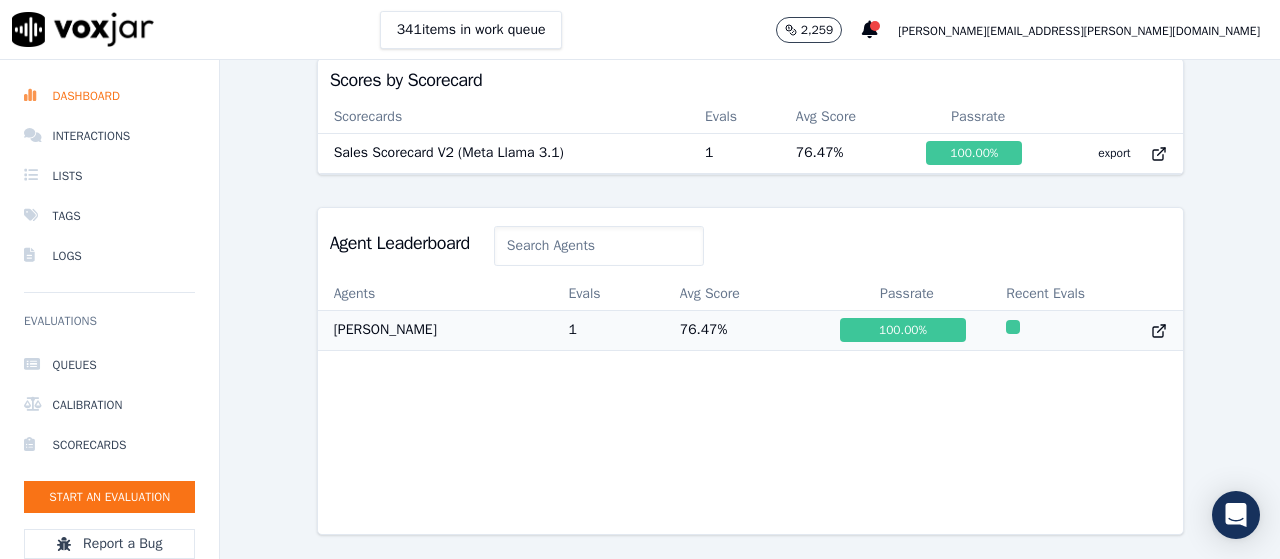 click on "Daniel Franz" at bounding box center (435, 330) 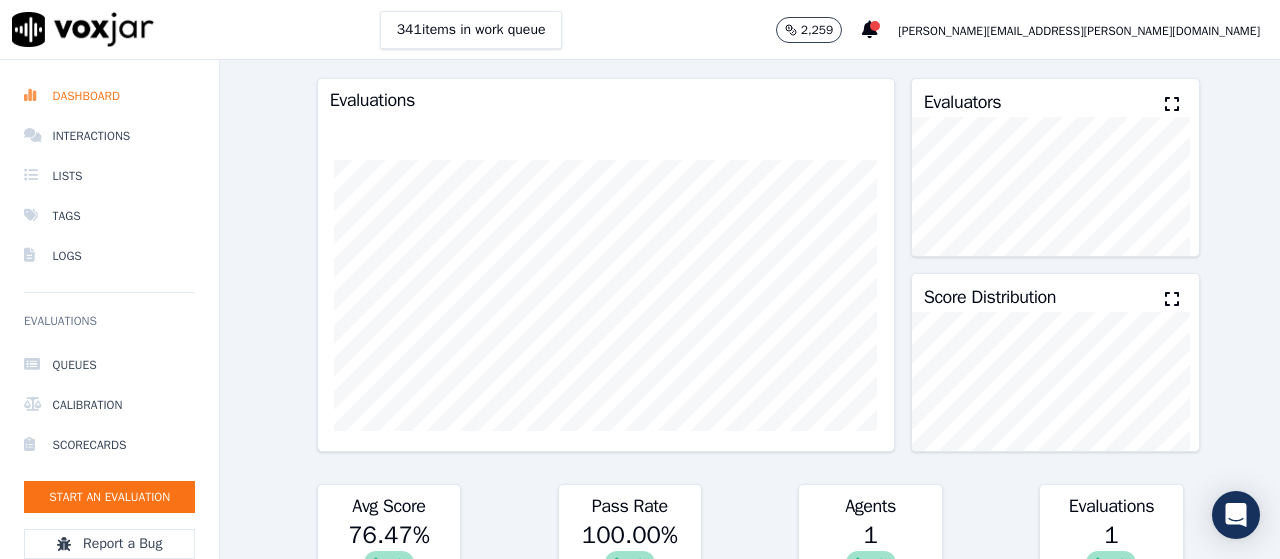 scroll, scrollTop: 0, scrollLeft: 0, axis: both 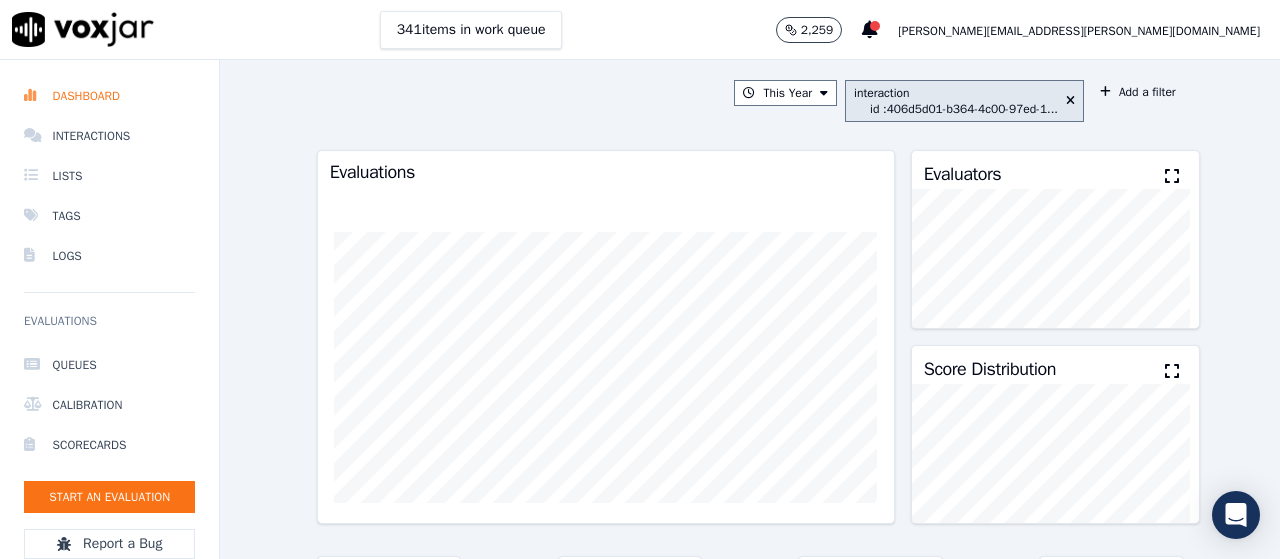 click on "interaction     id   :  406d5d01-b364-4c00-97ed-1..." at bounding box center (964, 101) 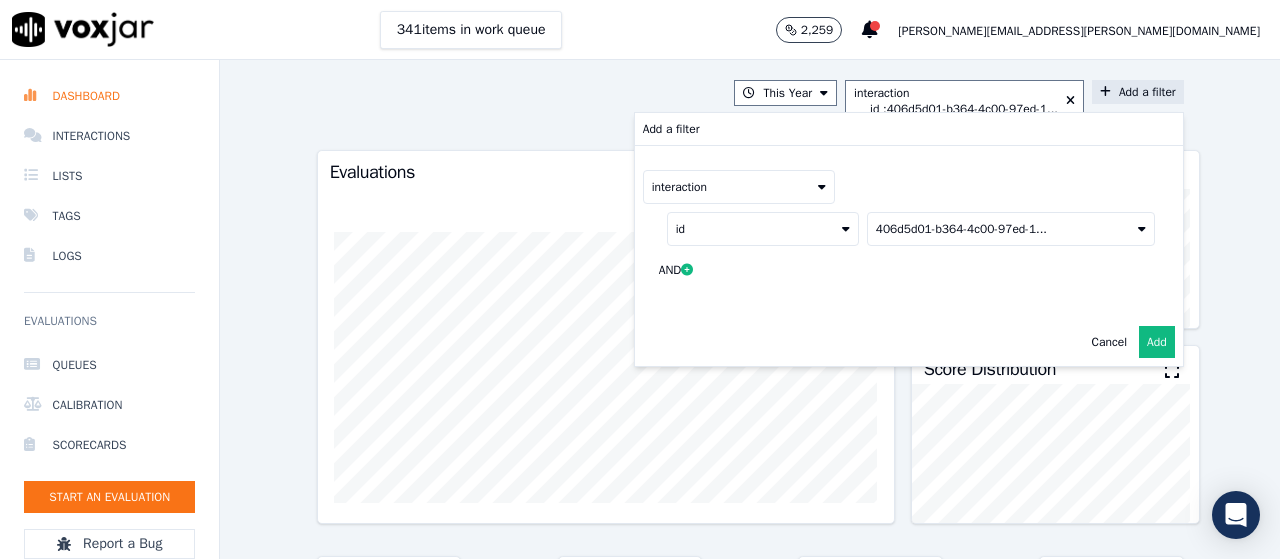 drag, startPoint x: 1125, startPoint y: 221, endPoint x: 1068, endPoint y: 226, distance: 57.21888 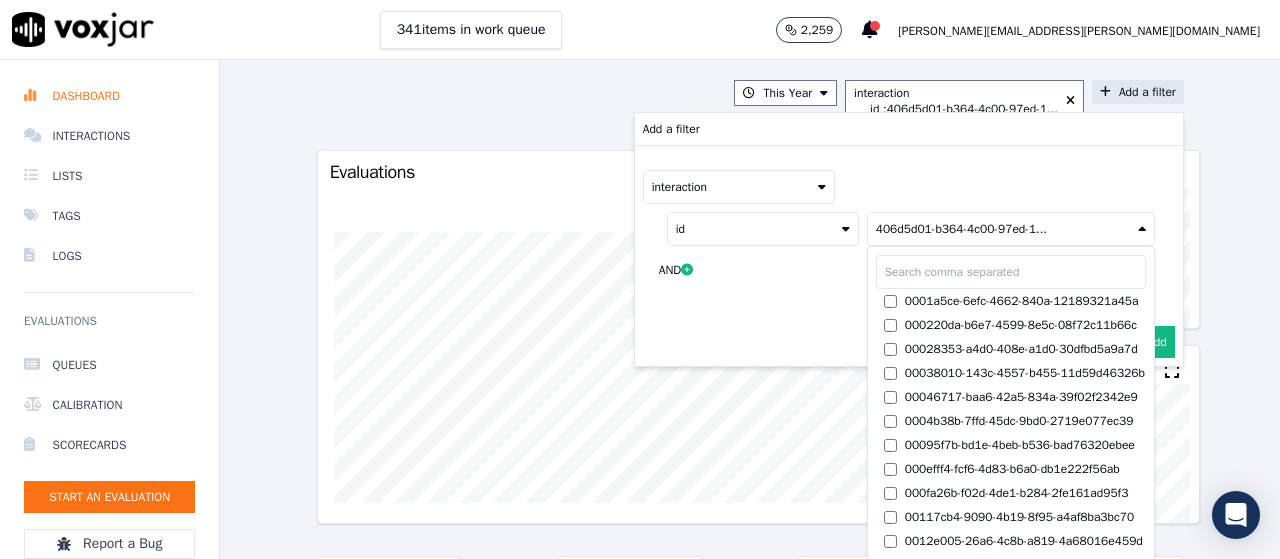 click on "id" at bounding box center (763, 229) 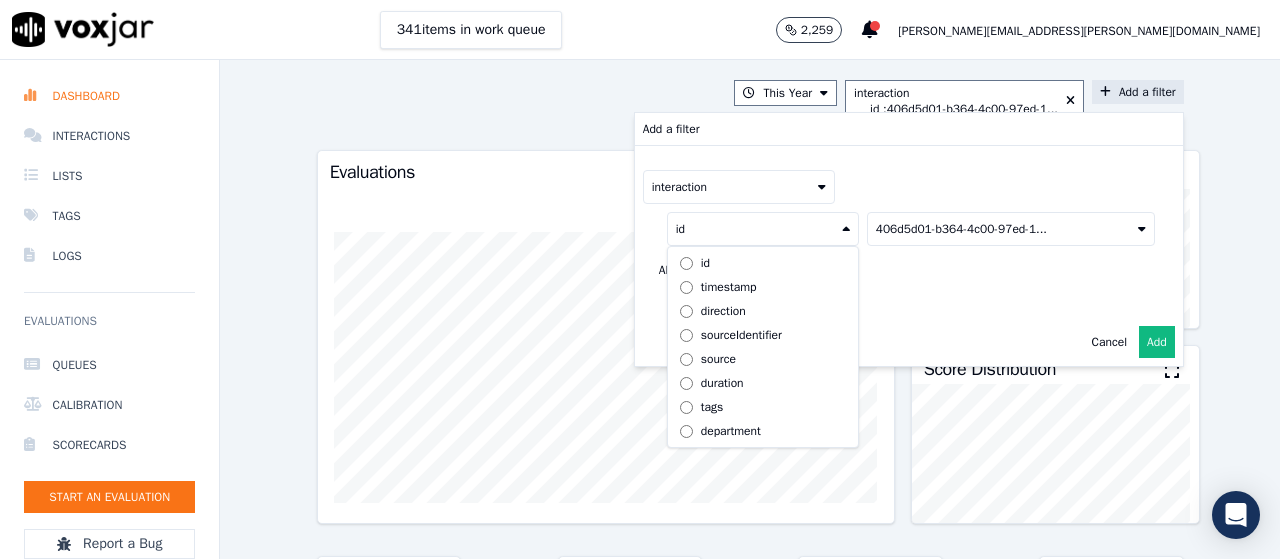 click on "sourceIdentifier" at bounding box center [741, 335] 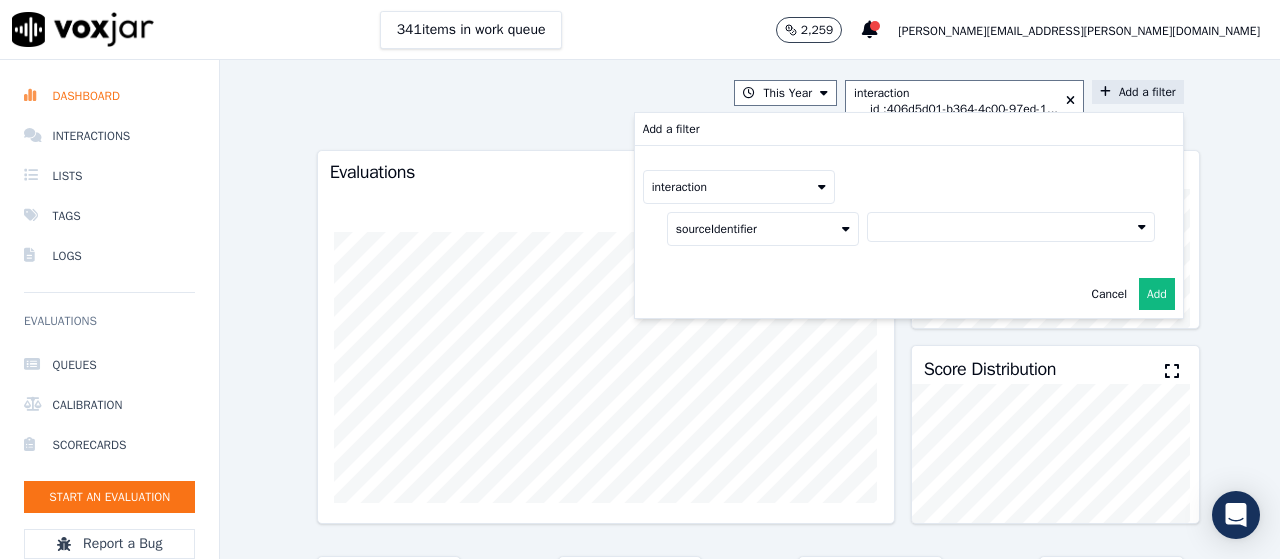 click at bounding box center [1011, 227] 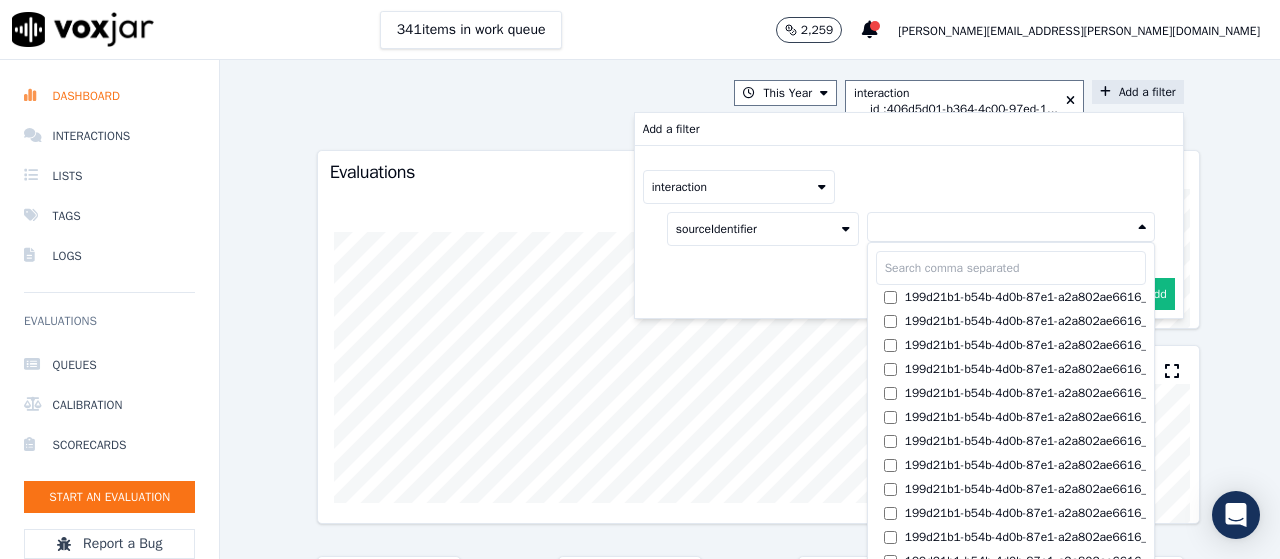 click at bounding box center (1011, 268) 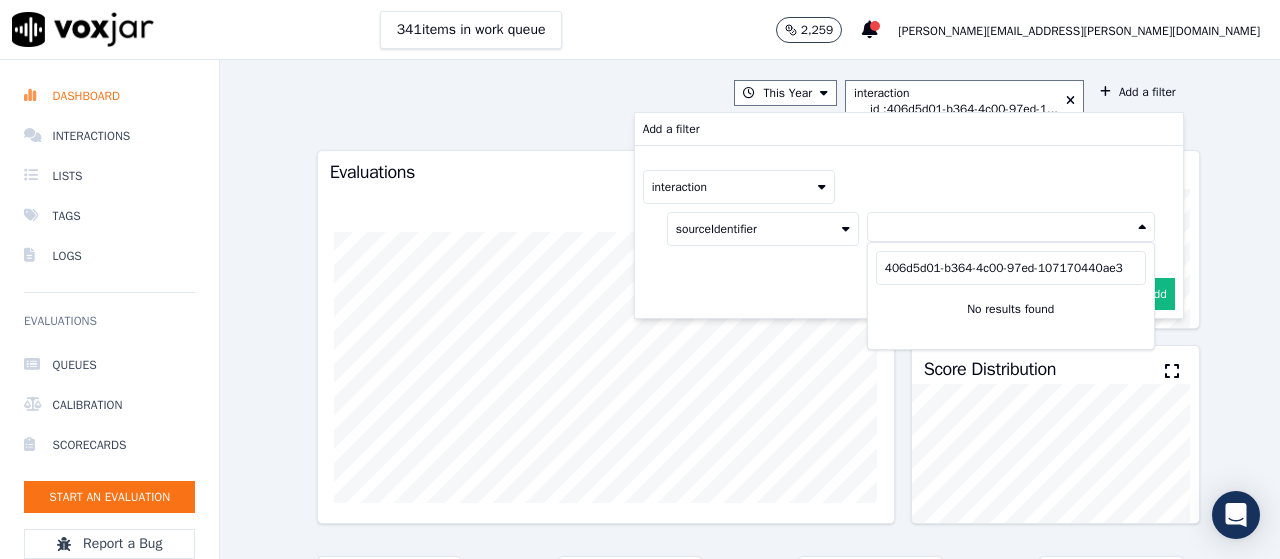 type on "406d5d01-b364-4c00-97ed-107170440ae3" 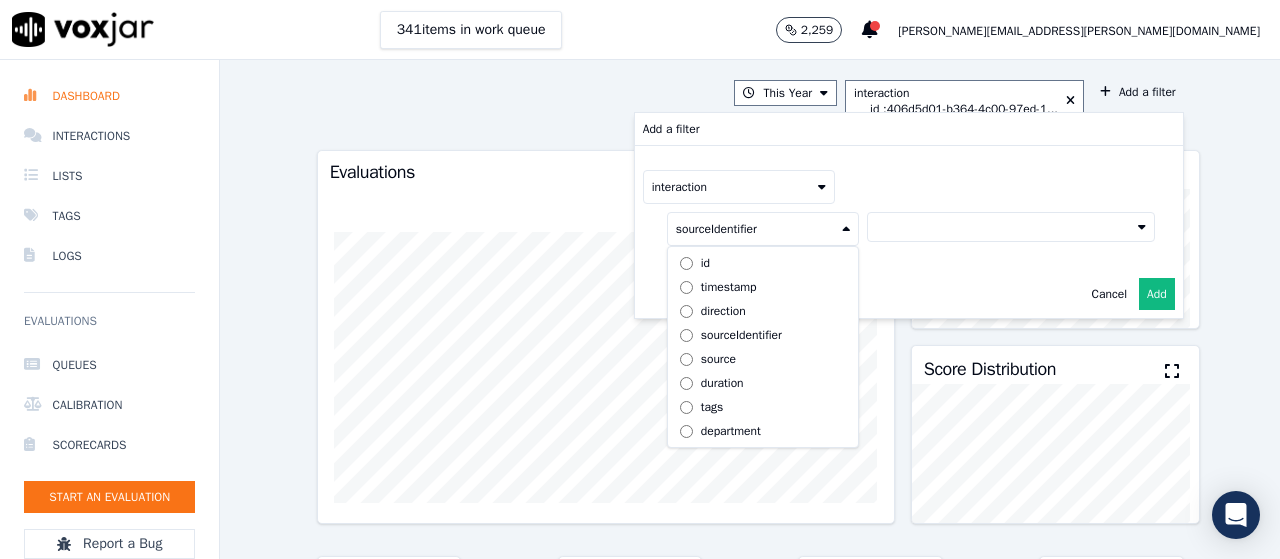 scroll, scrollTop: 39, scrollLeft: 0, axis: vertical 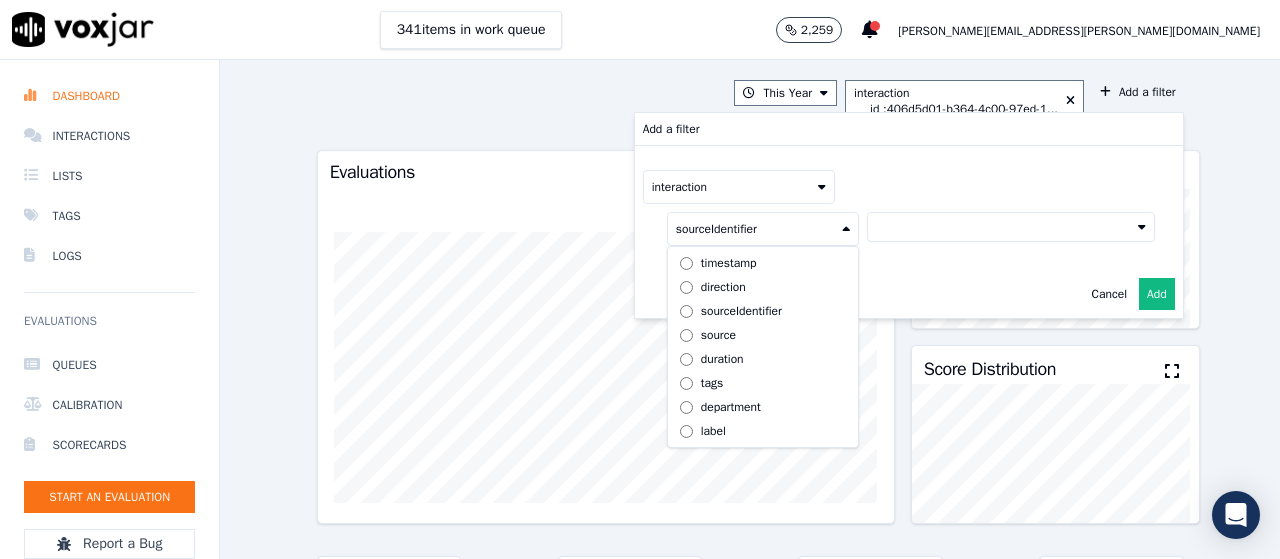 click on "source" at bounding box center [718, 335] 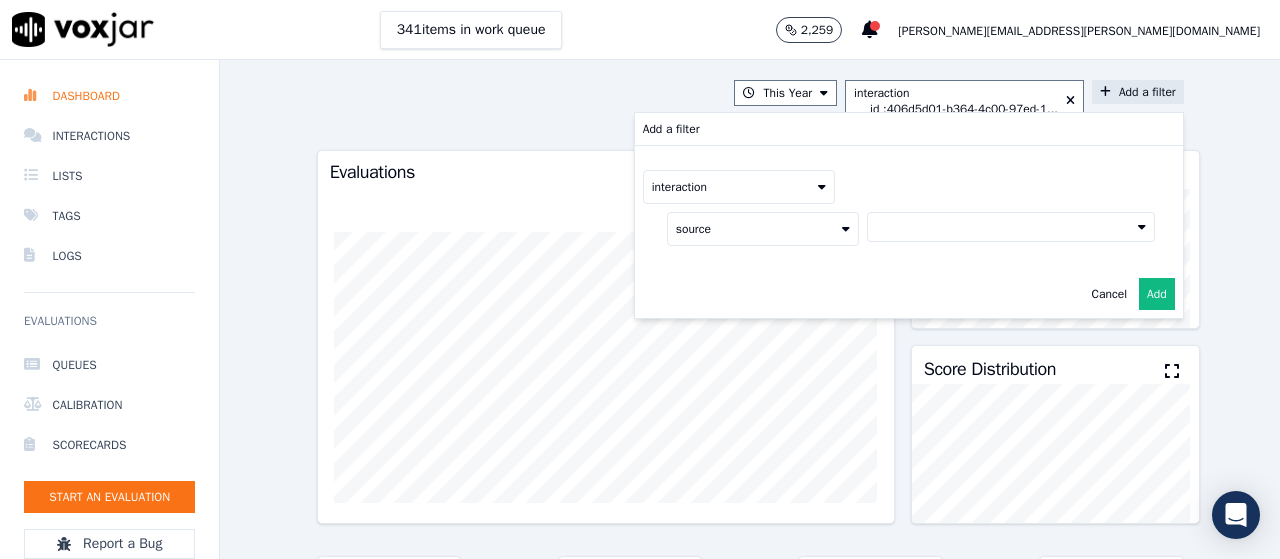 click at bounding box center [1011, 227] 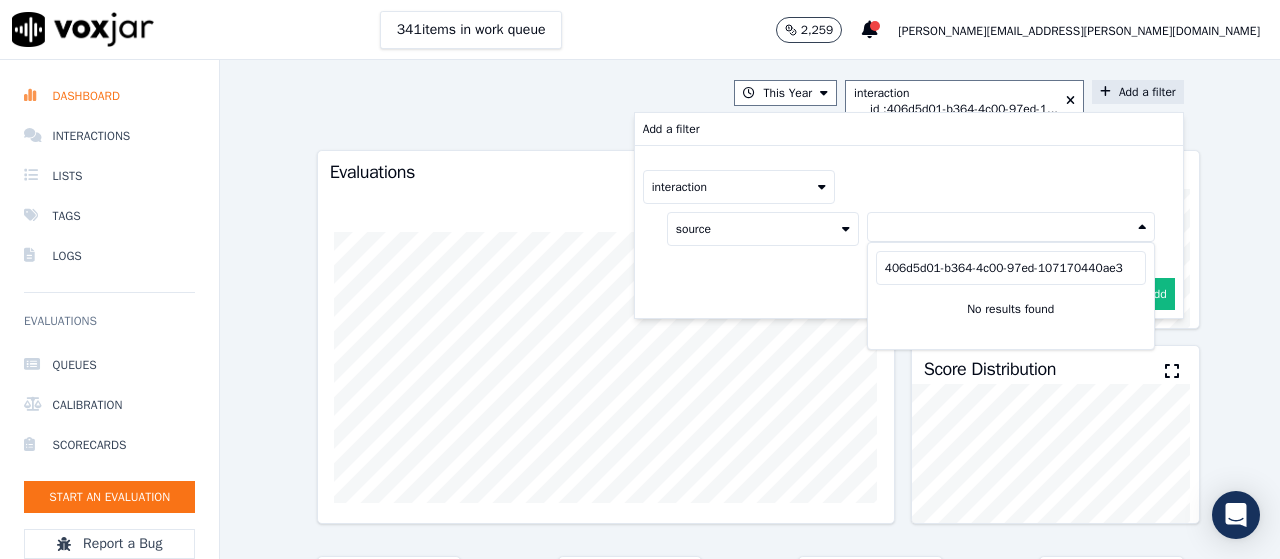 click on "406d5d01-b364-4c00-97ed-107170440ae3" at bounding box center [1011, 268] 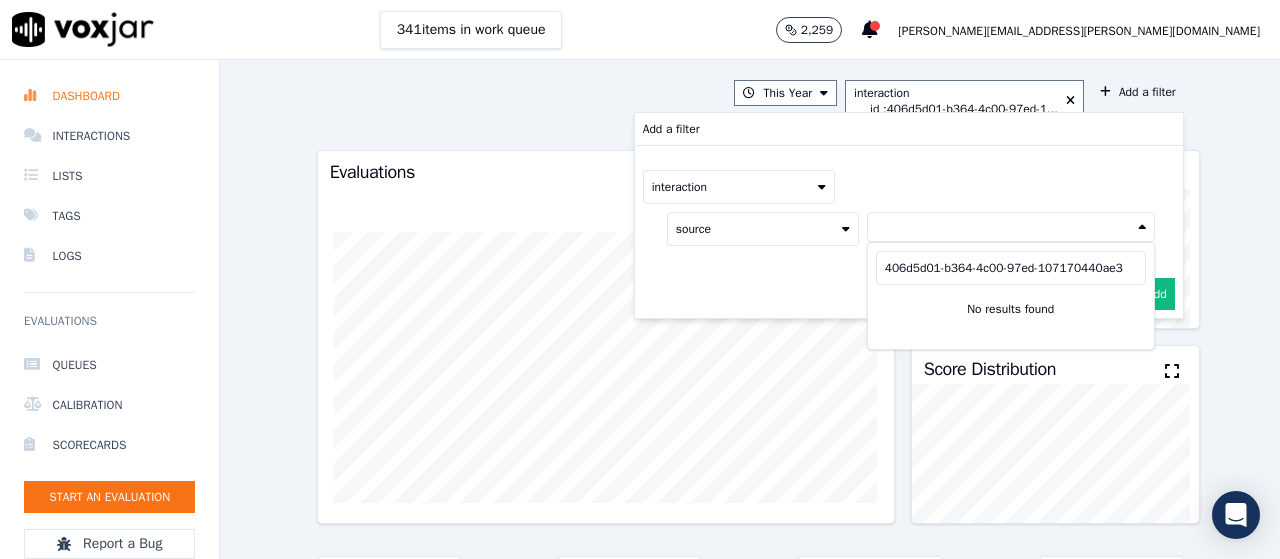 click on "source" at bounding box center (763, 229) 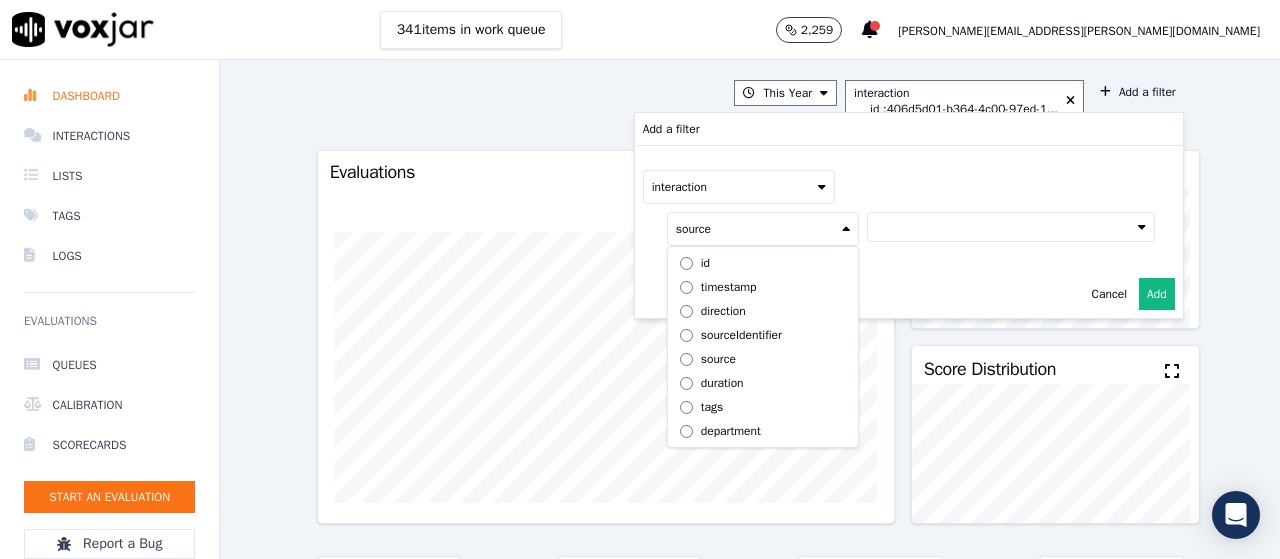 click on "direction" at bounding box center (723, 311) 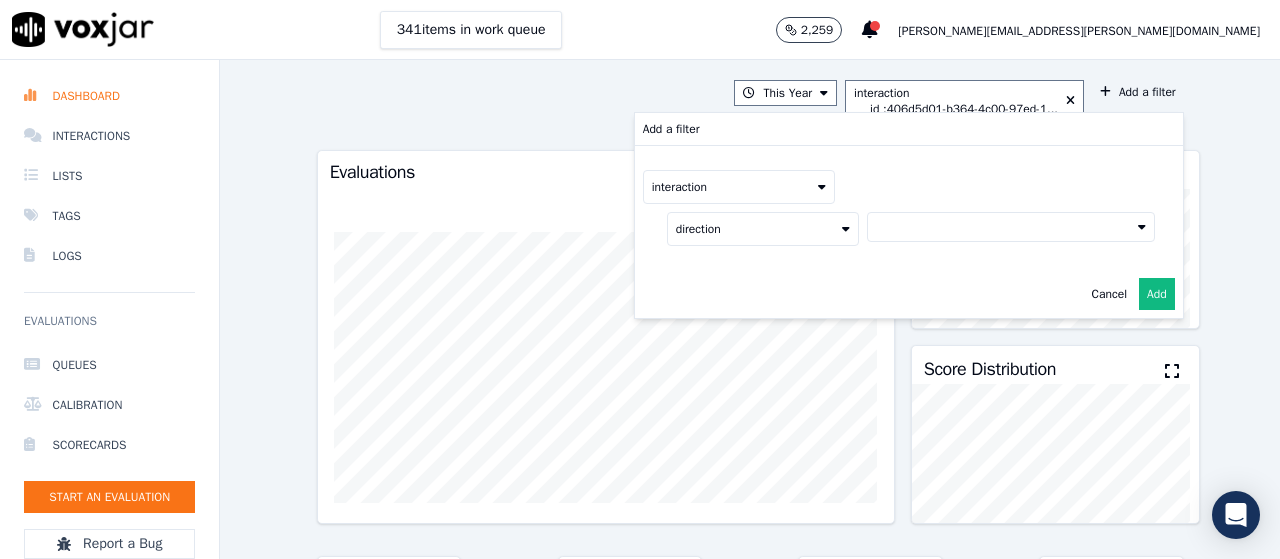 click on "direction" at bounding box center (763, 229) 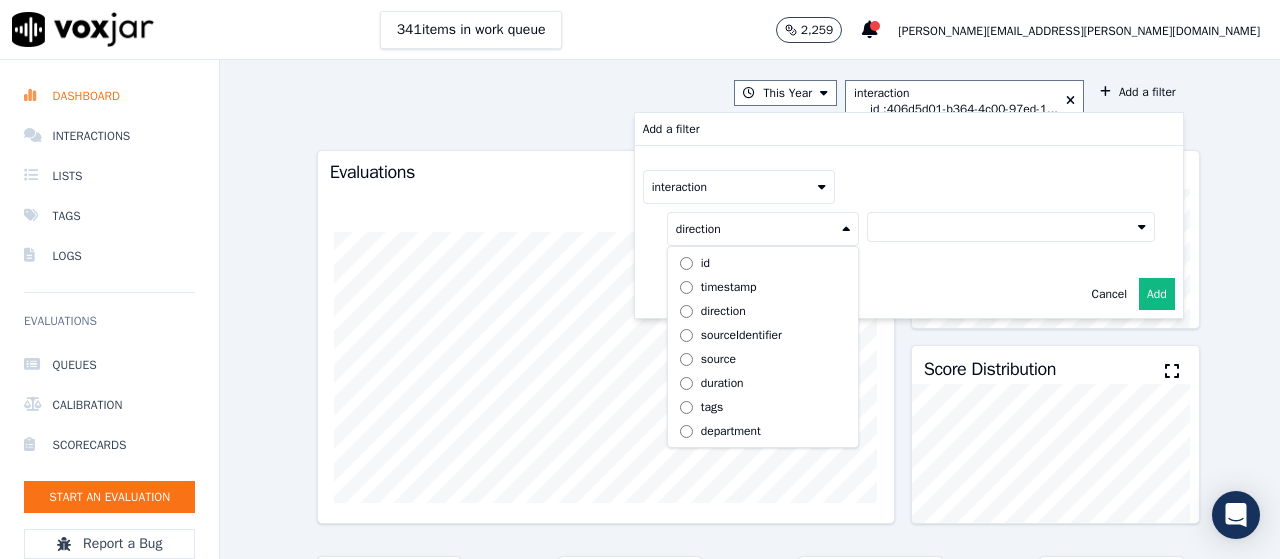 click on "id" at bounding box center (763, 263) 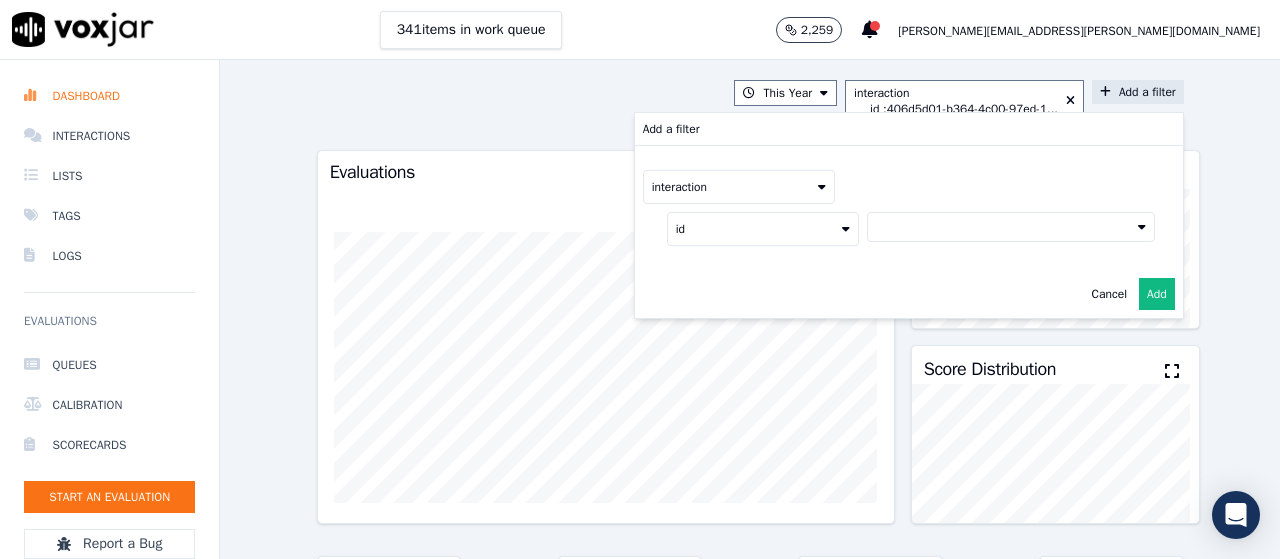 type 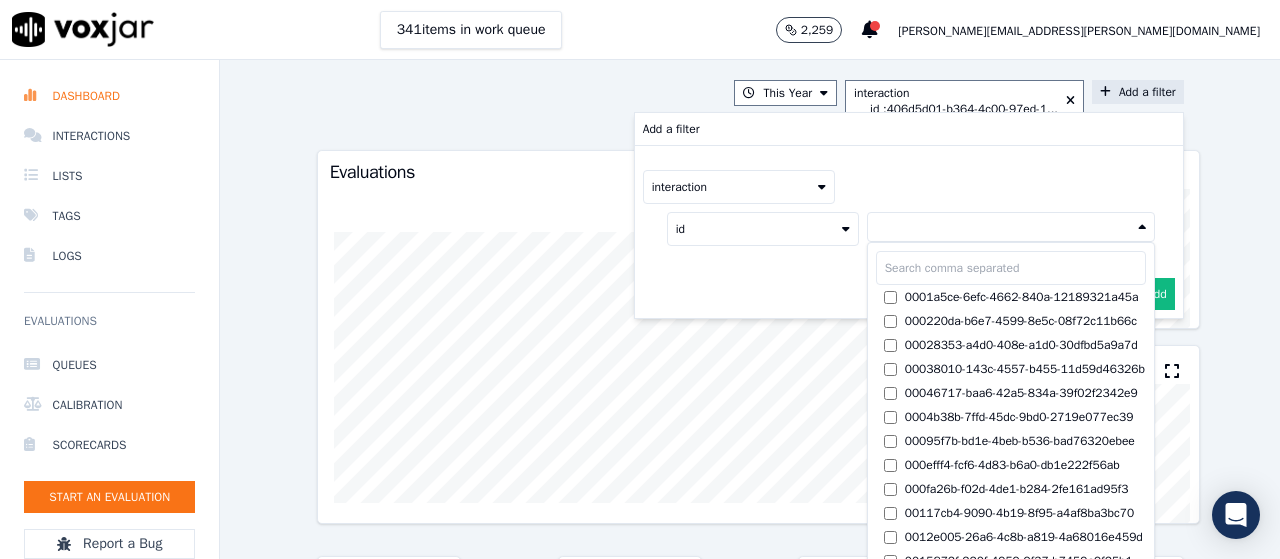 click at bounding box center [1011, 268] 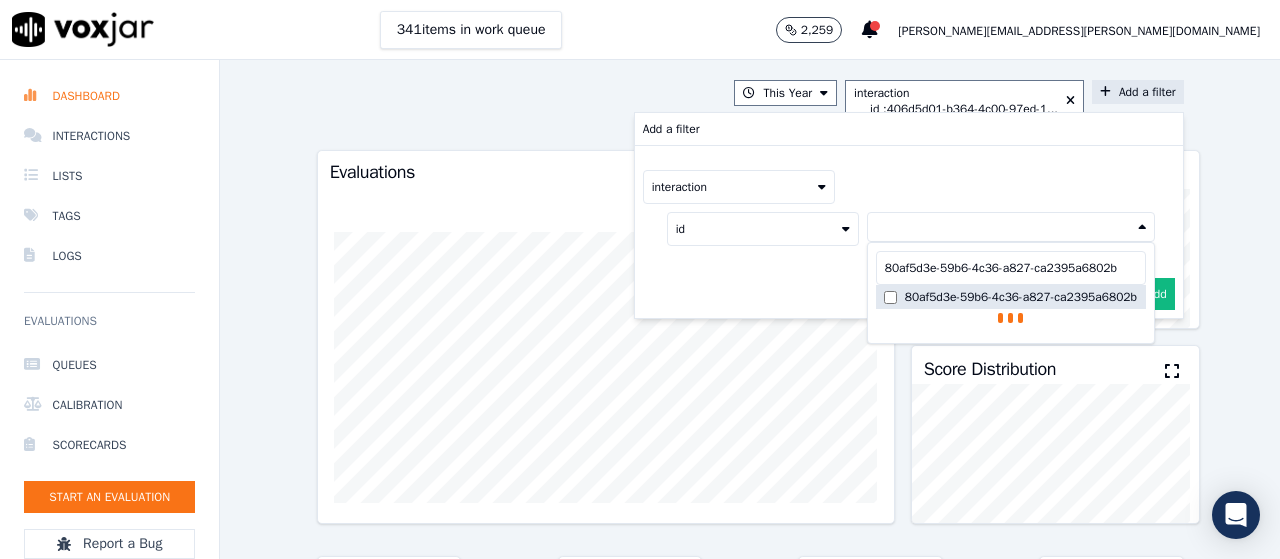 type on "80af5d3e-59b6-4c36-a827-ca2395a6802b" 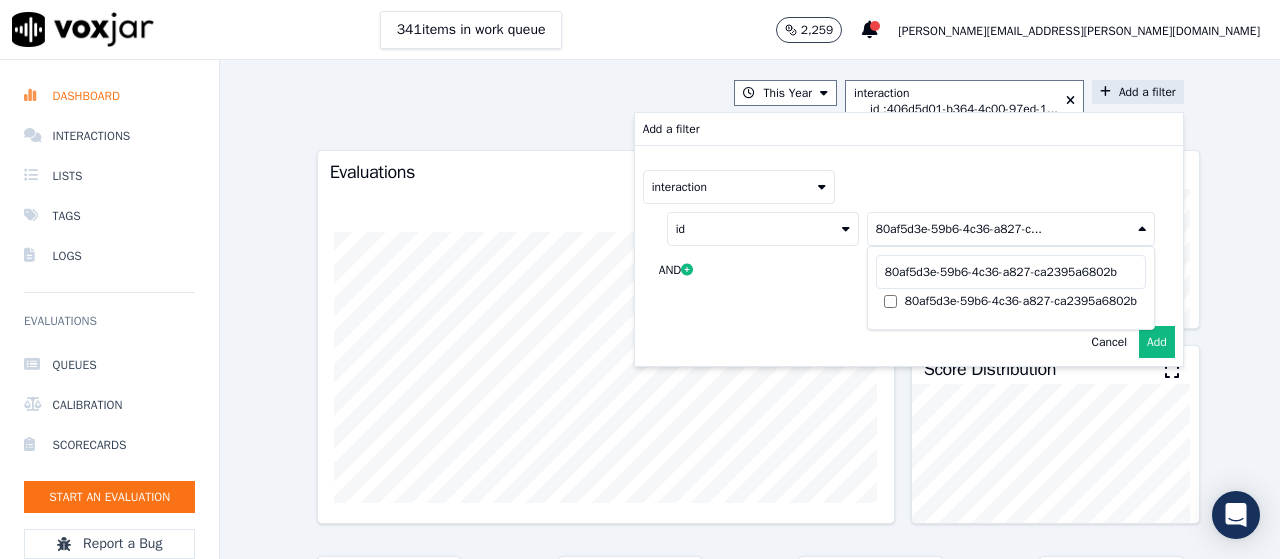 click on "Add" at bounding box center (1157, 342) 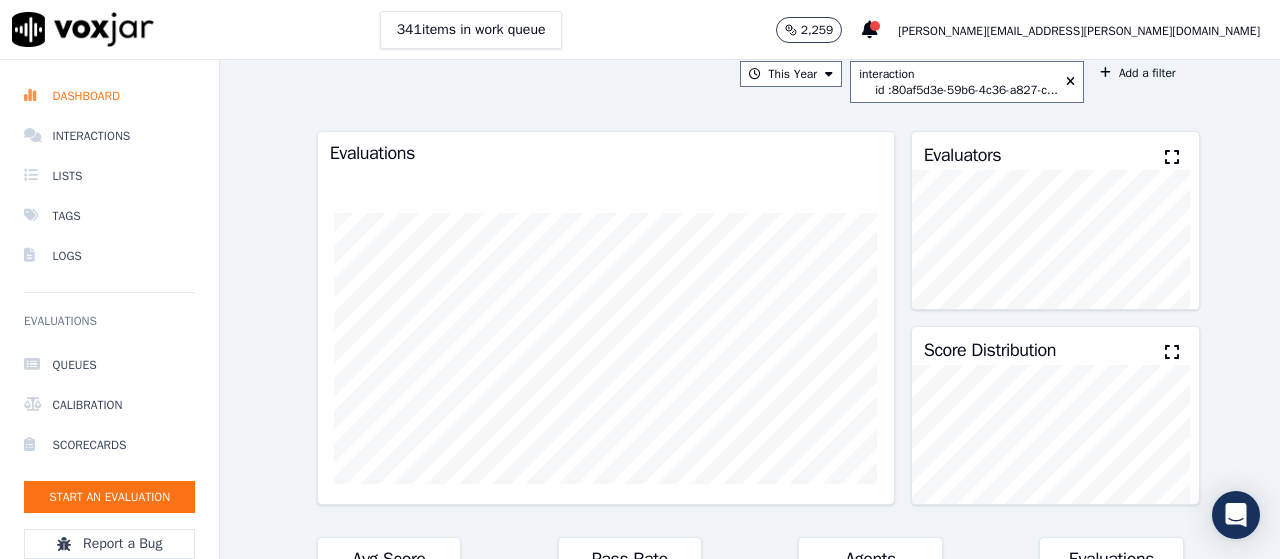scroll, scrollTop: 0, scrollLeft: 0, axis: both 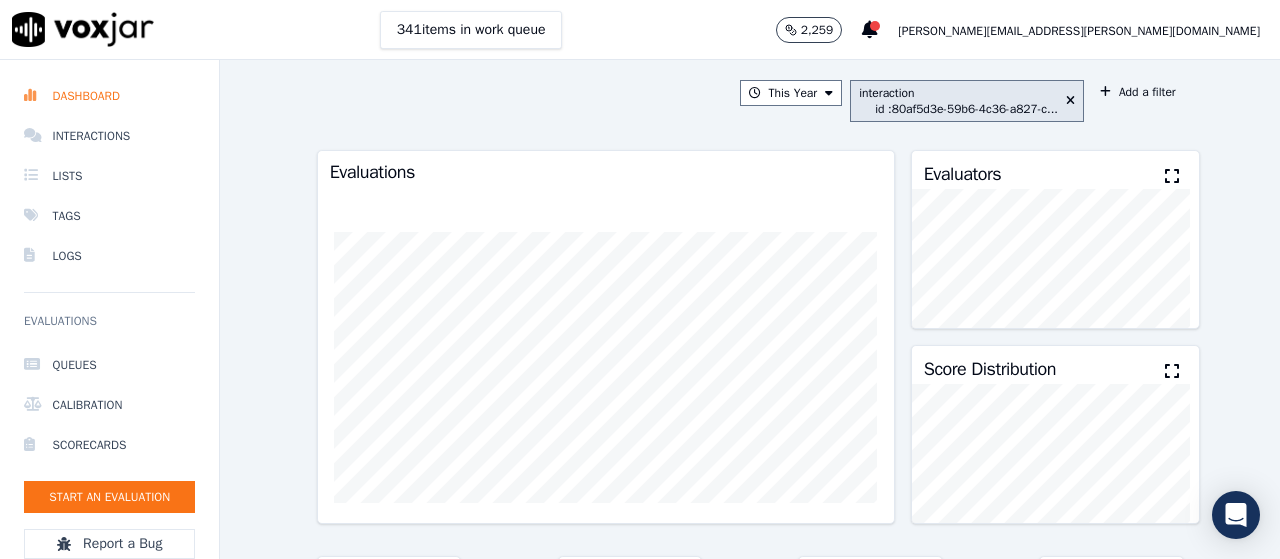 click on "interaction     id   :  80af5d3e-59b6-4c36-a827-c..." at bounding box center (967, 101) 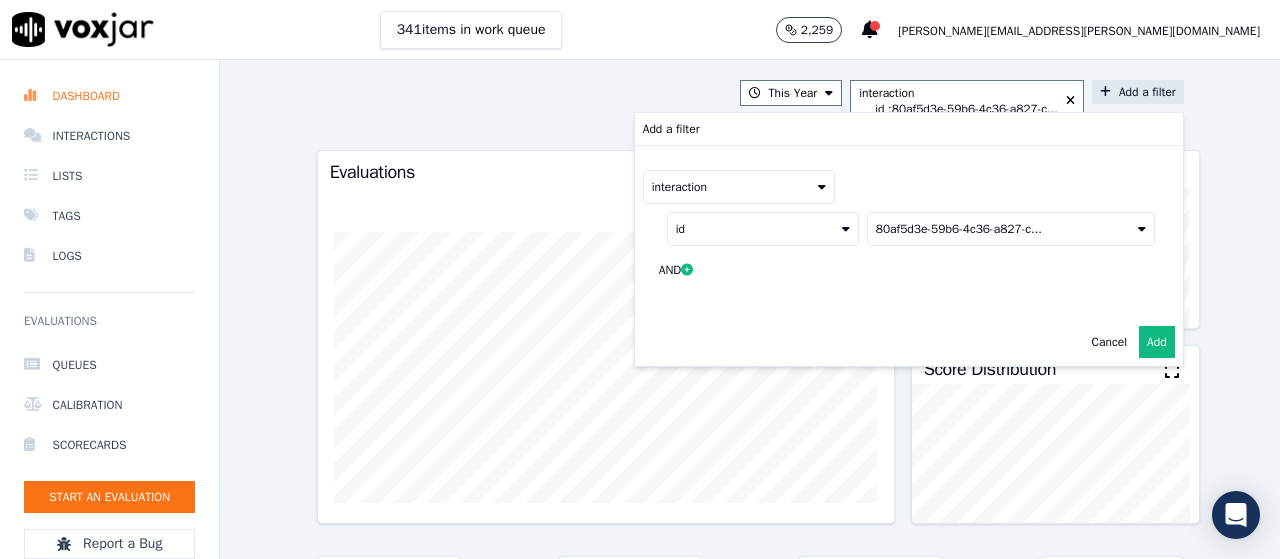 click on "Cancel" at bounding box center (1109, 342) 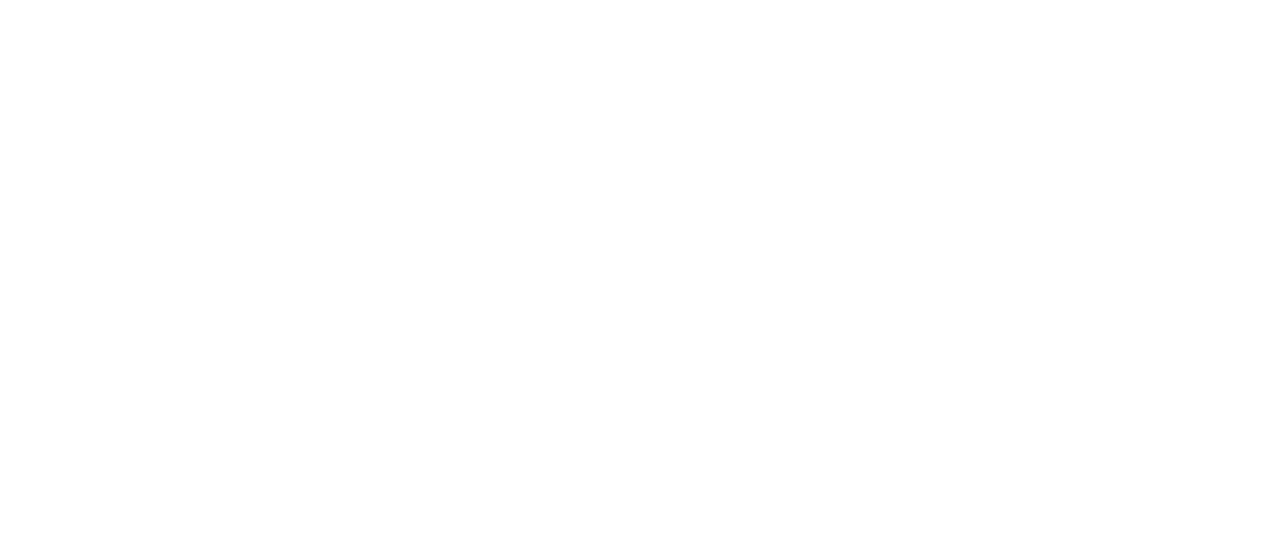 scroll, scrollTop: 0, scrollLeft: 0, axis: both 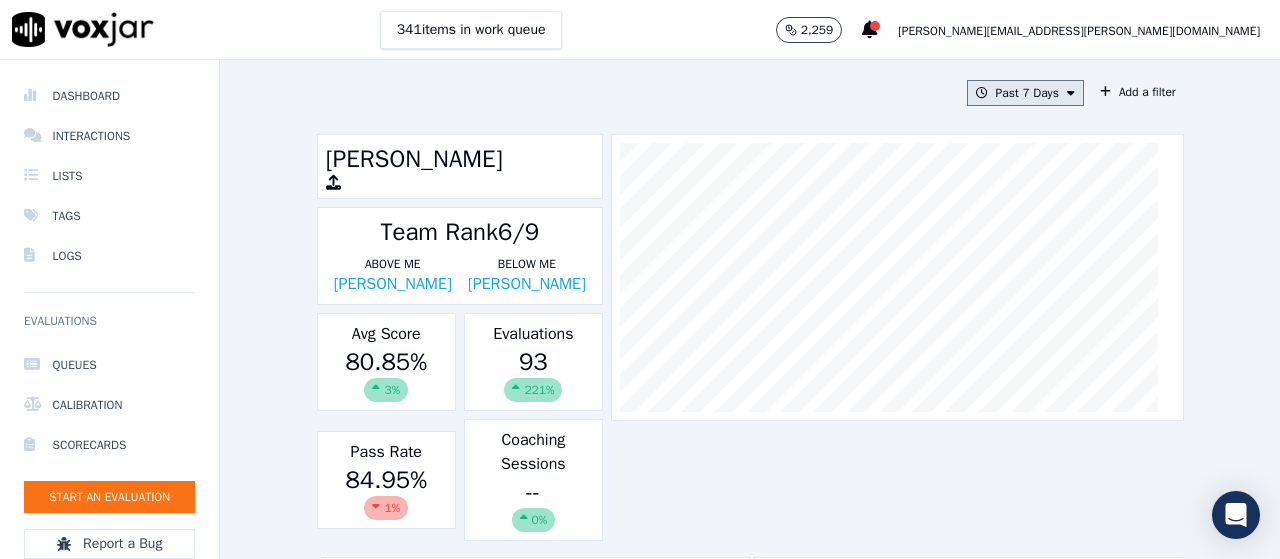 click on "Past 7 Days" at bounding box center (1025, 93) 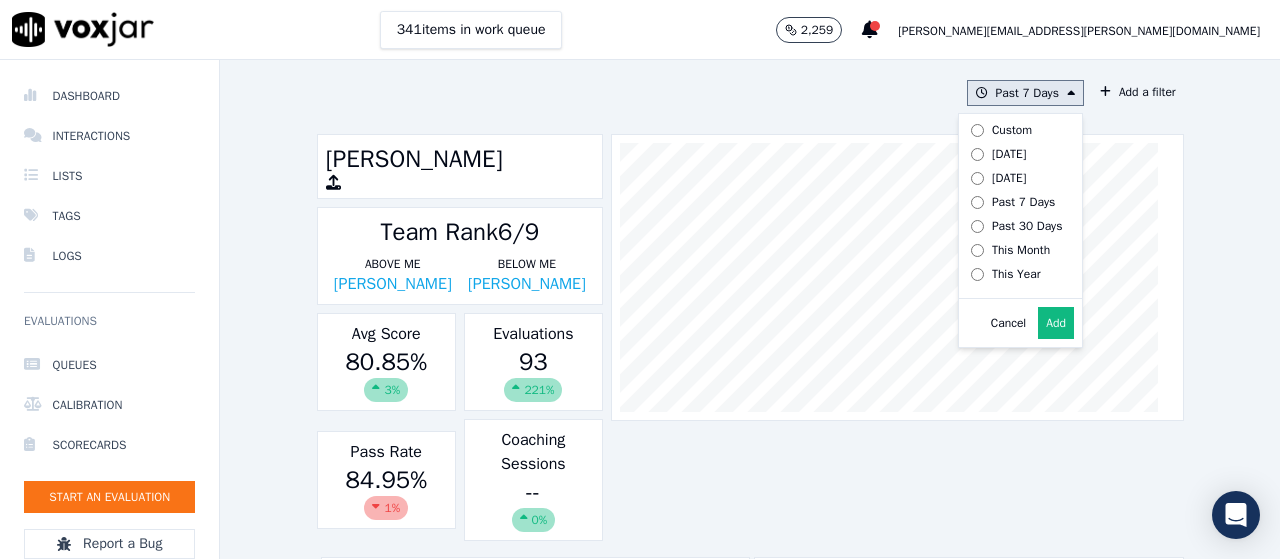 click on "Custom" at bounding box center [1013, 130] 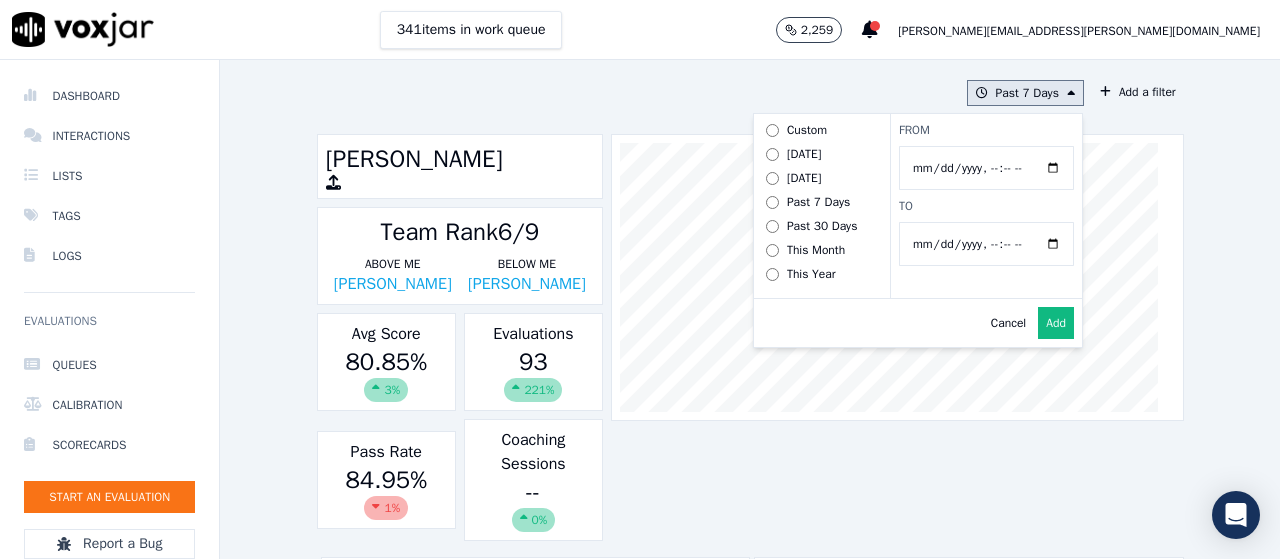 click on "From" at bounding box center [986, 168] 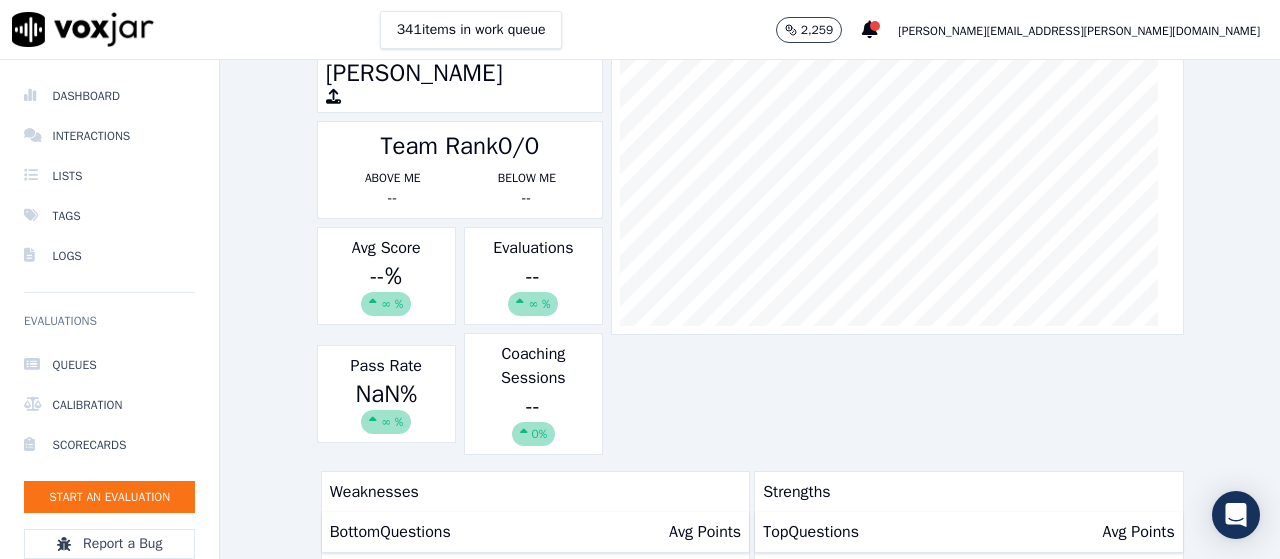scroll, scrollTop: 0, scrollLeft: 0, axis: both 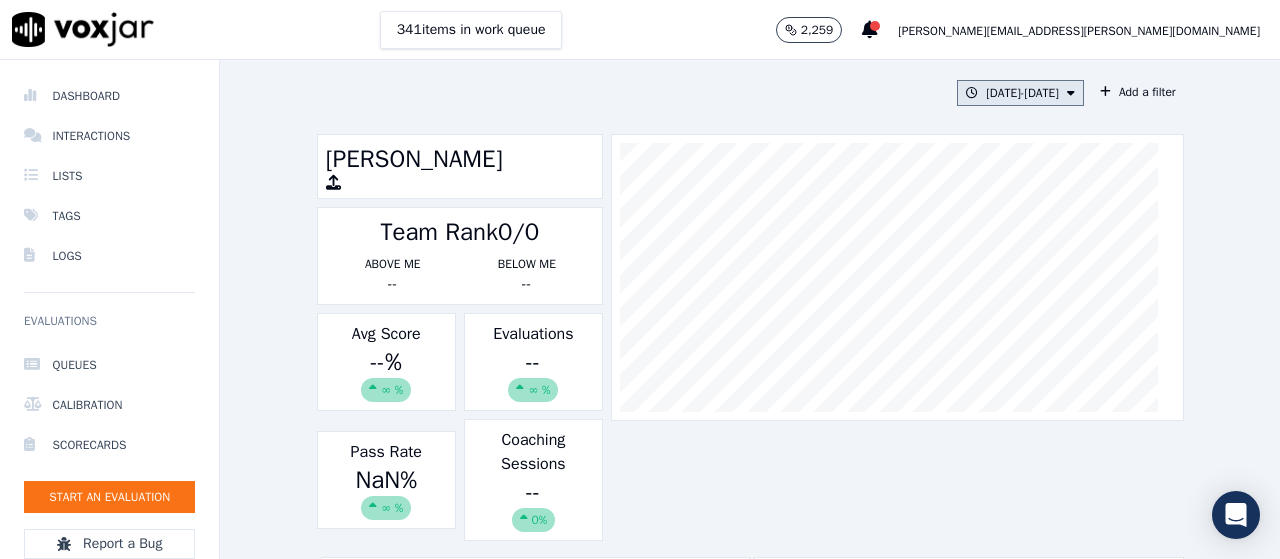 click on "4/15/25
-
4/15/25" at bounding box center (1020, 93) 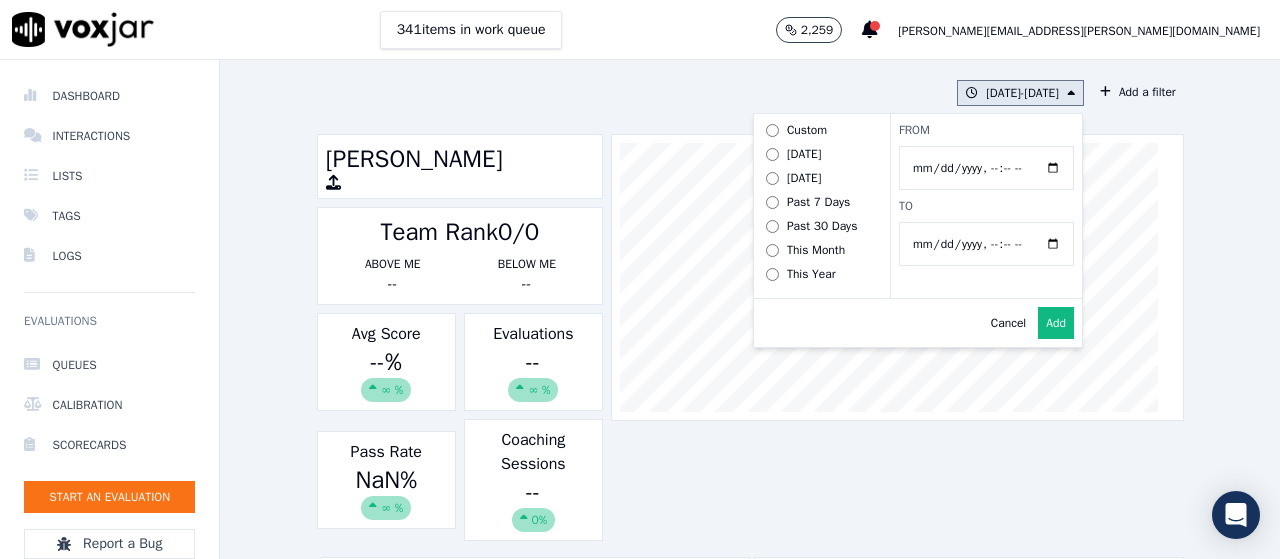 click on "From" at bounding box center [986, 168] 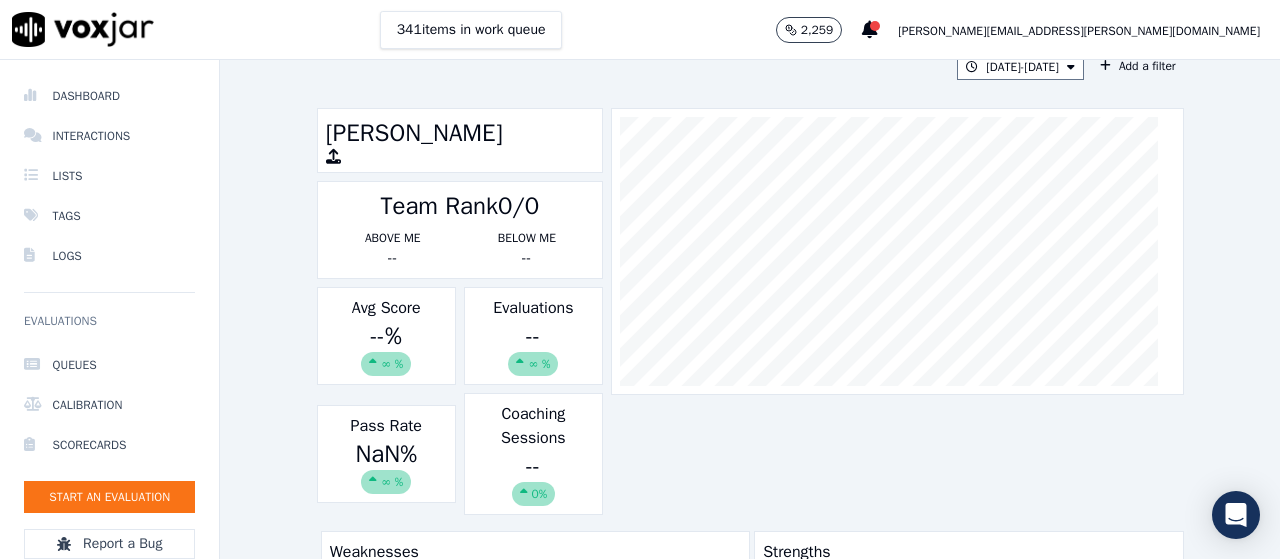 scroll, scrollTop: 0, scrollLeft: 0, axis: both 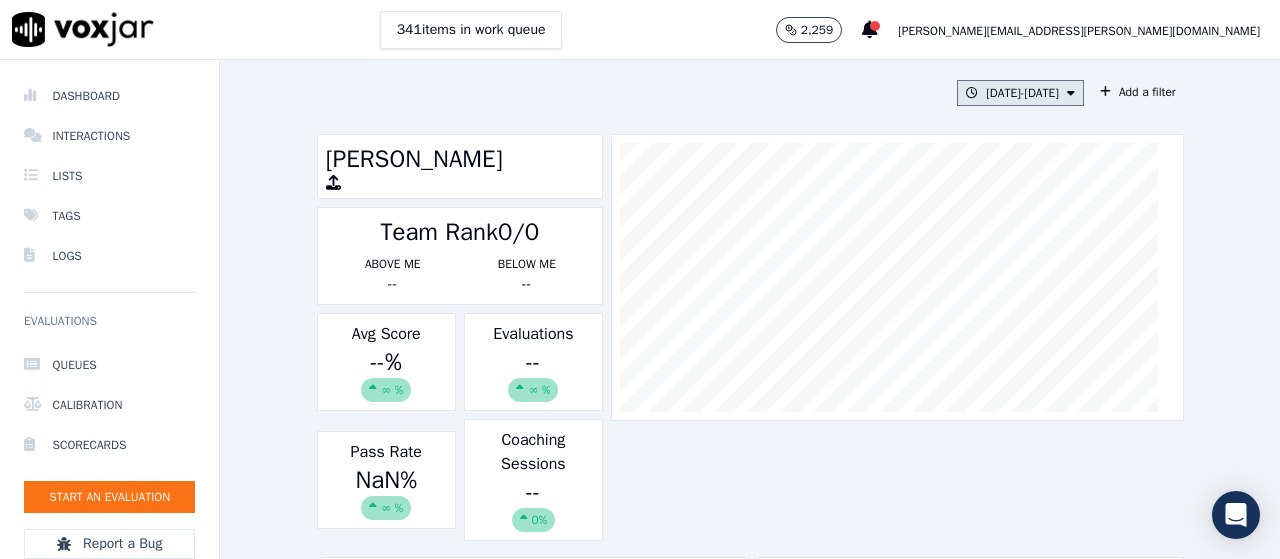 click on "4/14/25
-
4/14/25" at bounding box center [1020, 93] 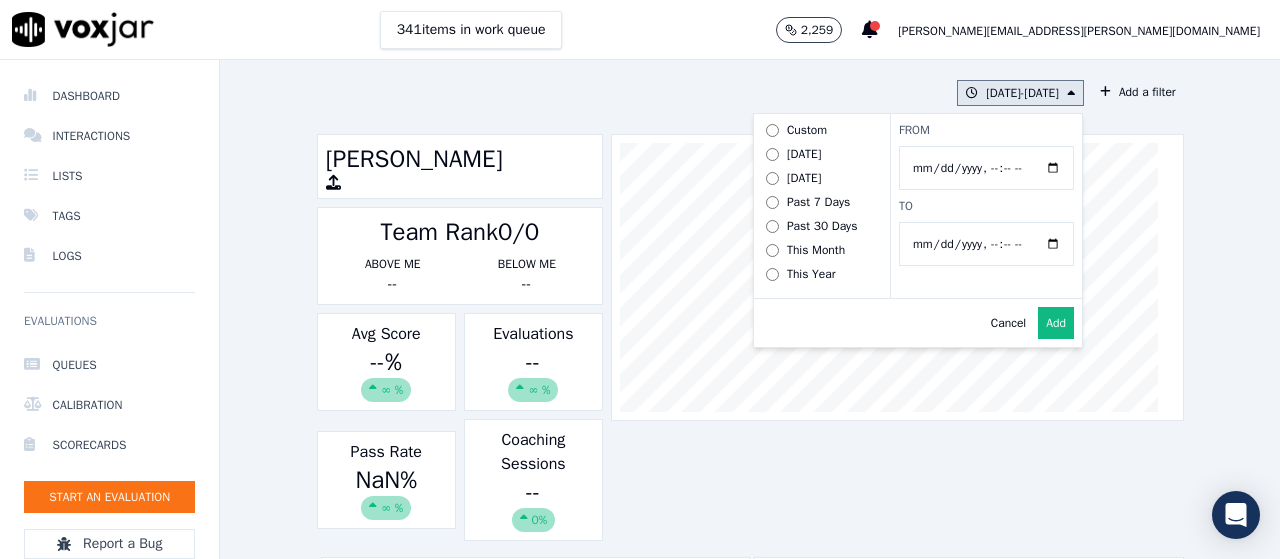 click on "From" at bounding box center (986, 168) 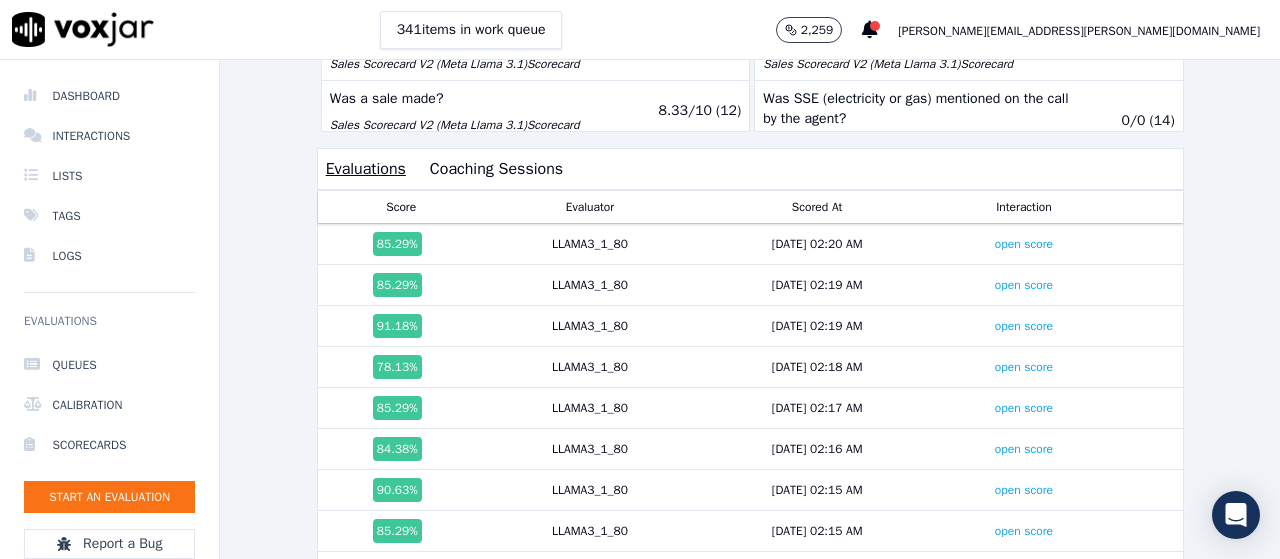 scroll, scrollTop: 780, scrollLeft: 0, axis: vertical 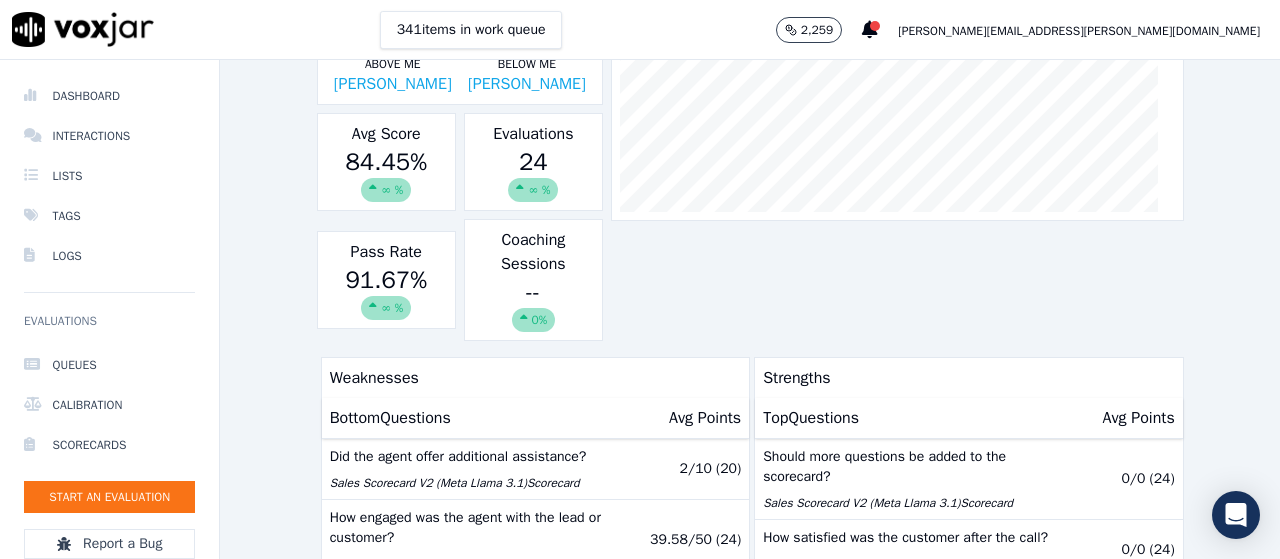 click on "4/16/25
-
4/16/25
Add a filter
Daniel Franz       Team Rank
2/9   Above Me   Shane Pathan   Below Me   Mustafa Finlay   Avg Score
84.45 %
∞ %   Evaluations
24     ∞ %   Pass Rate
91.67 %
∞ %   Coaching Sessions
--
0%         Weaknesses   Bottom  Questions   Avg Points     Did the agent offer additional assistance?   Sales Scorecard V2 (Meta Llama 3.1)  Scorecard   2 / 10   ( 20 )   How engaged was the agent with the lead or customer?   Sales Scorecard V2 (Meta Llama 3.1)  Scorecard   39.58 / 50   ( 24 )   Was a sale made?   Sales Scorecard V2 (Meta Llama 3.1)  Scorecard   8.33 / 10   ( 12 )   What was the overall satisfaction of the lead or customer from the call   Sales Scorecard V2 (Meta Llama 3.1)  Scorecard   43.13 / 50   ( 24 )   Did the agent identify themselves in the call?    Scorecard   9.58 / 10   (" 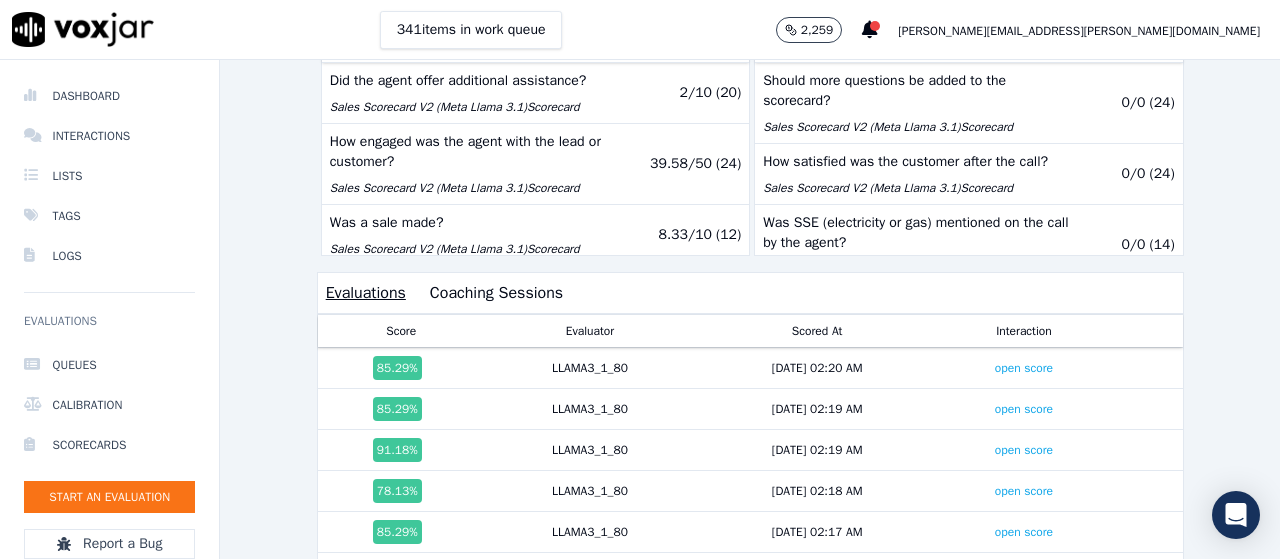 scroll, scrollTop: 600, scrollLeft: 0, axis: vertical 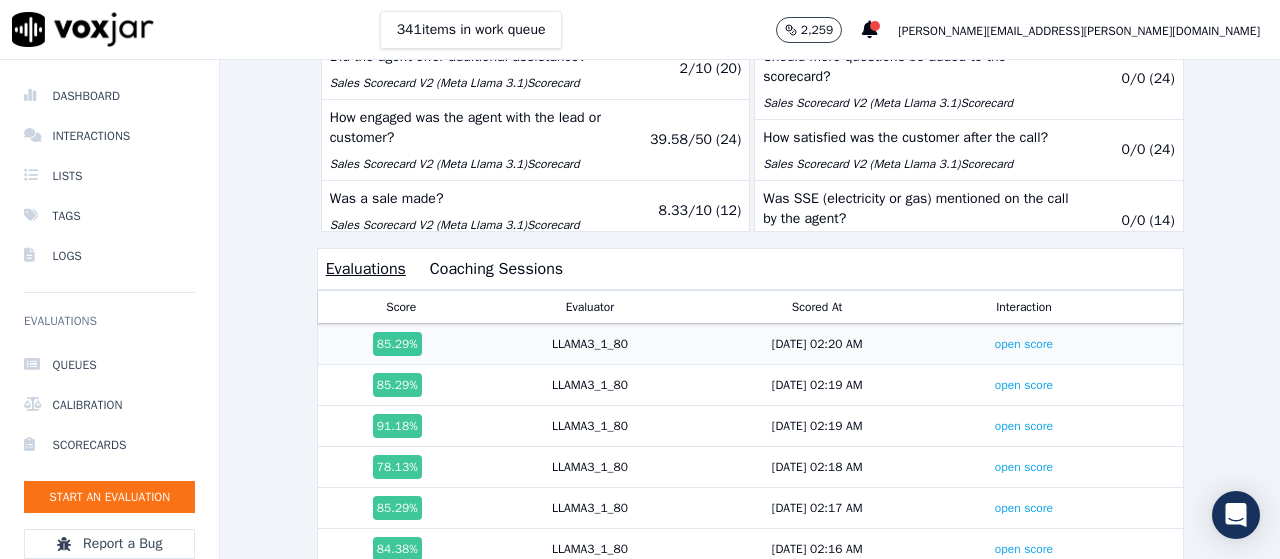 click on "LLAMA3_1_80" at bounding box center [590, 344] 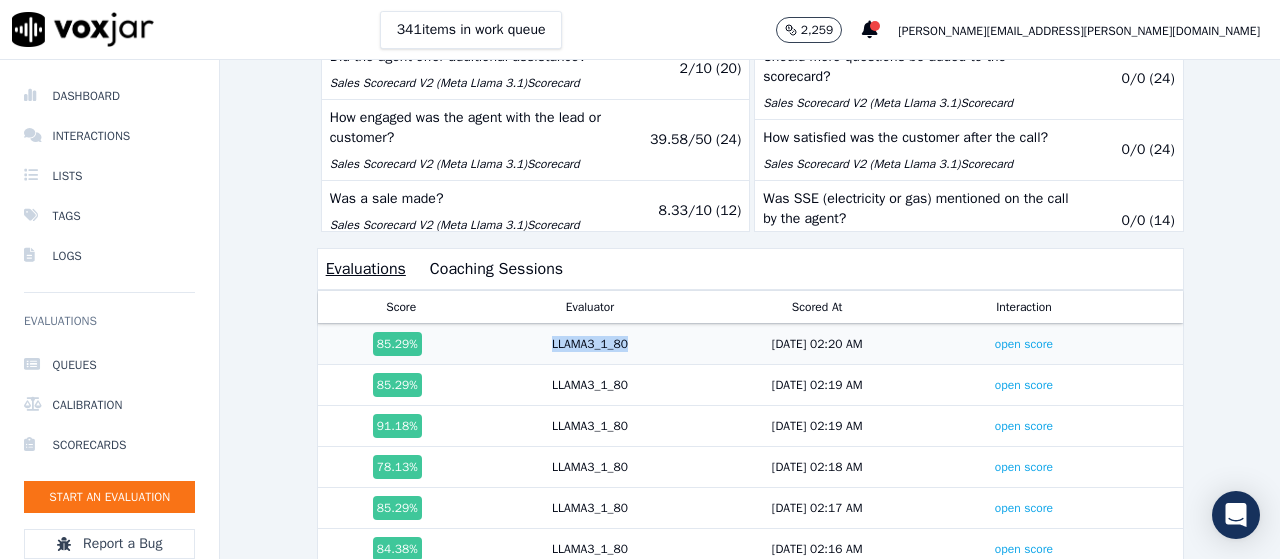 click on "LLAMA3_1_80" at bounding box center [590, 344] 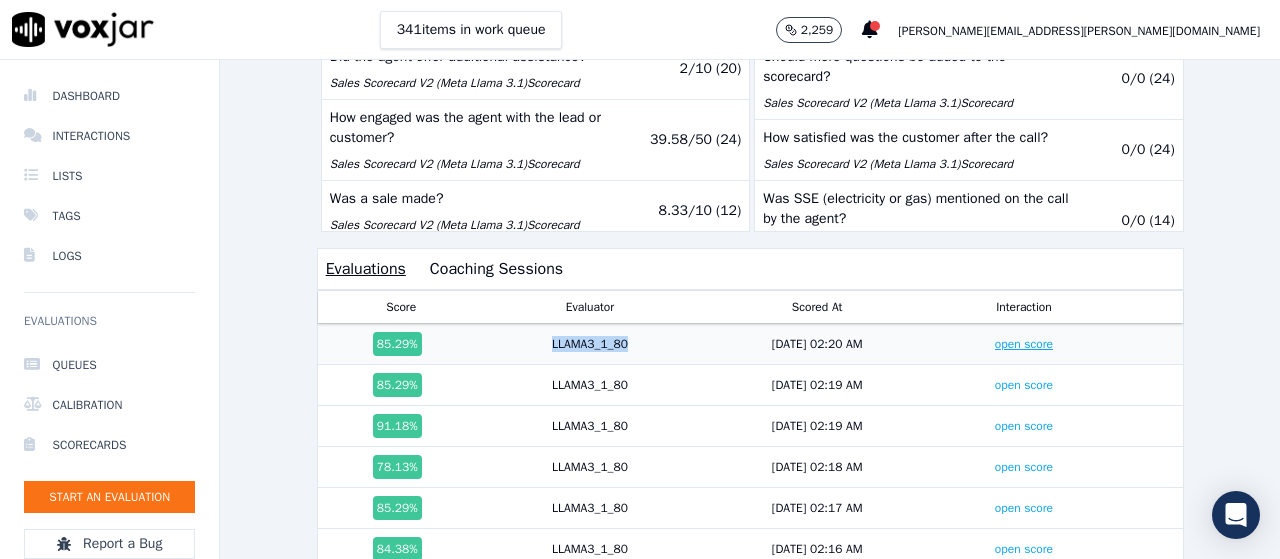 click on "open score" at bounding box center [1024, 344] 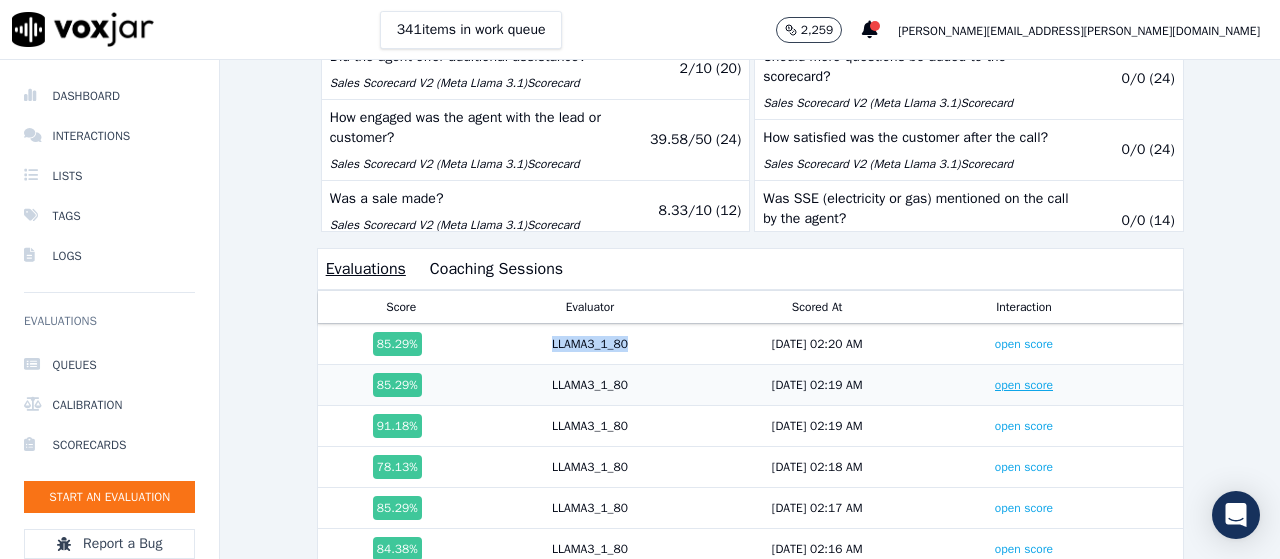 click on "open score" at bounding box center (1024, 385) 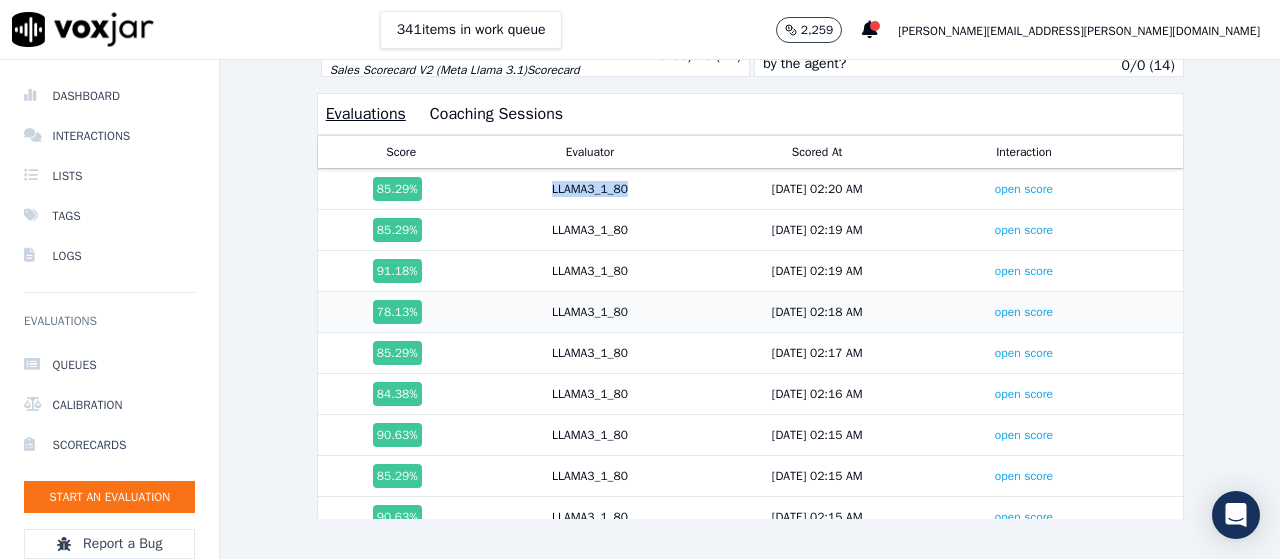 scroll, scrollTop: 780, scrollLeft: 0, axis: vertical 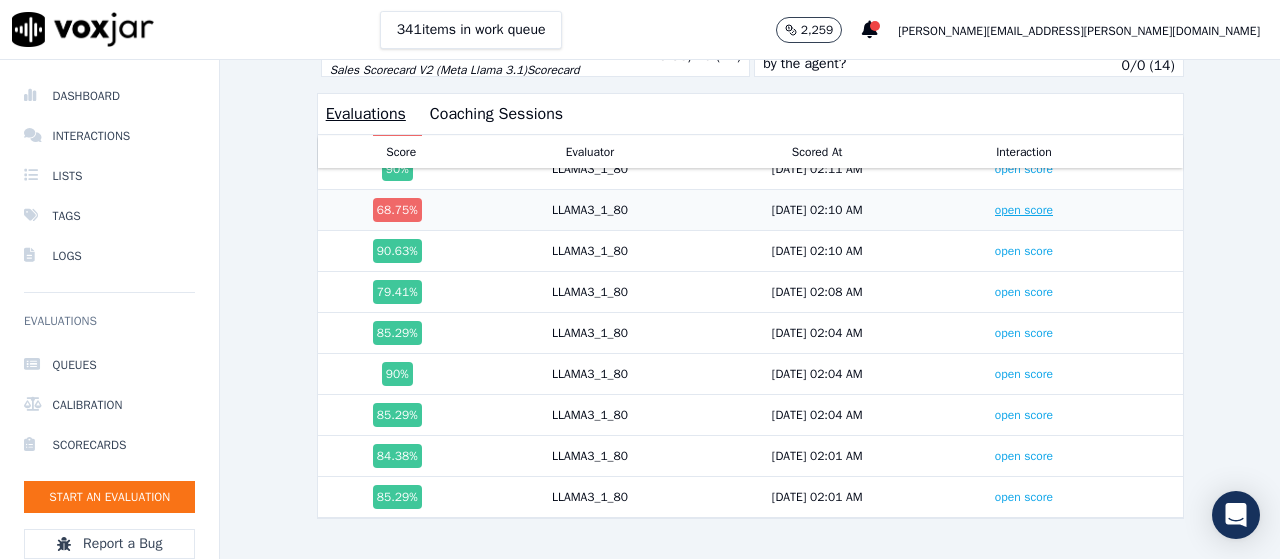 click on "open score" at bounding box center (1024, 210) 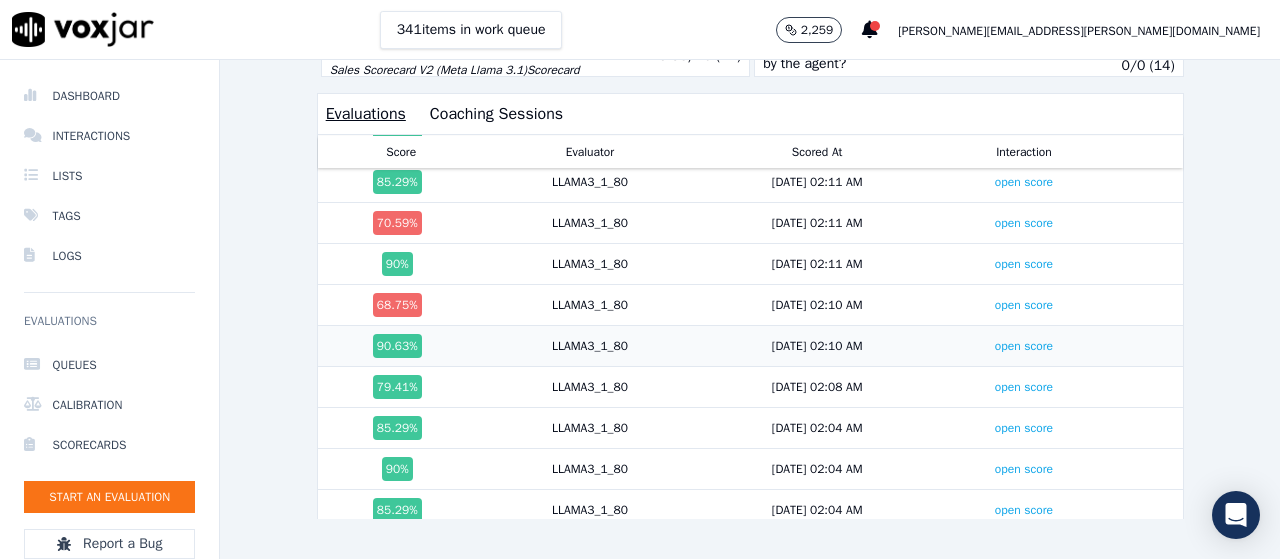 scroll, scrollTop: 441, scrollLeft: 0, axis: vertical 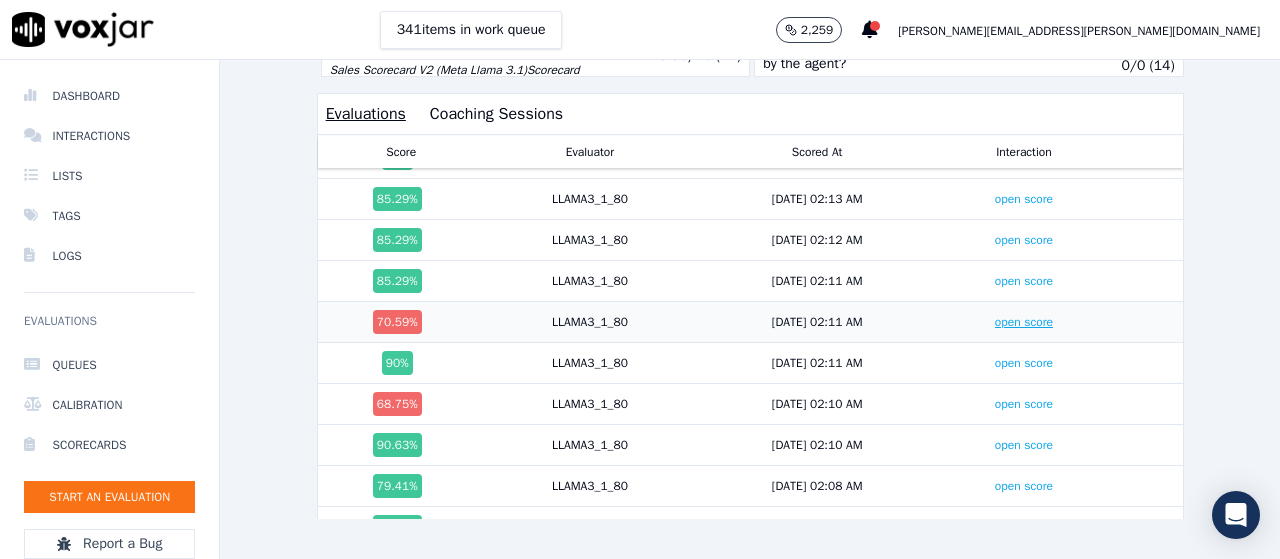 click on "open score" at bounding box center [1024, 322] 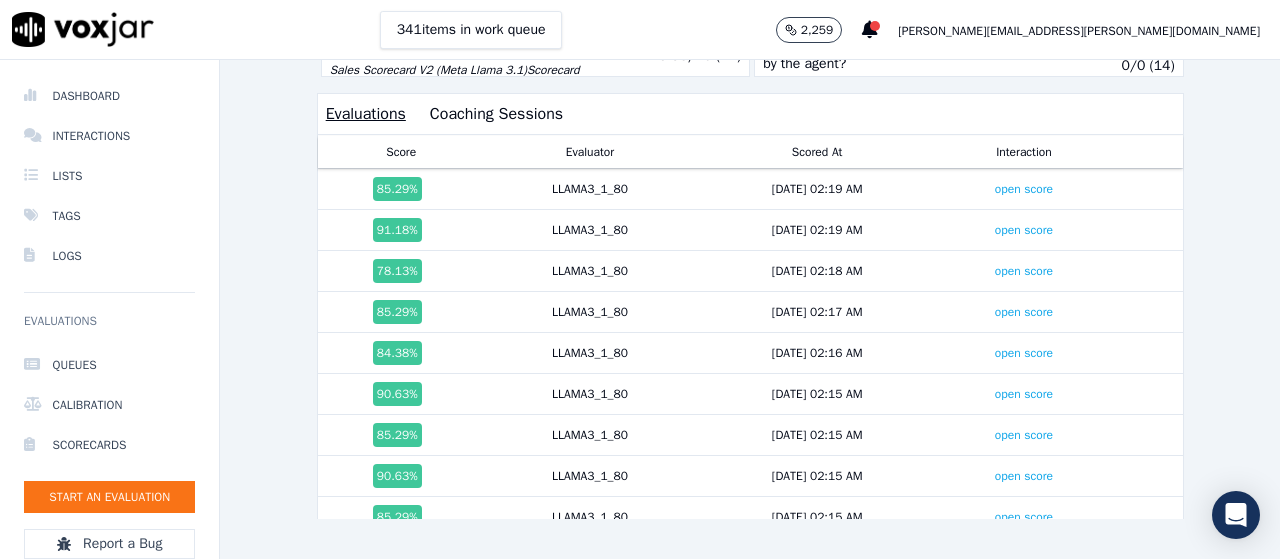 scroll, scrollTop: 0, scrollLeft: 0, axis: both 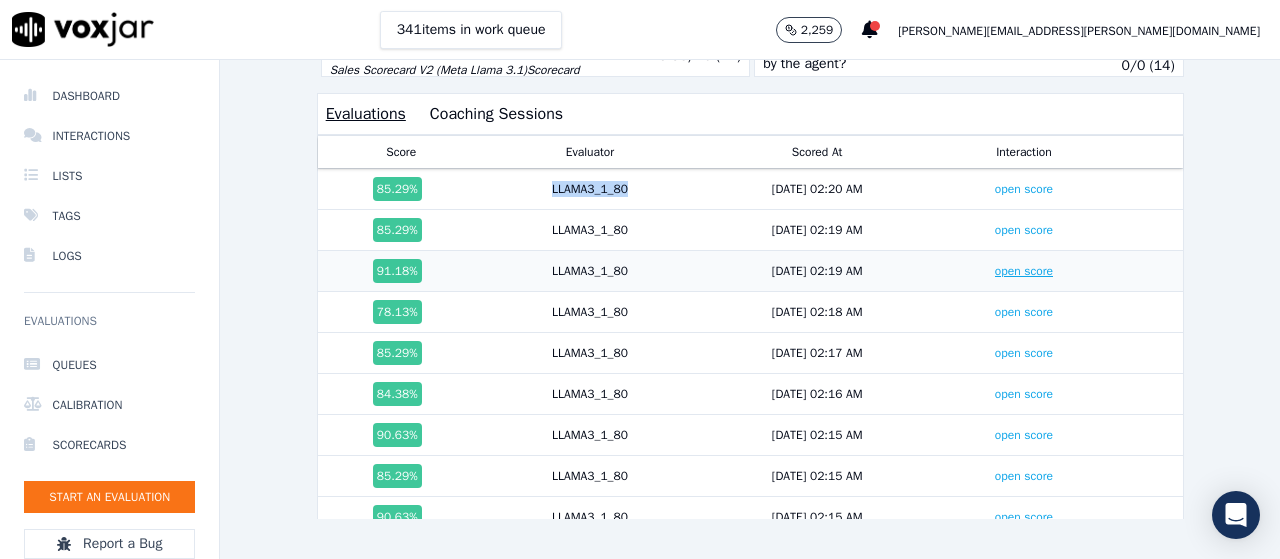 click on "open score" at bounding box center [1024, 271] 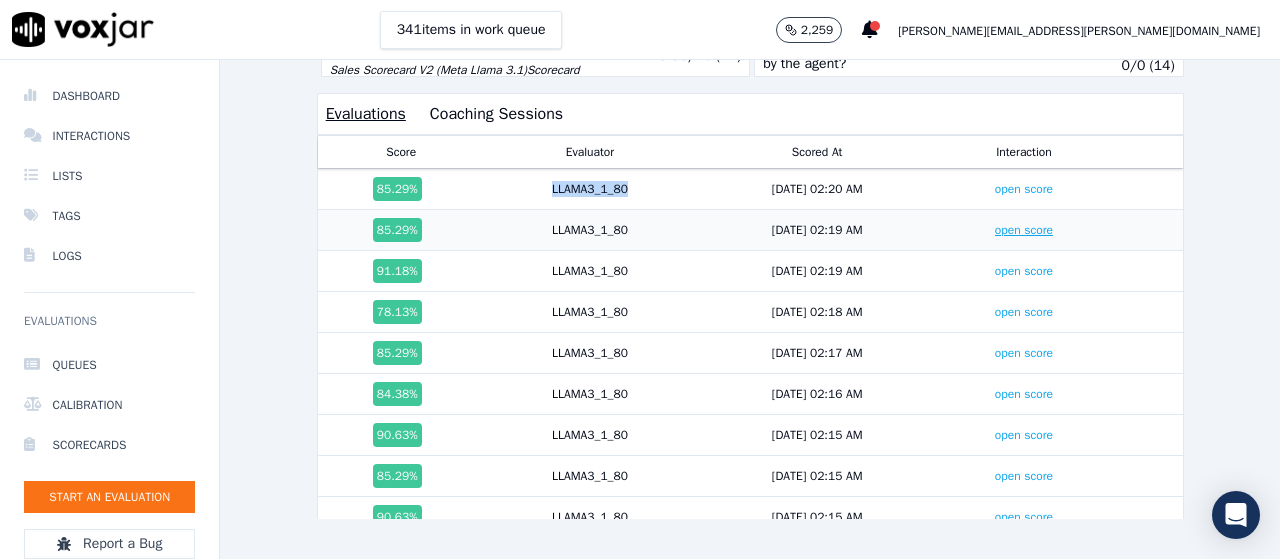click on "open score" at bounding box center (1024, 230) 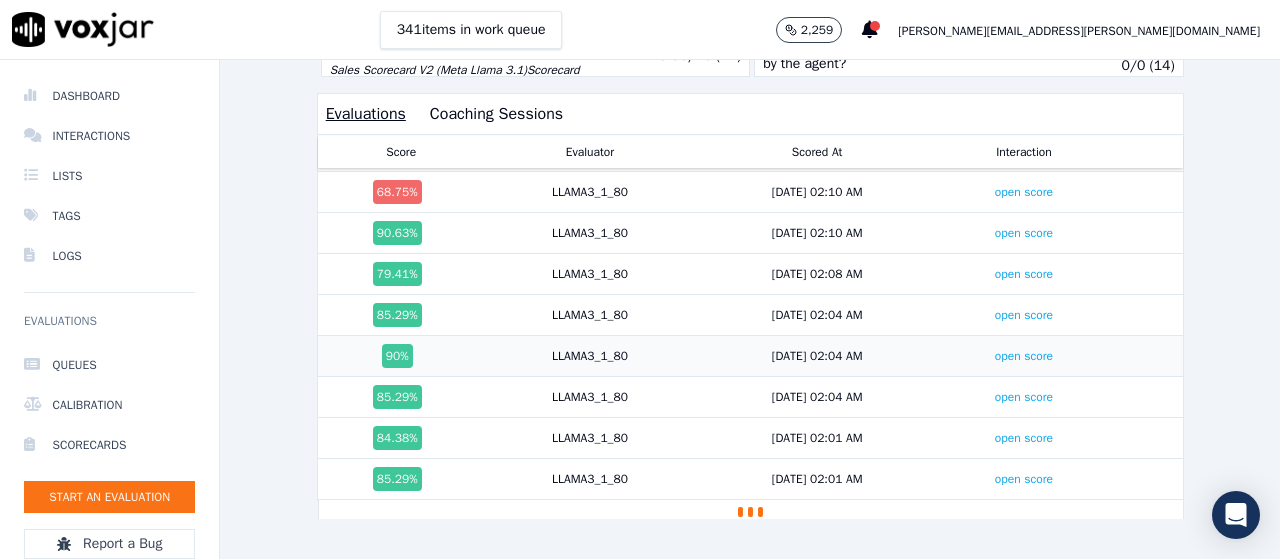 scroll, scrollTop: 641, scrollLeft: 0, axis: vertical 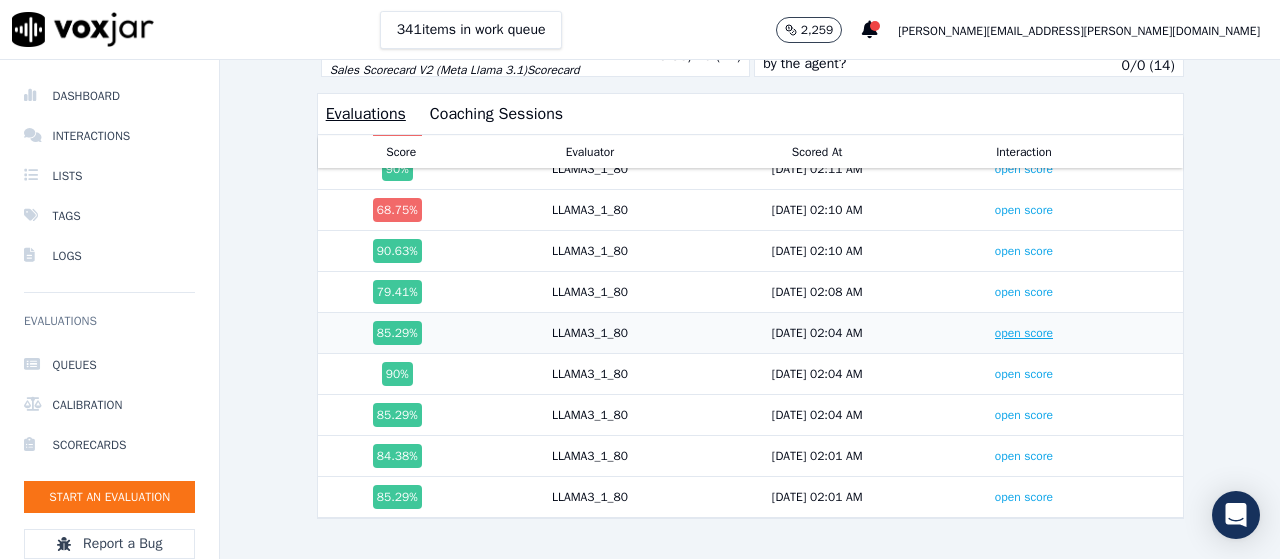 click on "open score" at bounding box center (1024, 333) 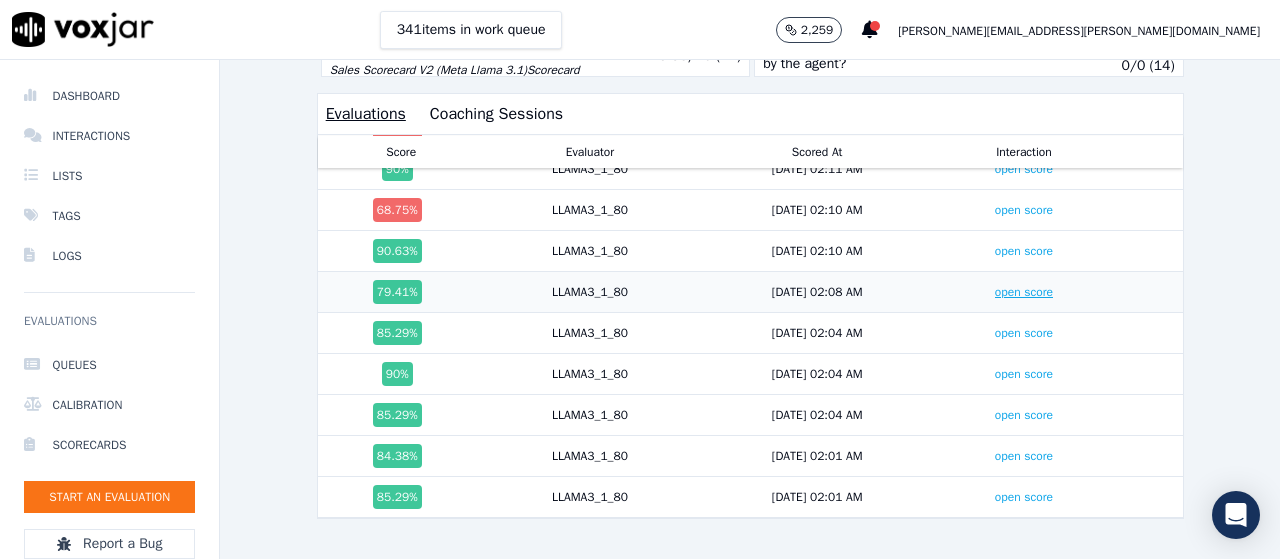 click on "open score" at bounding box center (1024, 292) 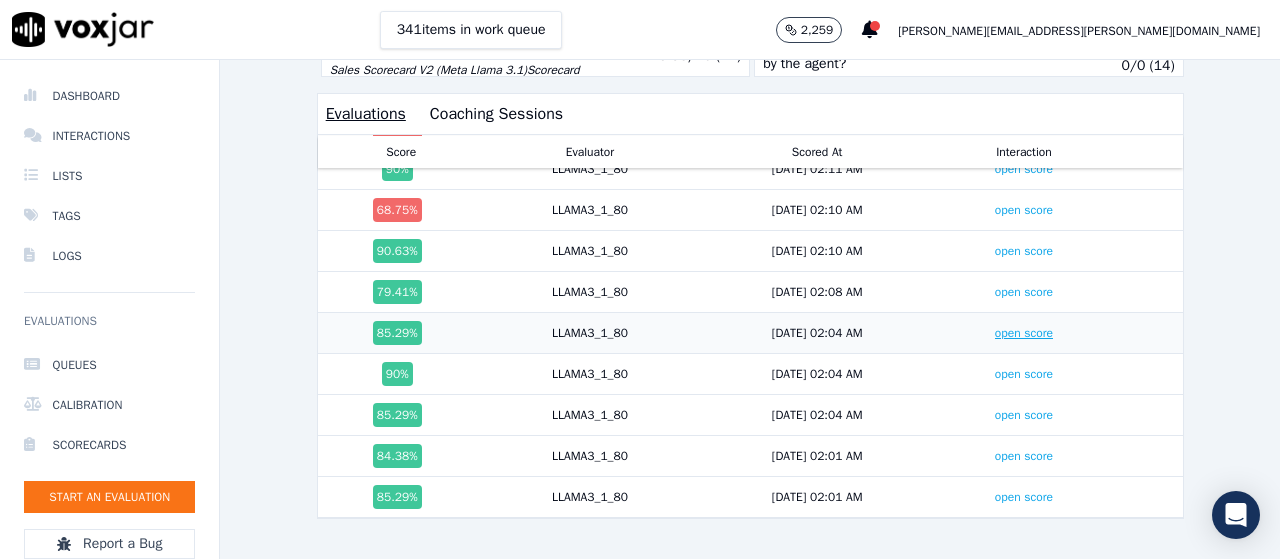 click on "open score" at bounding box center [1024, 333] 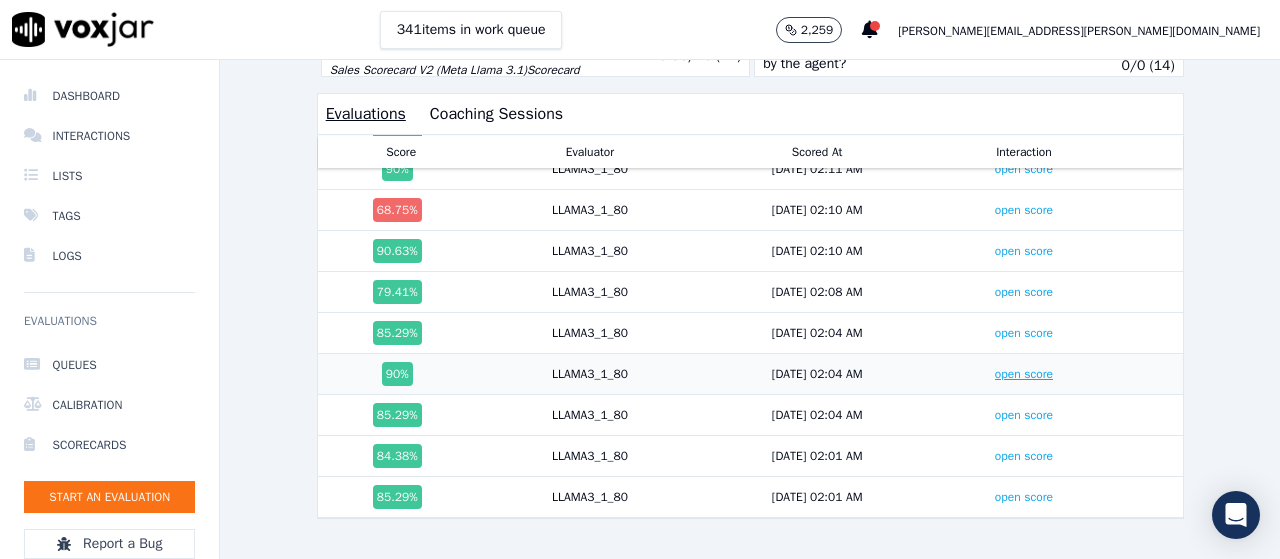 click on "open score" at bounding box center (1024, 374) 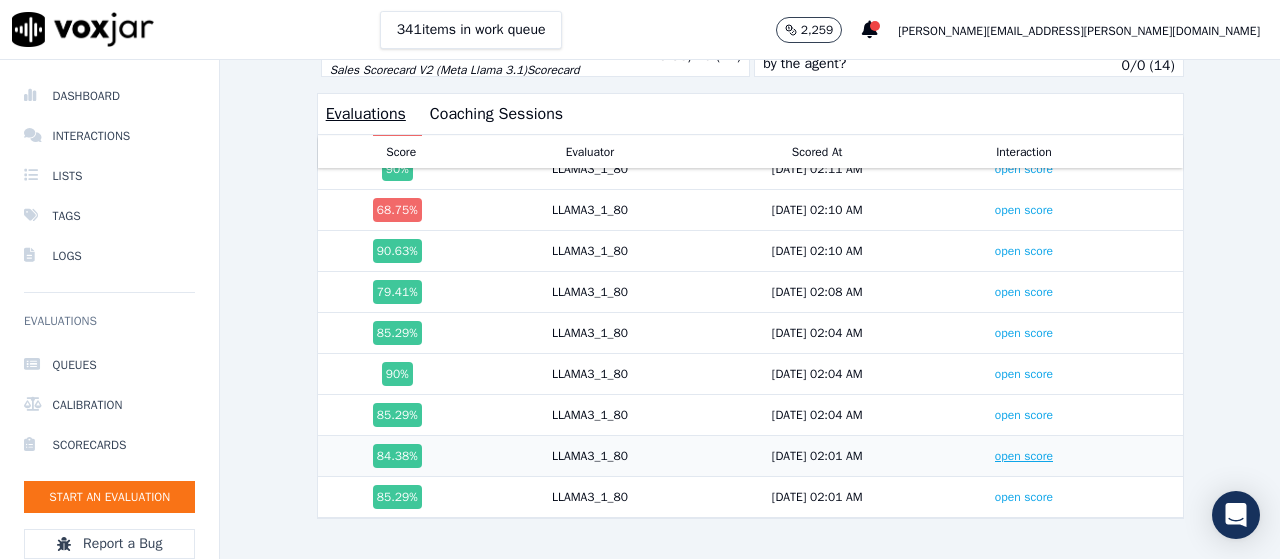 click on "open score" at bounding box center [1024, 456] 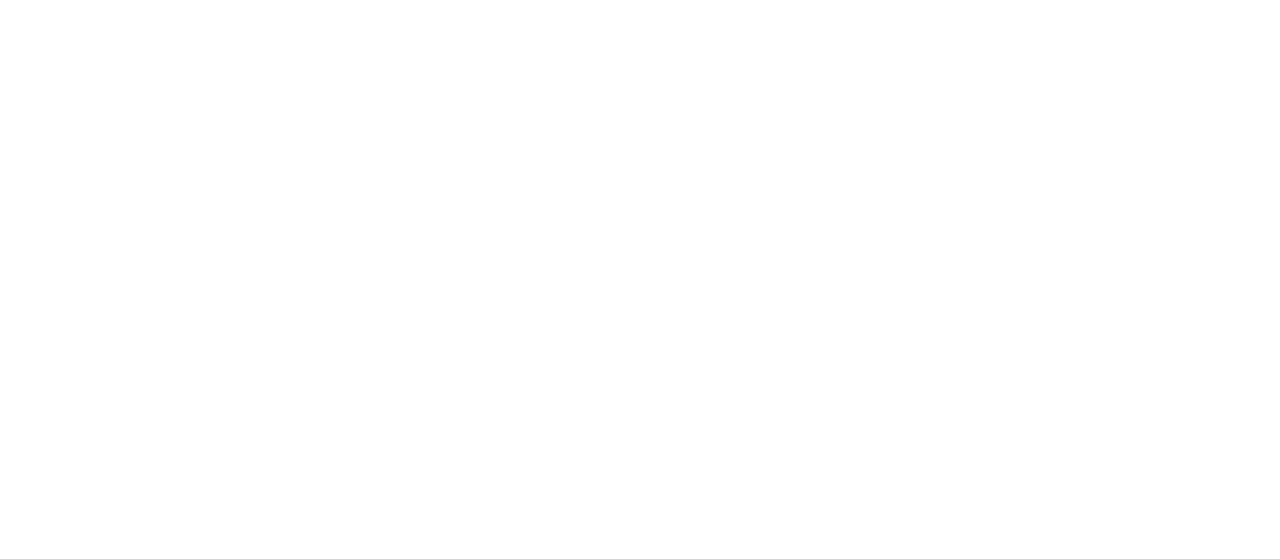 scroll, scrollTop: 0, scrollLeft: 0, axis: both 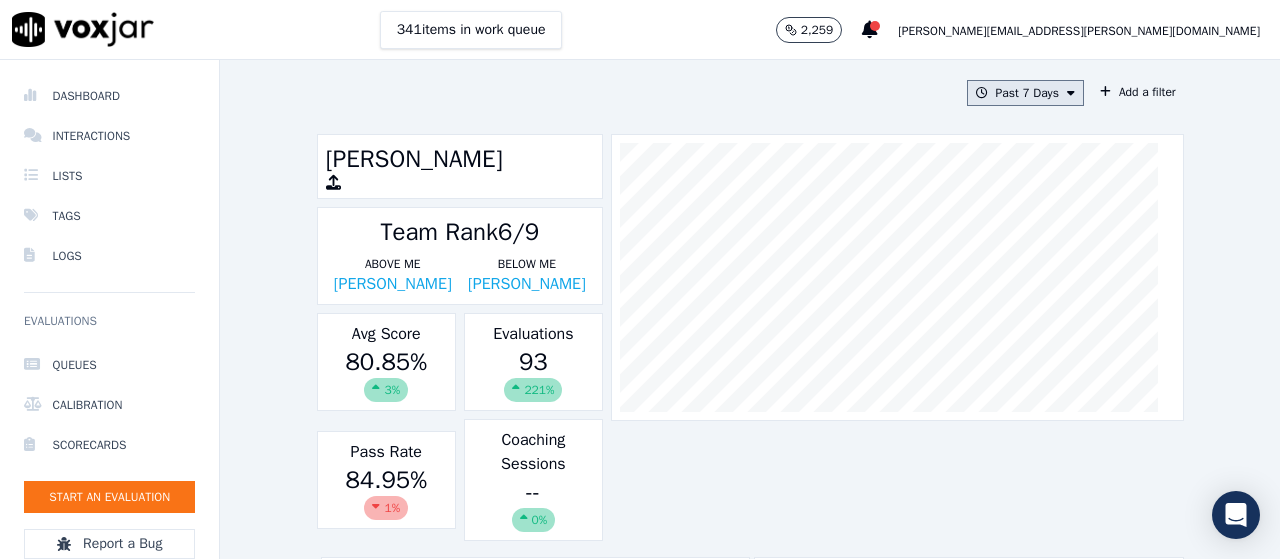click on "Past 7 Days" at bounding box center (1025, 93) 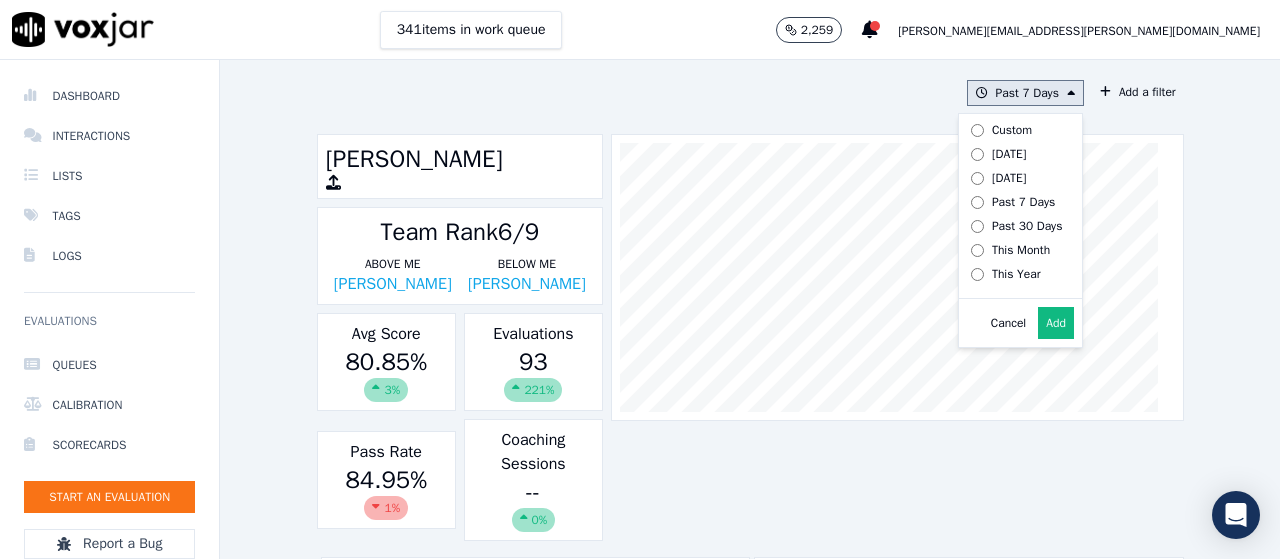 click on "This Year" at bounding box center [1016, 274] 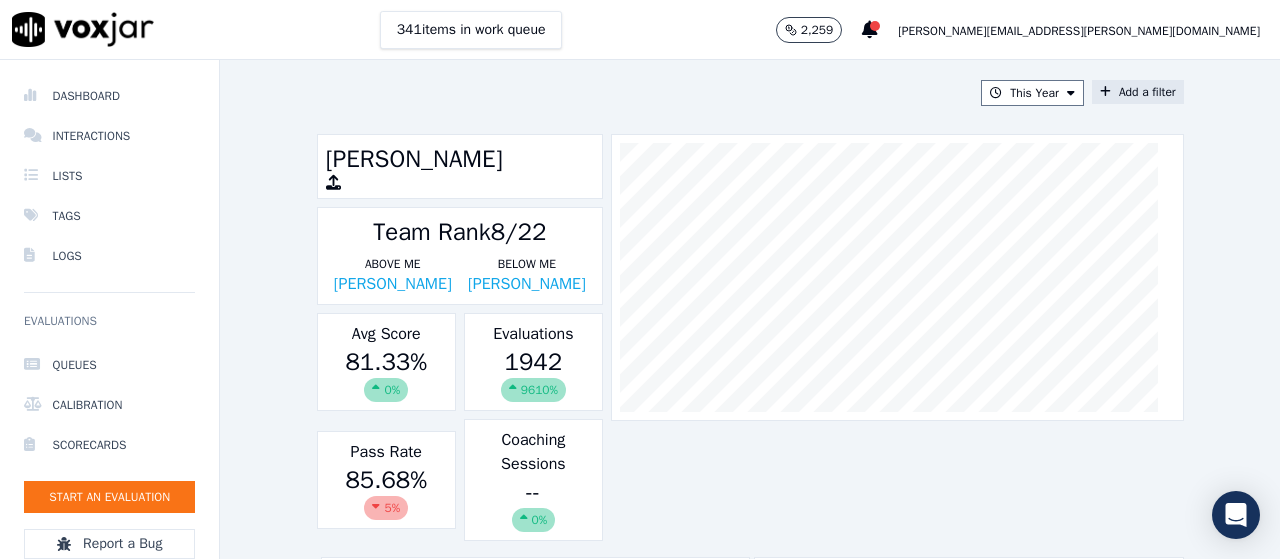 click on "Add a filter" at bounding box center (1138, 92) 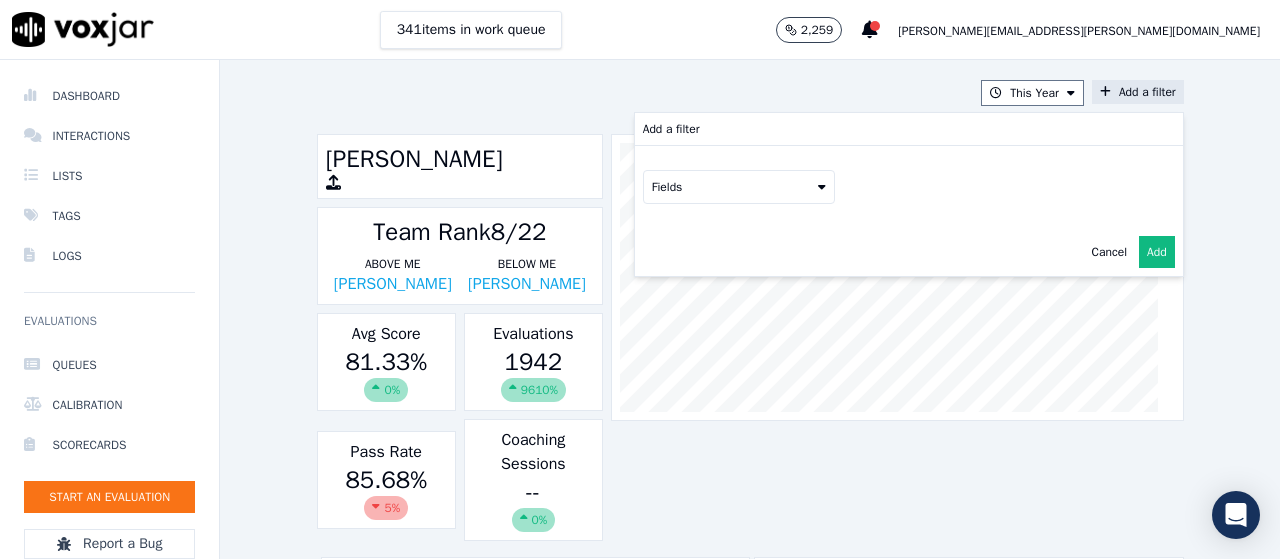 click on "Fields" at bounding box center [739, 187] 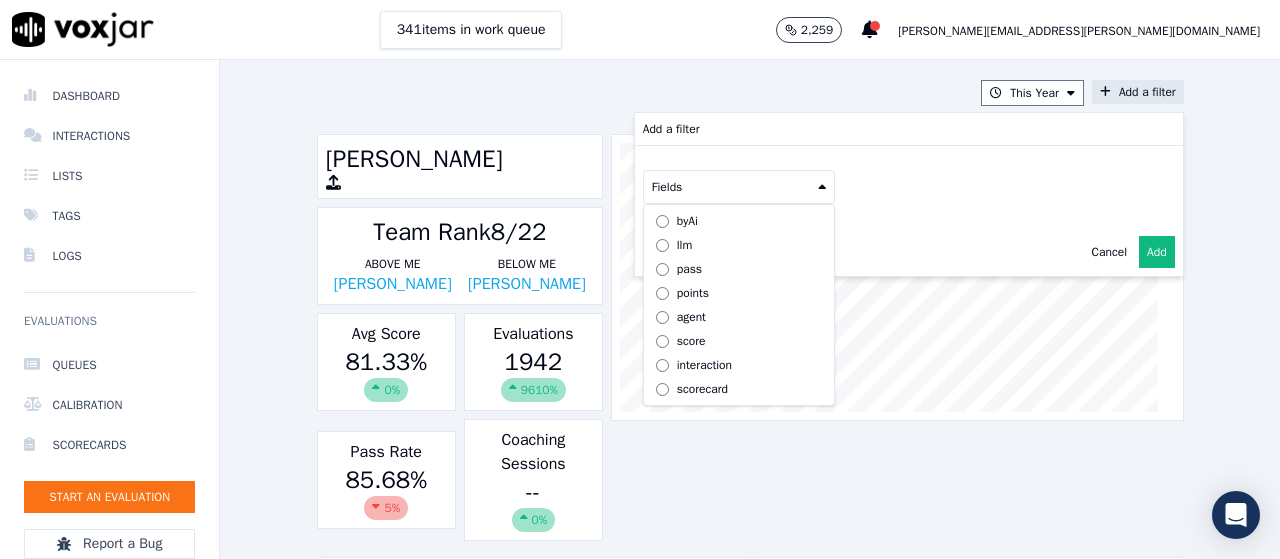 click on "pass" at bounding box center (689, 269) 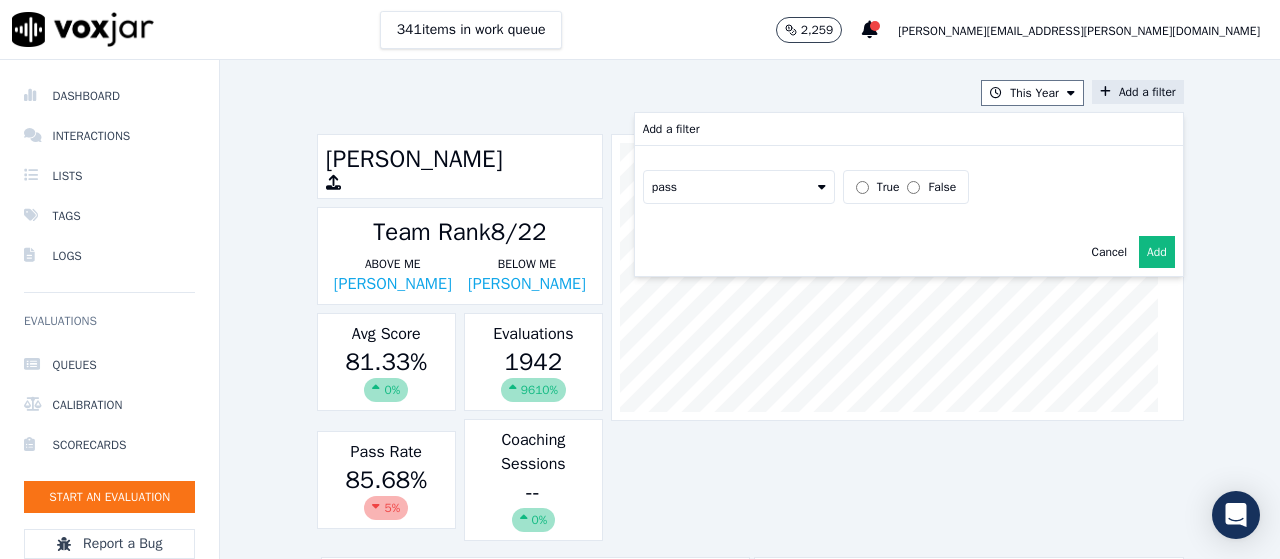 click on "pass" at bounding box center (739, 187) 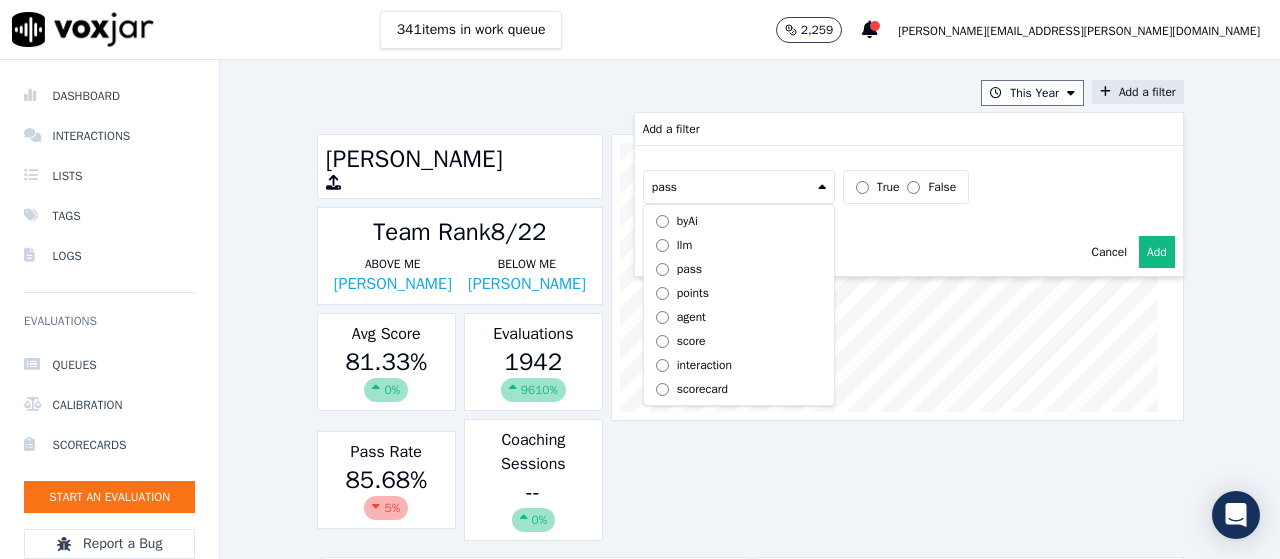 click on "points" at bounding box center (693, 293) 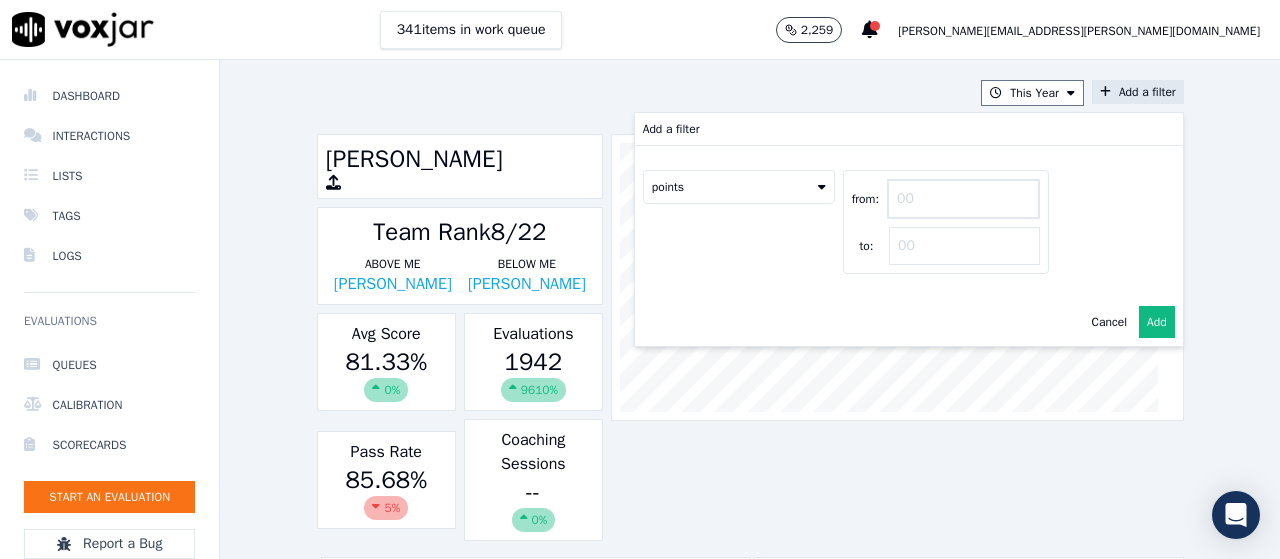 click on "from:" at bounding box center (963, 199) 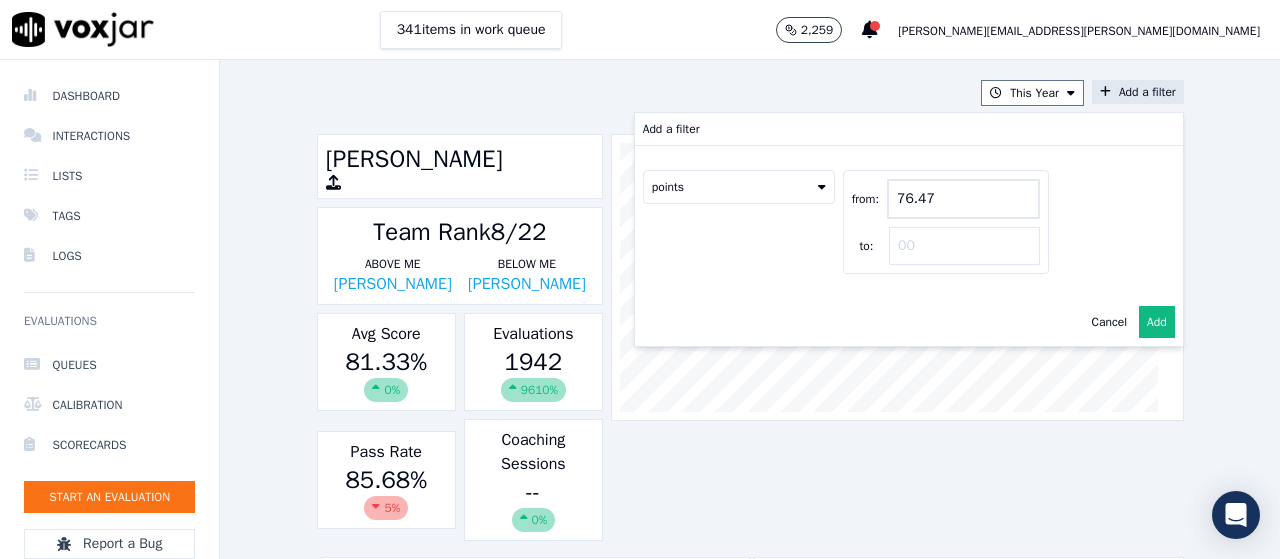 type on "76.47" 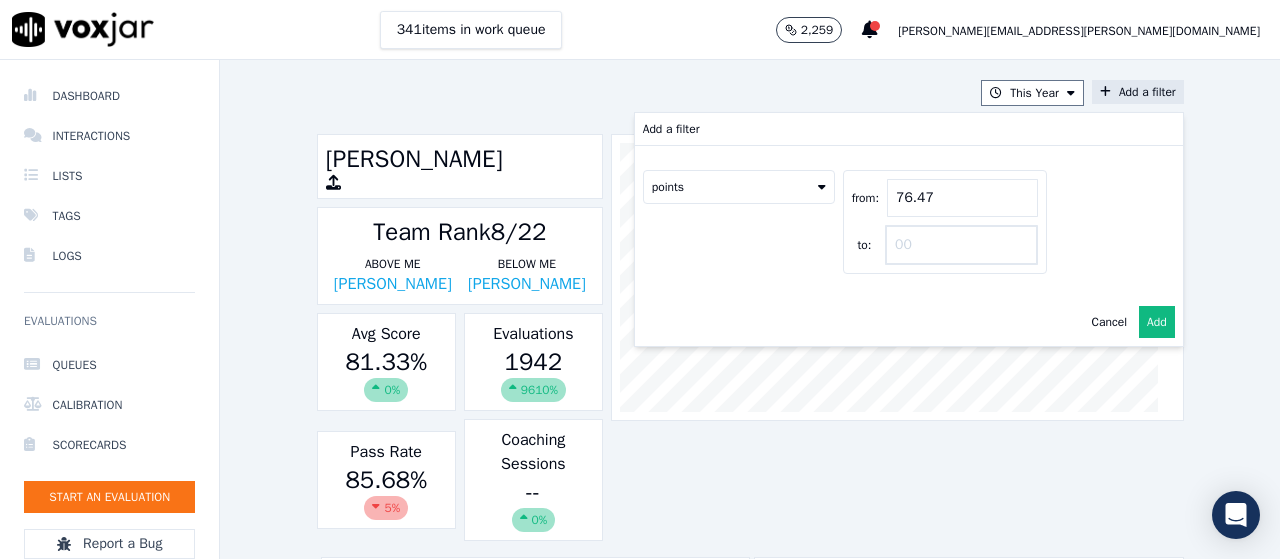 click on "to:" at bounding box center (961, 245) 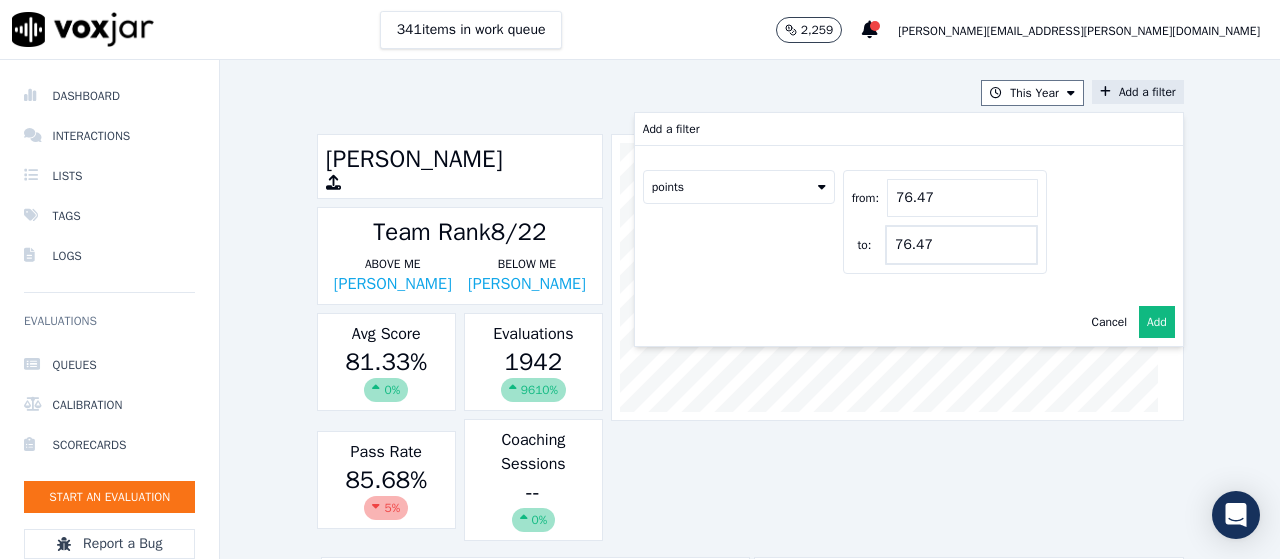 type on "76.47" 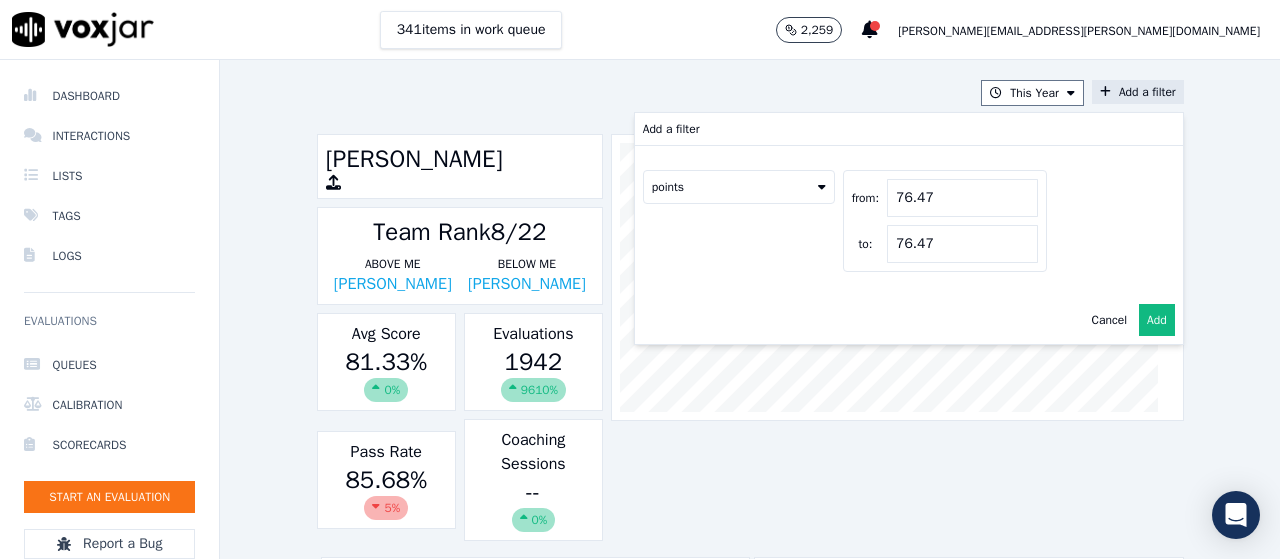 click on "Add" at bounding box center (1157, 320) 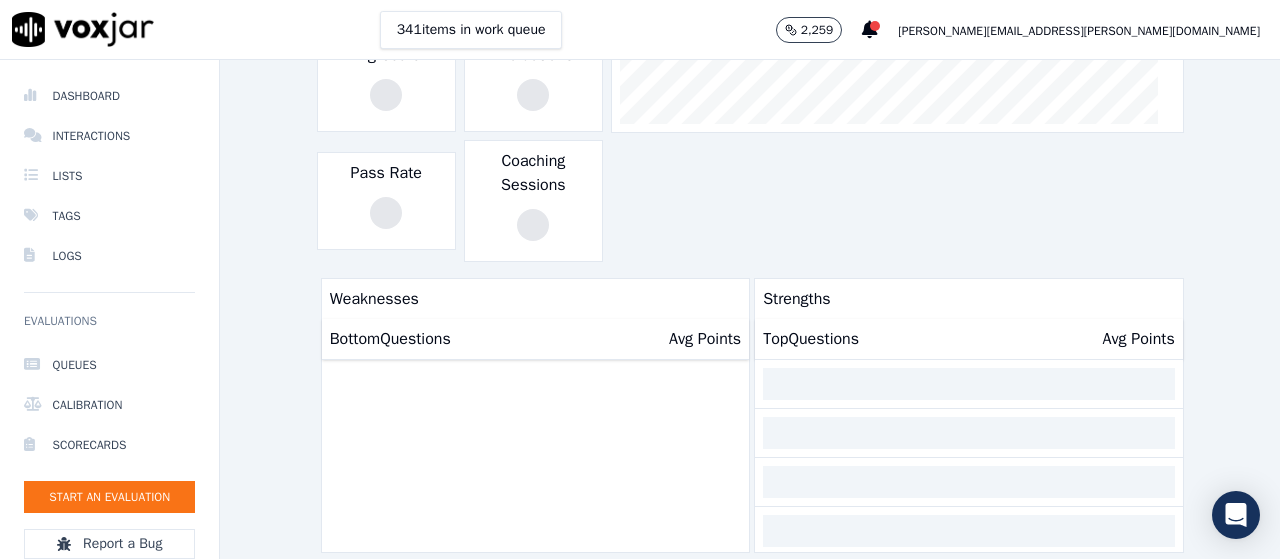 scroll, scrollTop: 0, scrollLeft: 0, axis: both 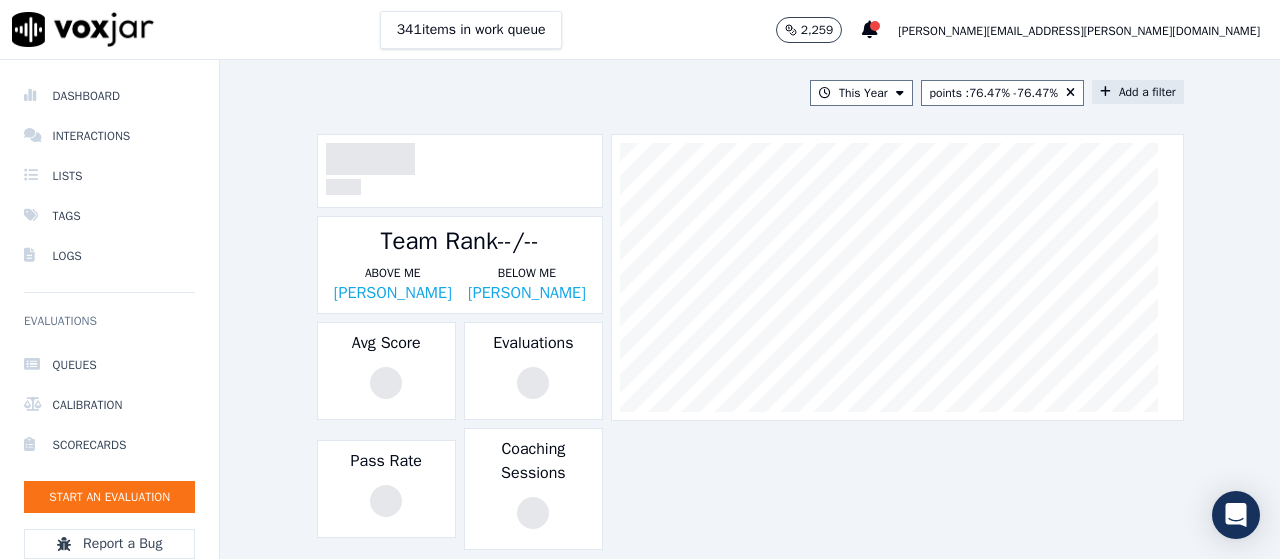 click on "Add a filter" at bounding box center (1138, 92) 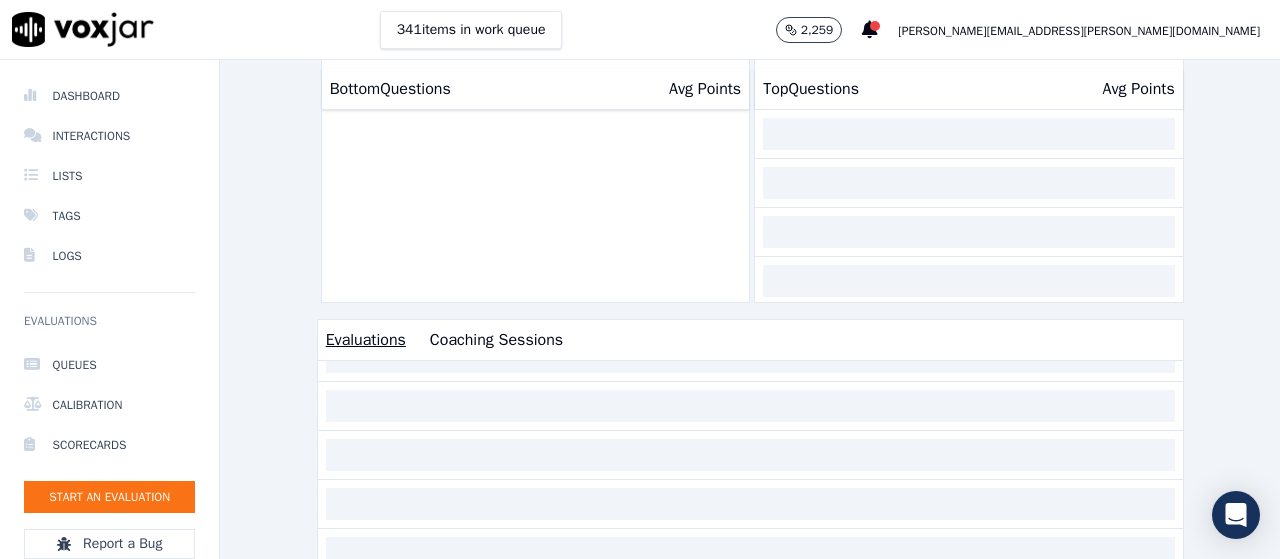 scroll, scrollTop: 88, scrollLeft: 0, axis: vertical 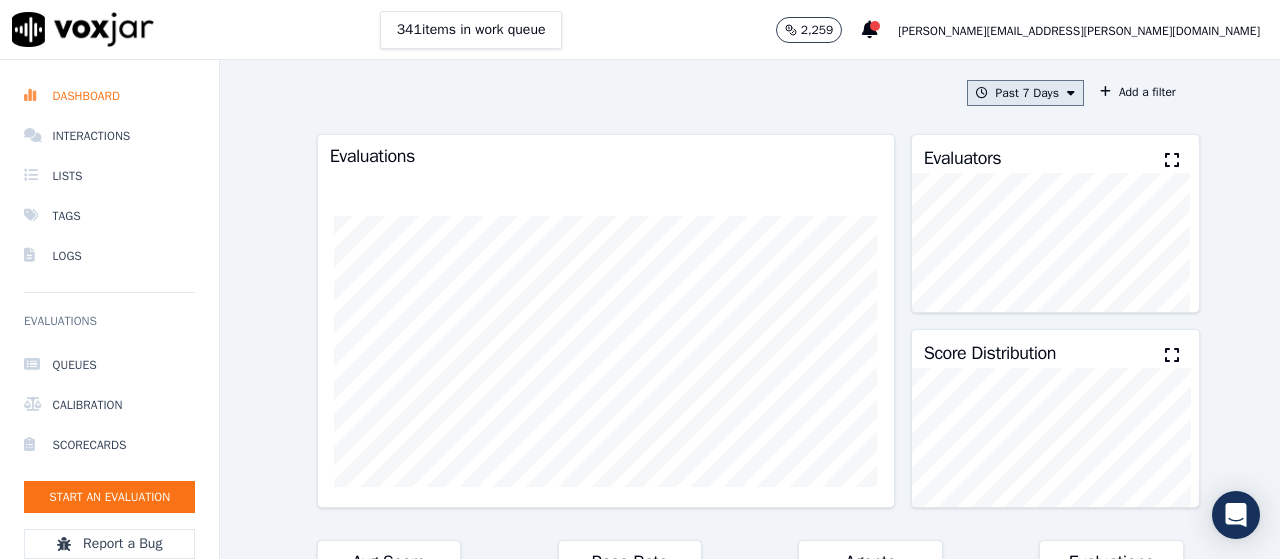 click on "Past 7 Days" at bounding box center [1025, 93] 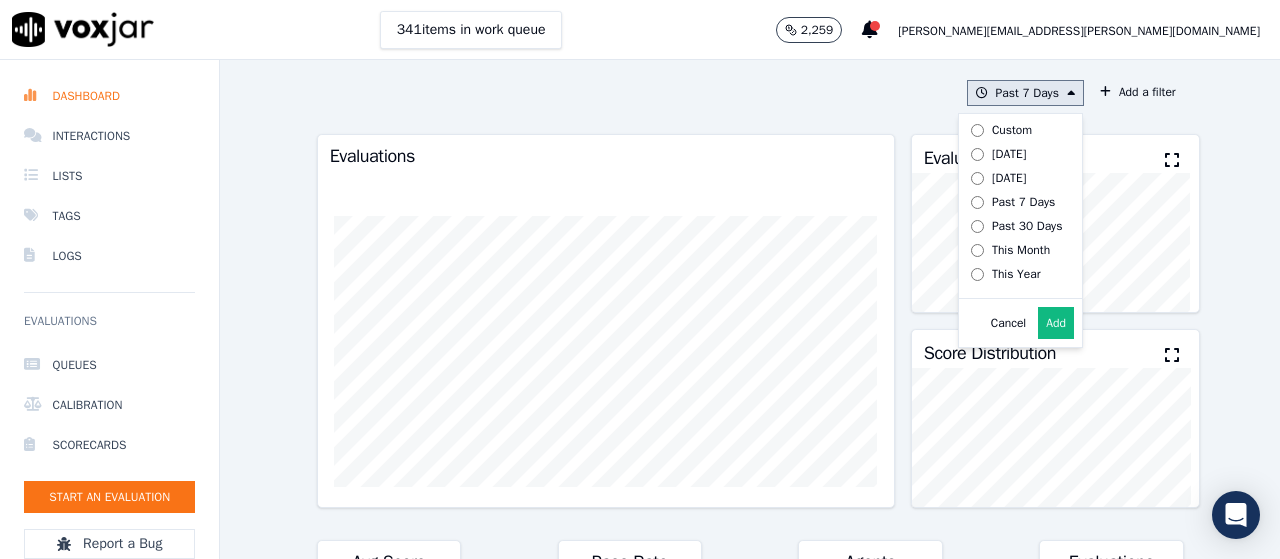 click on "Custom" at bounding box center [1012, 130] 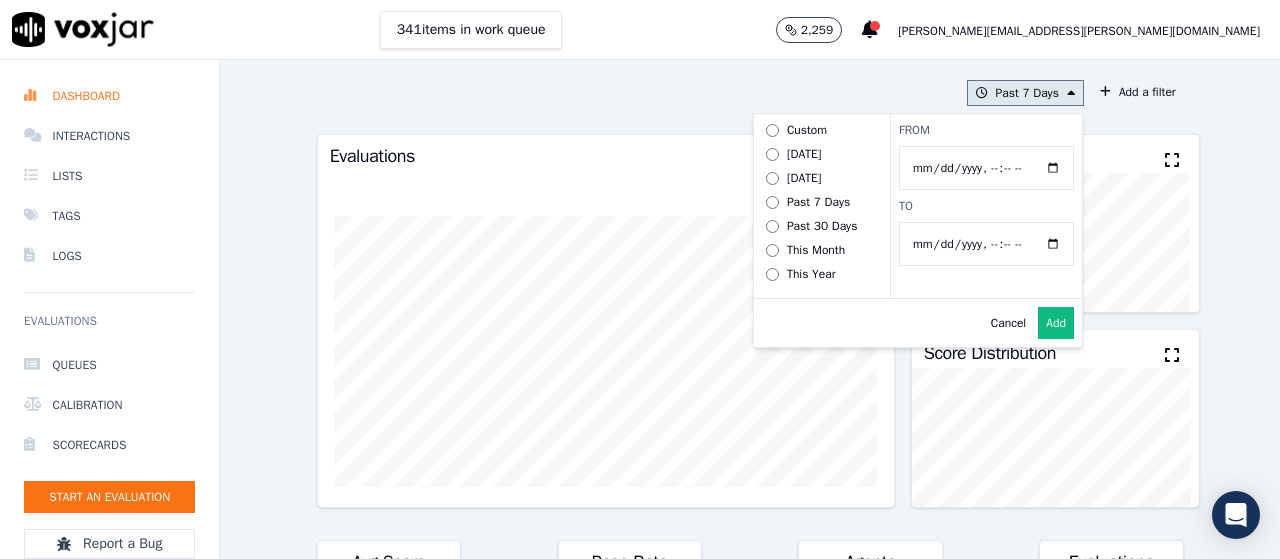 click on "From" at bounding box center (986, 168) 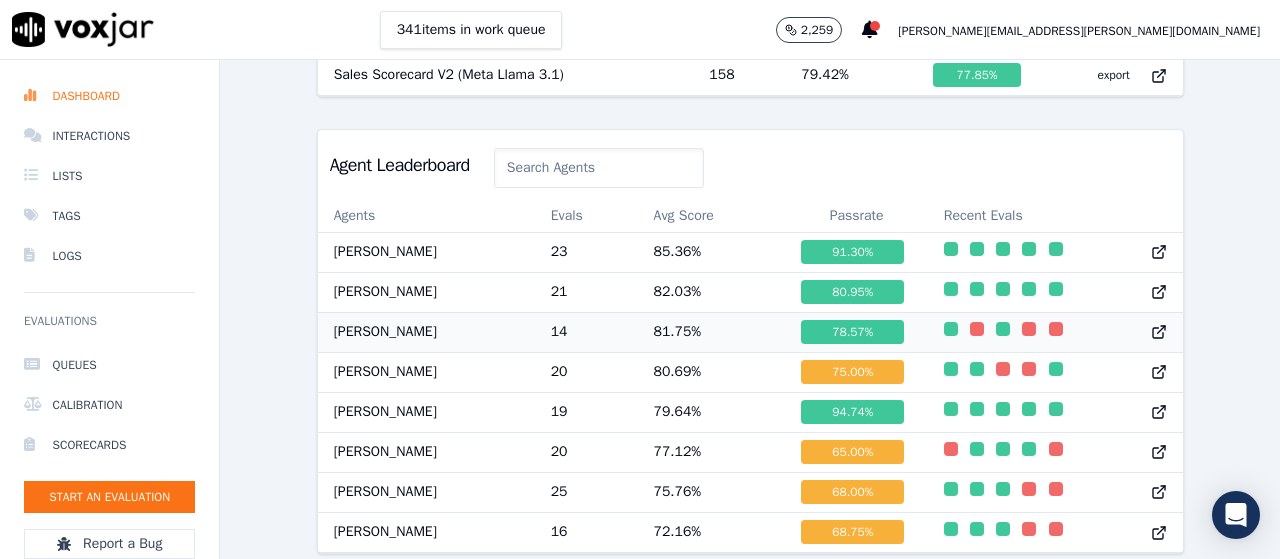 scroll, scrollTop: 700, scrollLeft: 0, axis: vertical 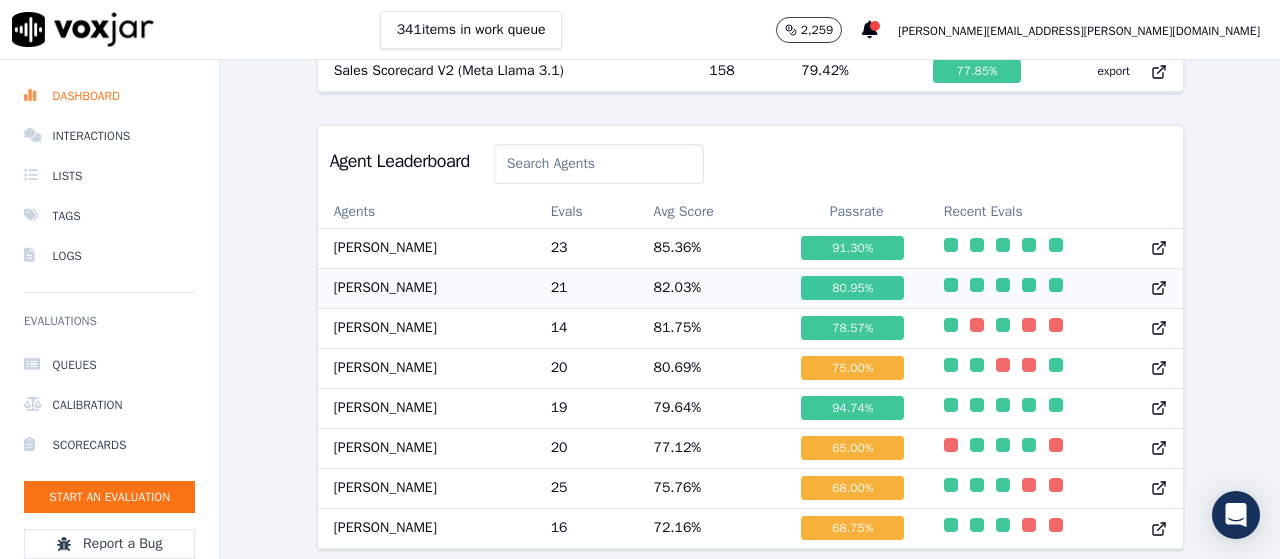 click 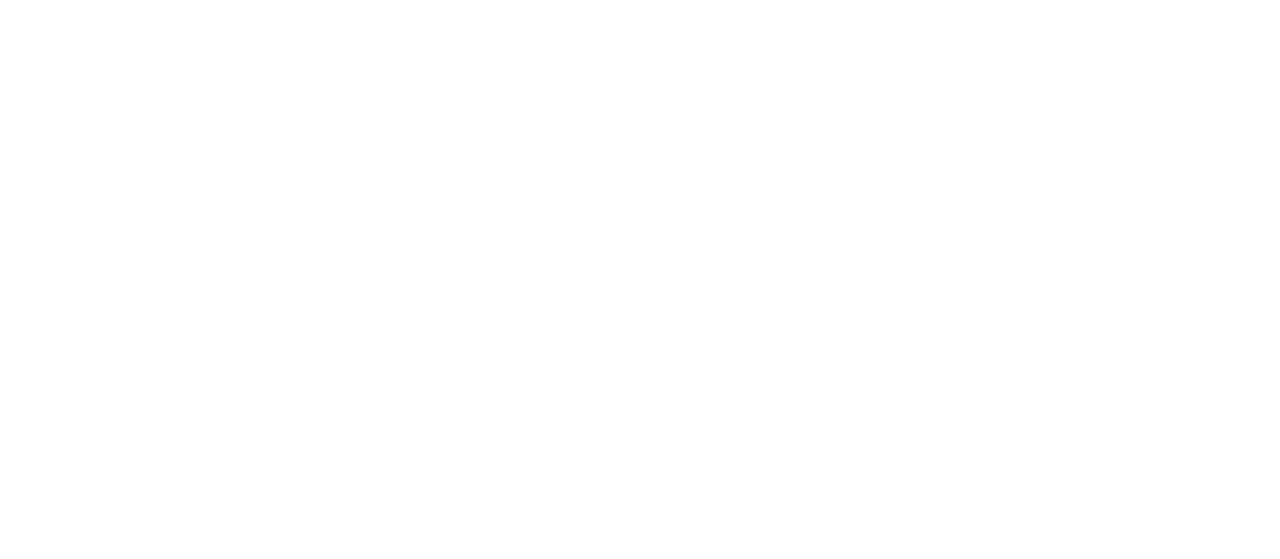 scroll, scrollTop: 0, scrollLeft: 0, axis: both 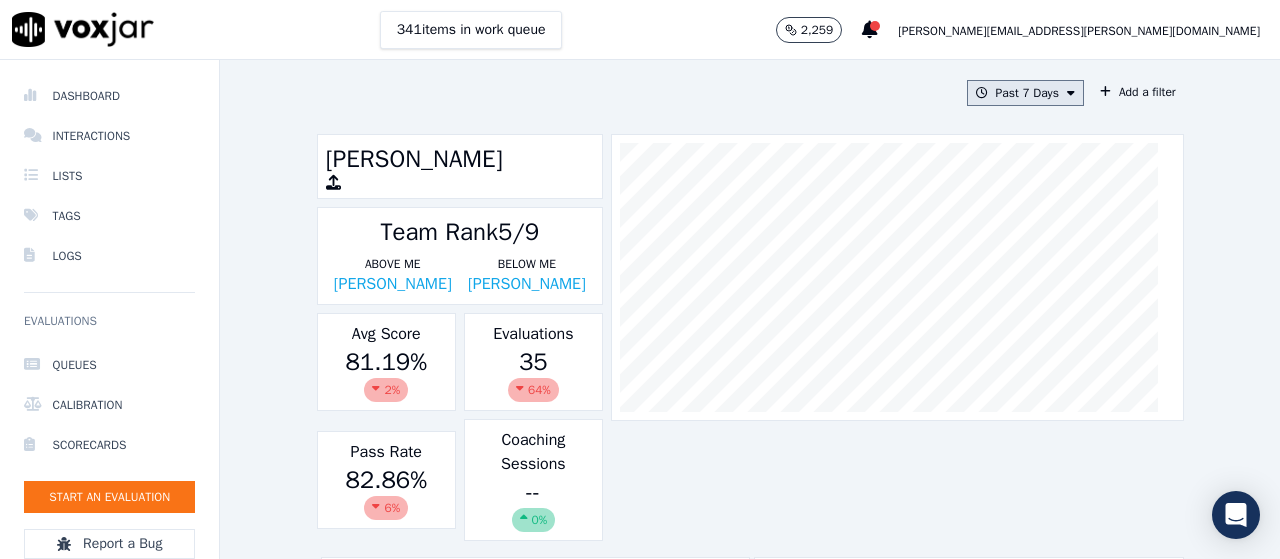 click on "Past 7 Days" at bounding box center [1025, 93] 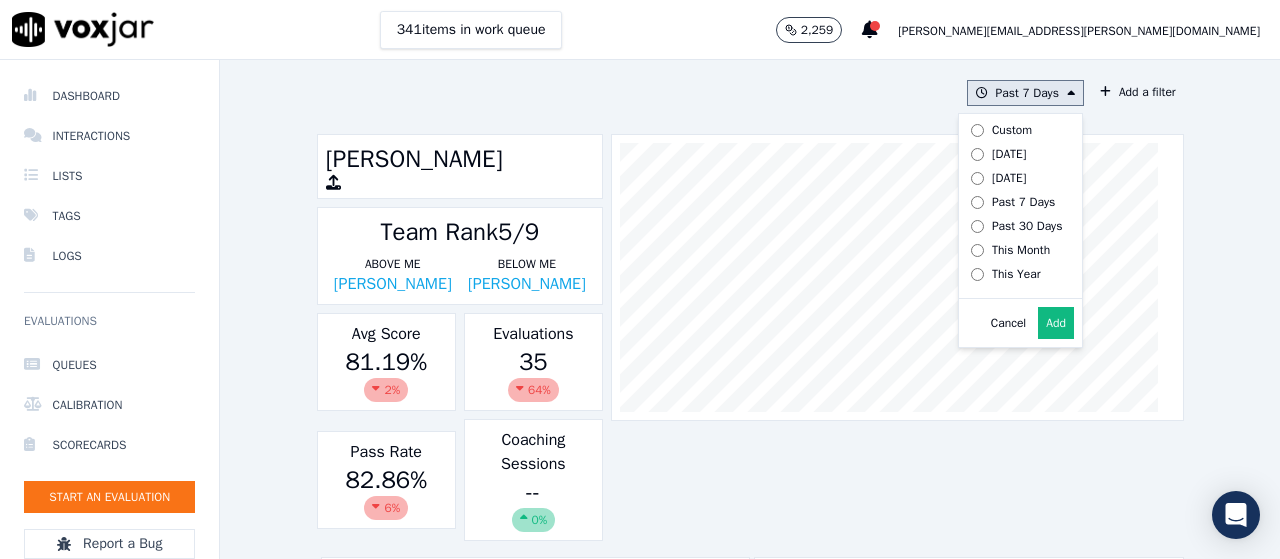 click on "Custom" at bounding box center (1012, 130) 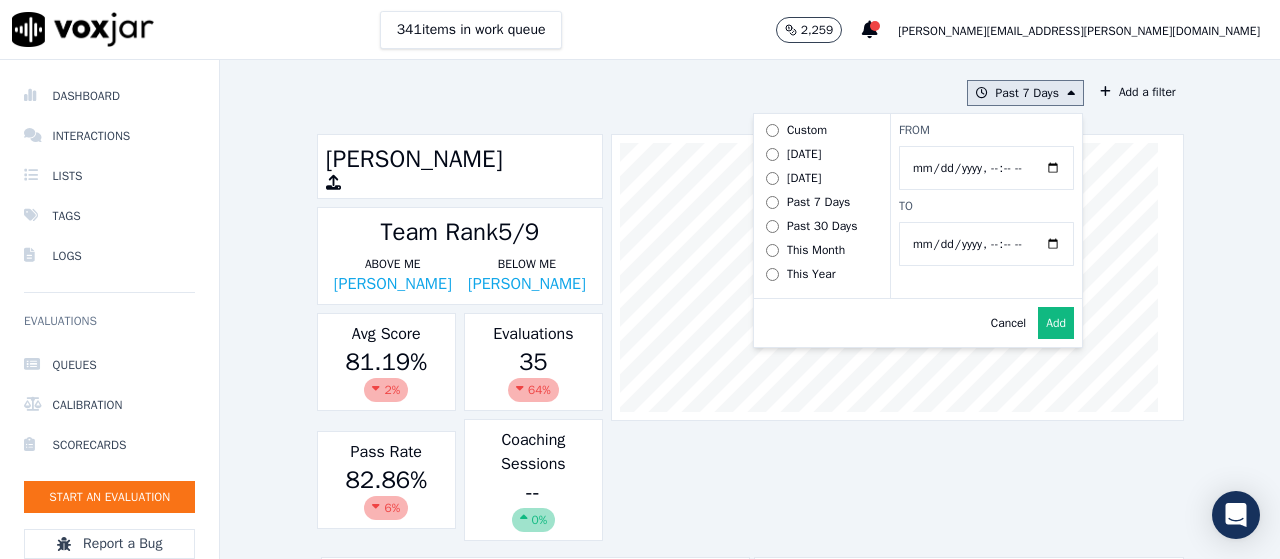 click on "From" at bounding box center (986, 168) 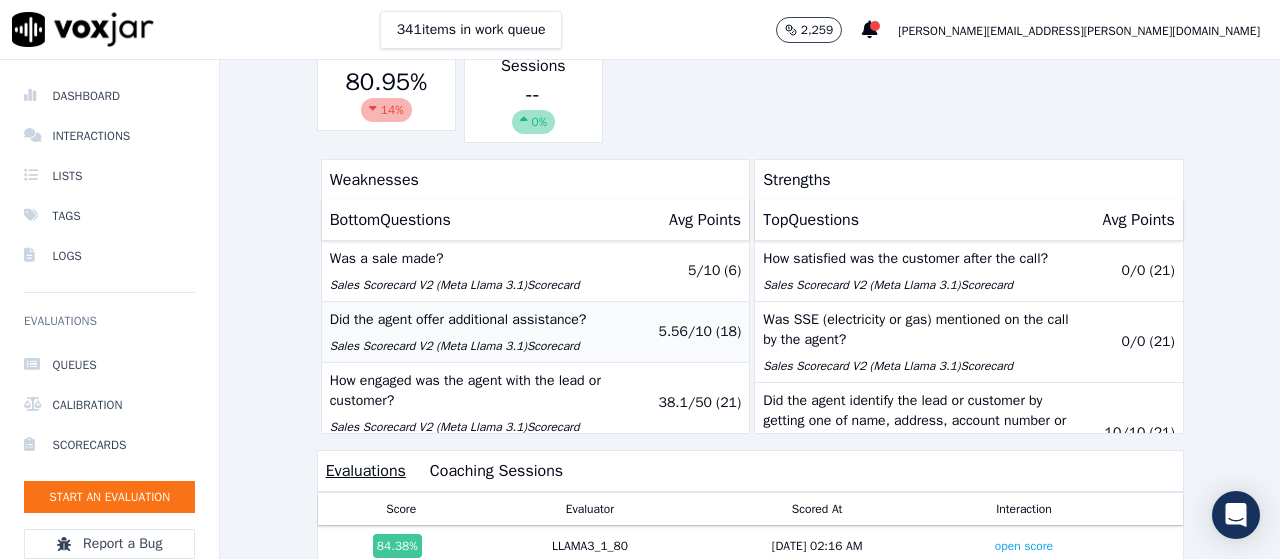 scroll, scrollTop: 400, scrollLeft: 0, axis: vertical 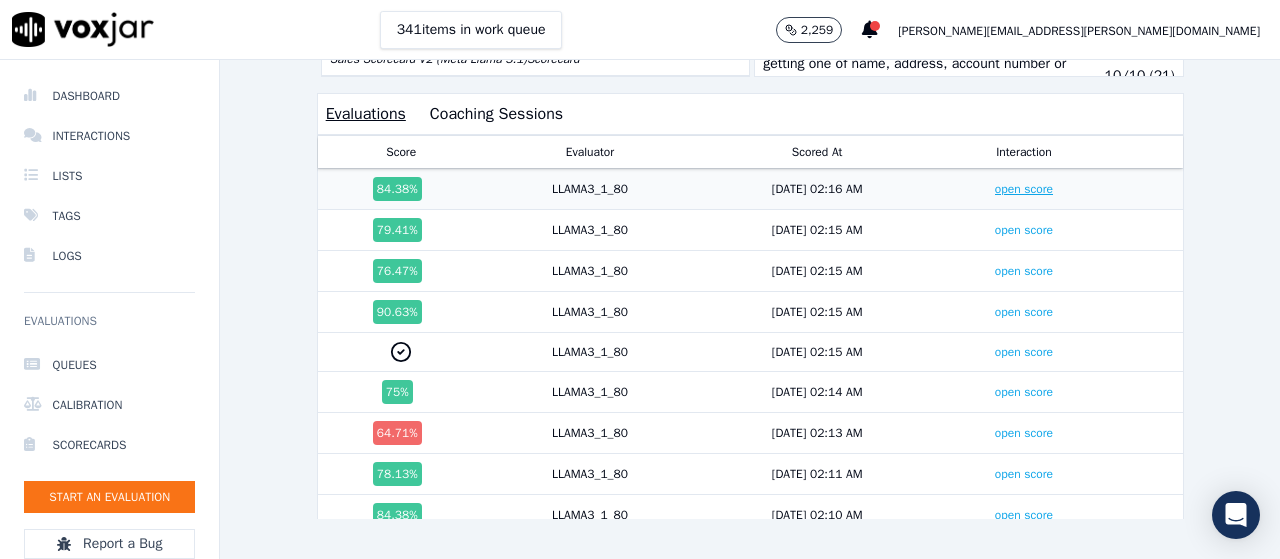 click on "open score" at bounding box center [1024, 189] 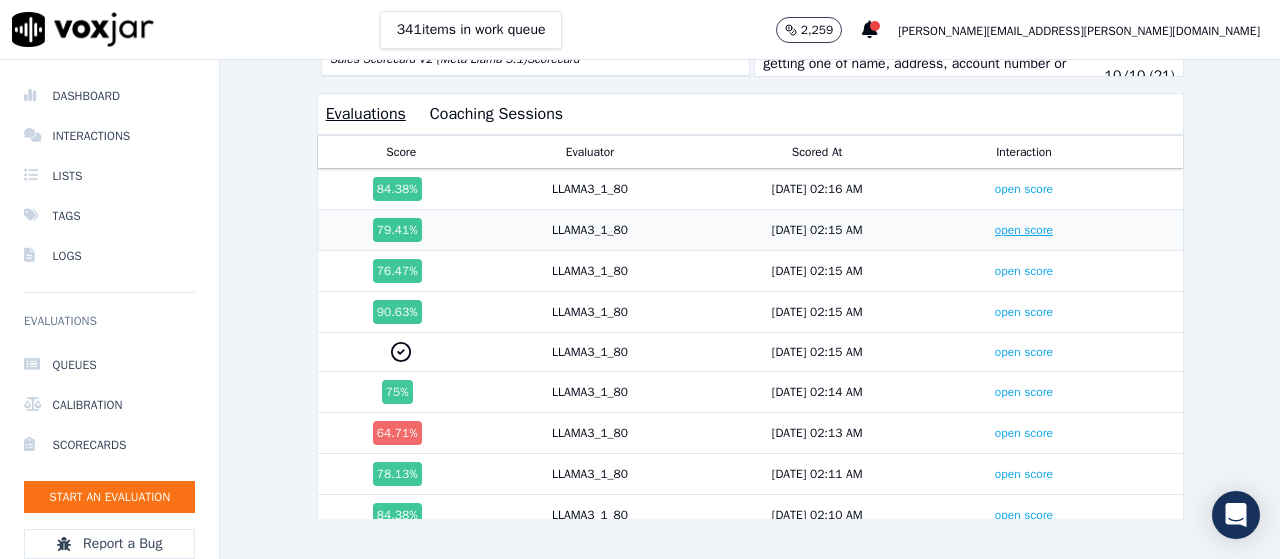 click on "open score" at bounding box center (1024, 230) 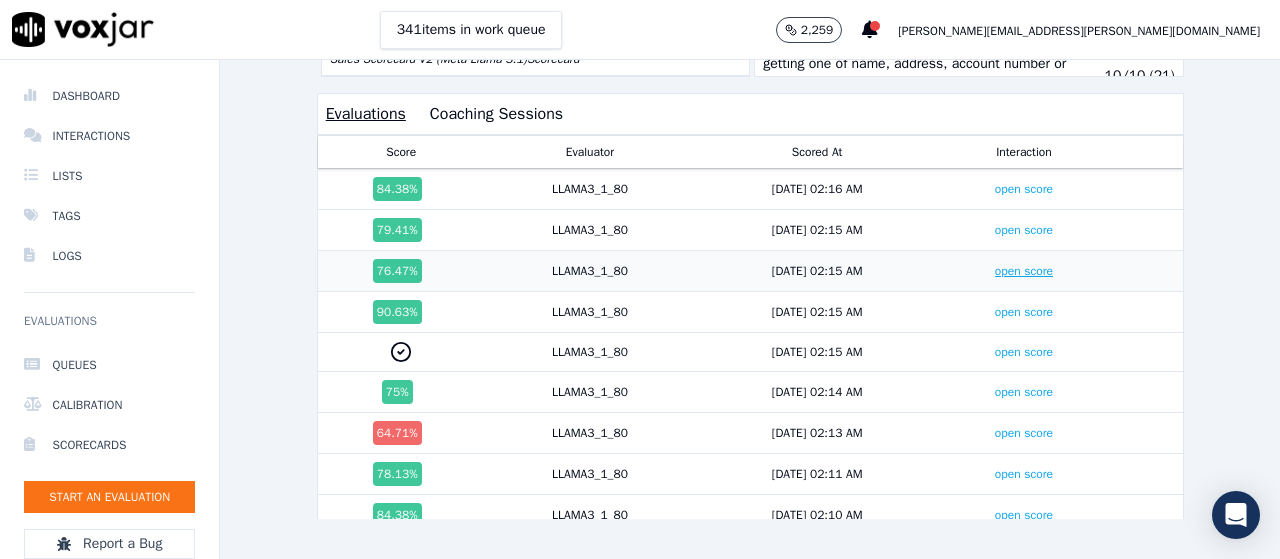 click on "open score" at bounding box center (1024, 271) 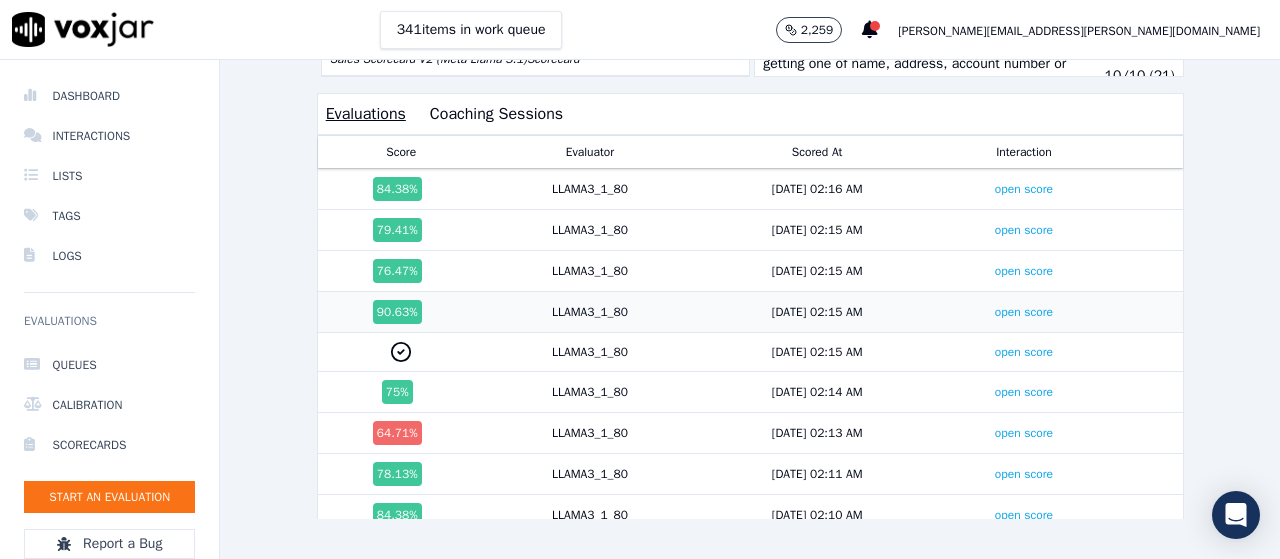 click on "open score" at bounding box center (1024, 312) 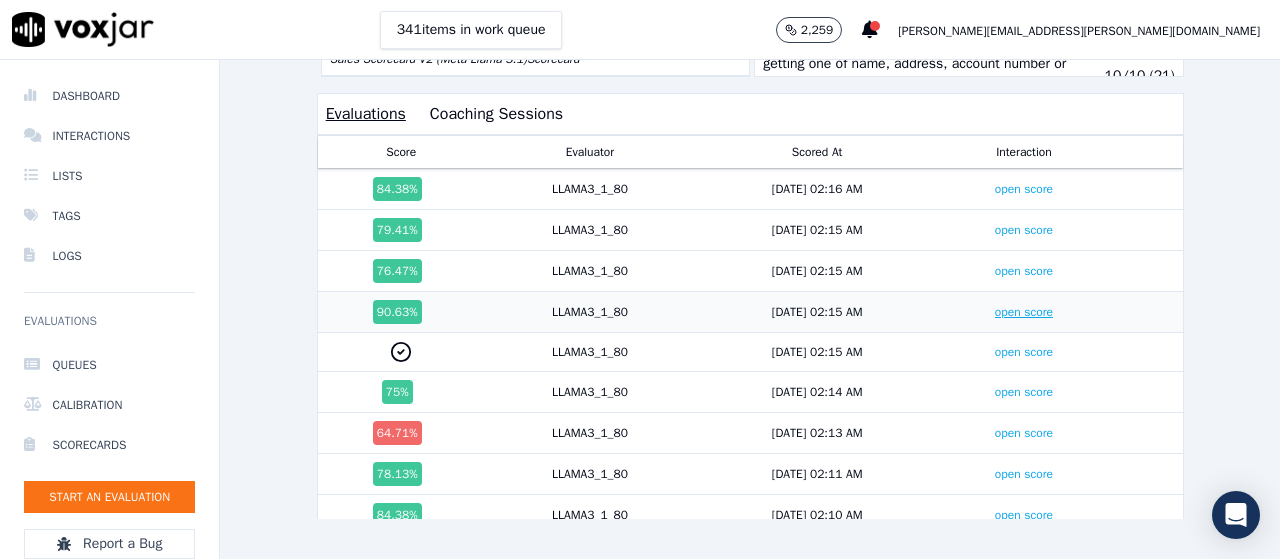 click on "open score" at bounding box center (1024, 312) 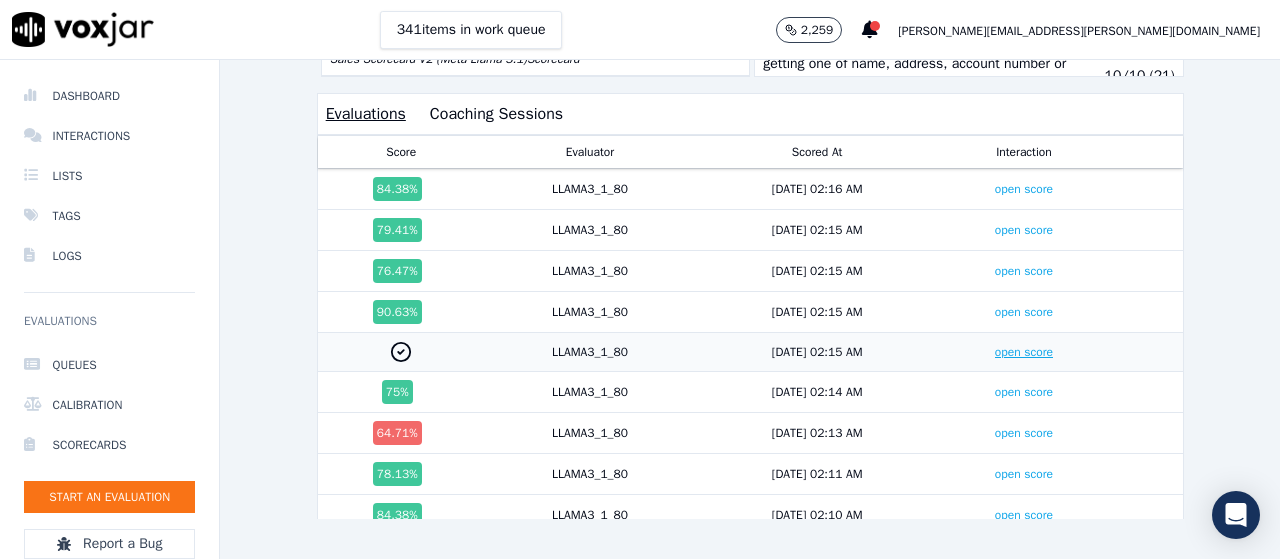 click on "open score" at bounding box center (1024, 352) 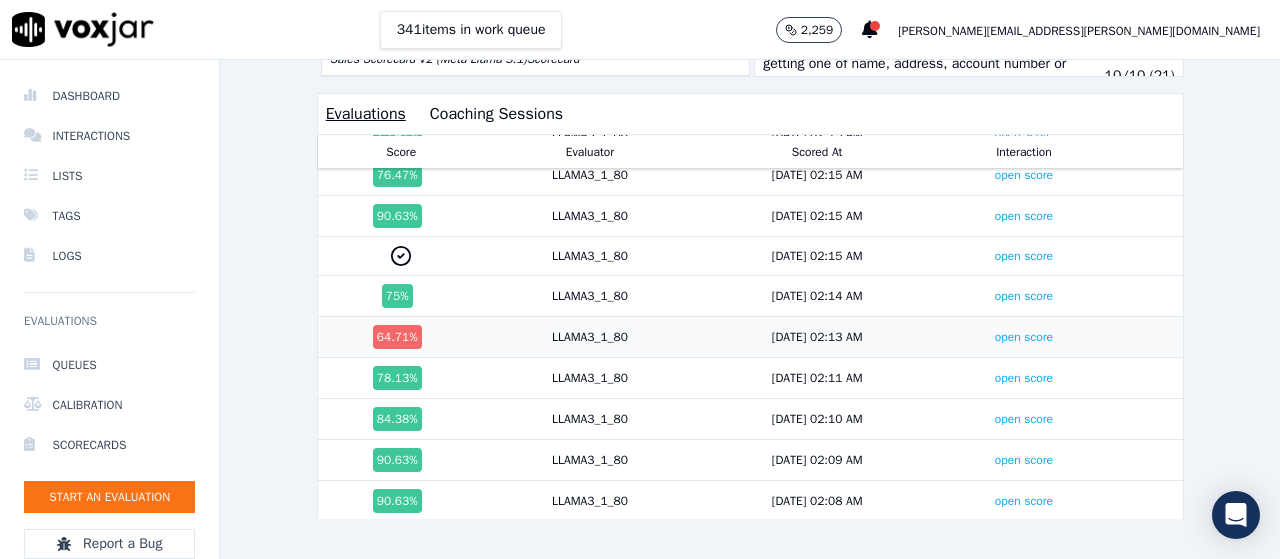 scroll, scrollTop: 100, scrollLeft: 0, axis: vertical 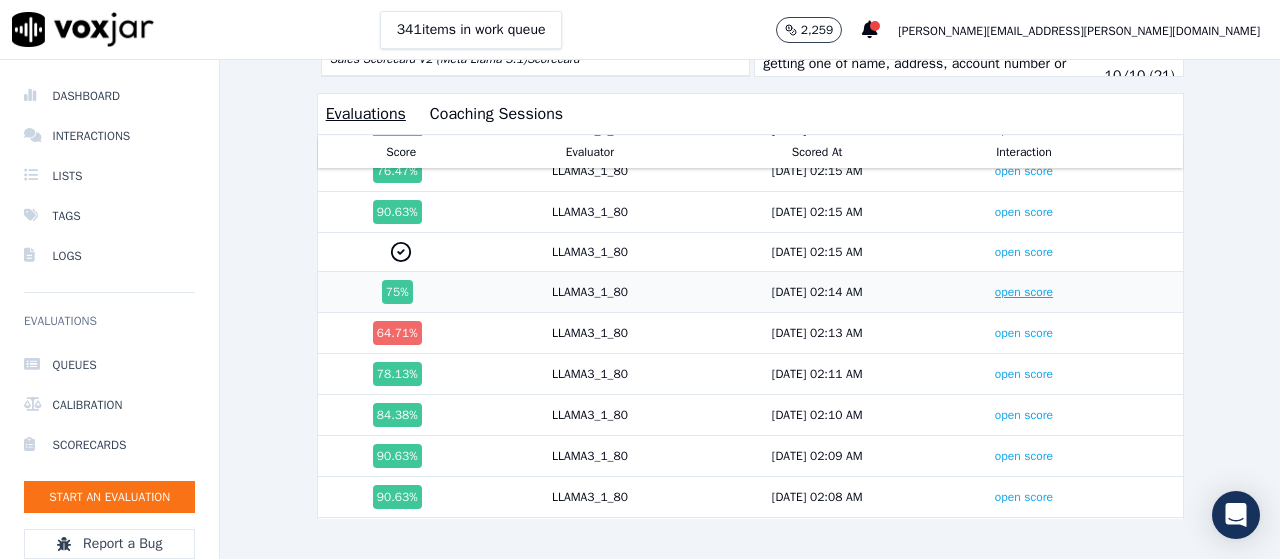 click on "open score" at bounding box center [1024, 292] 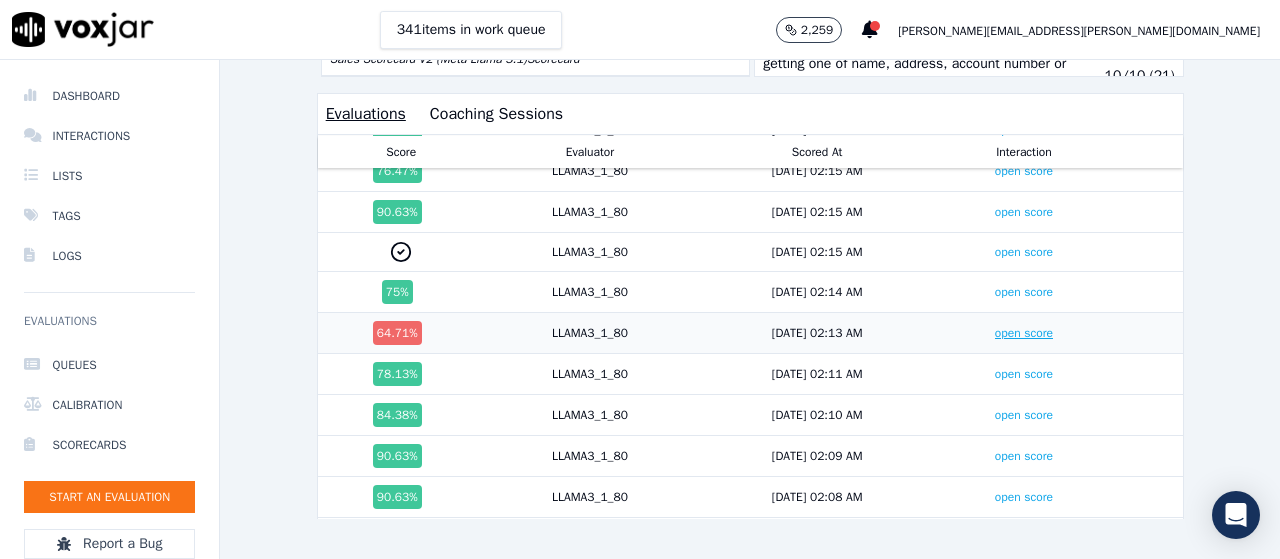 click on "open score" at bounding box center [1024, 333] 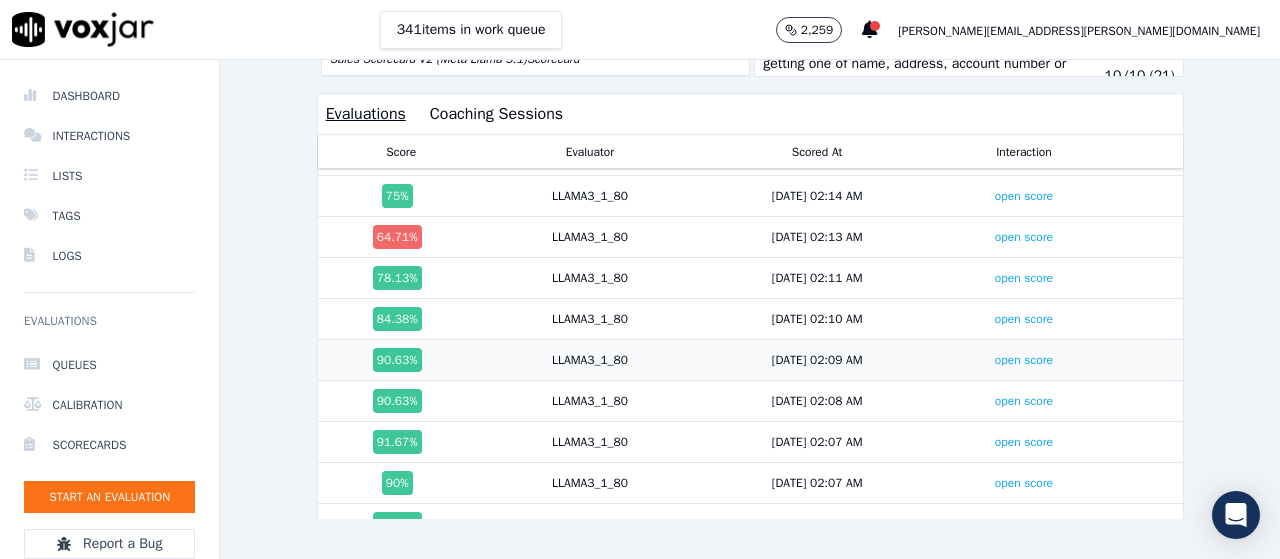 scroll, scrollTop: 200, scrollLeft: 0, axis: vertical 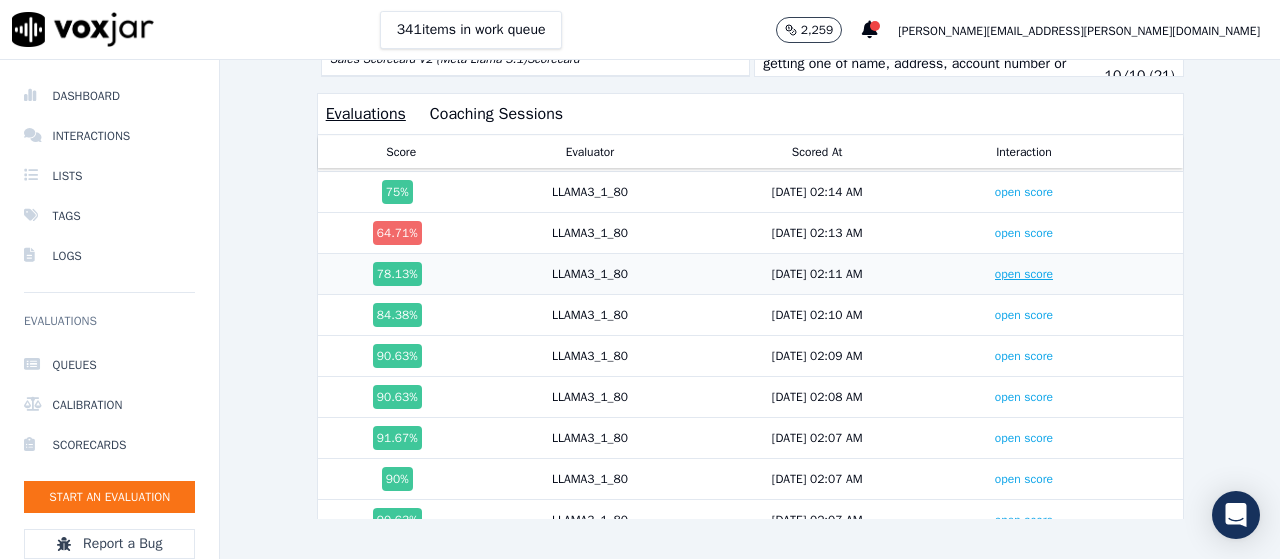 click on "open score" at bounding box center (1024, 274) 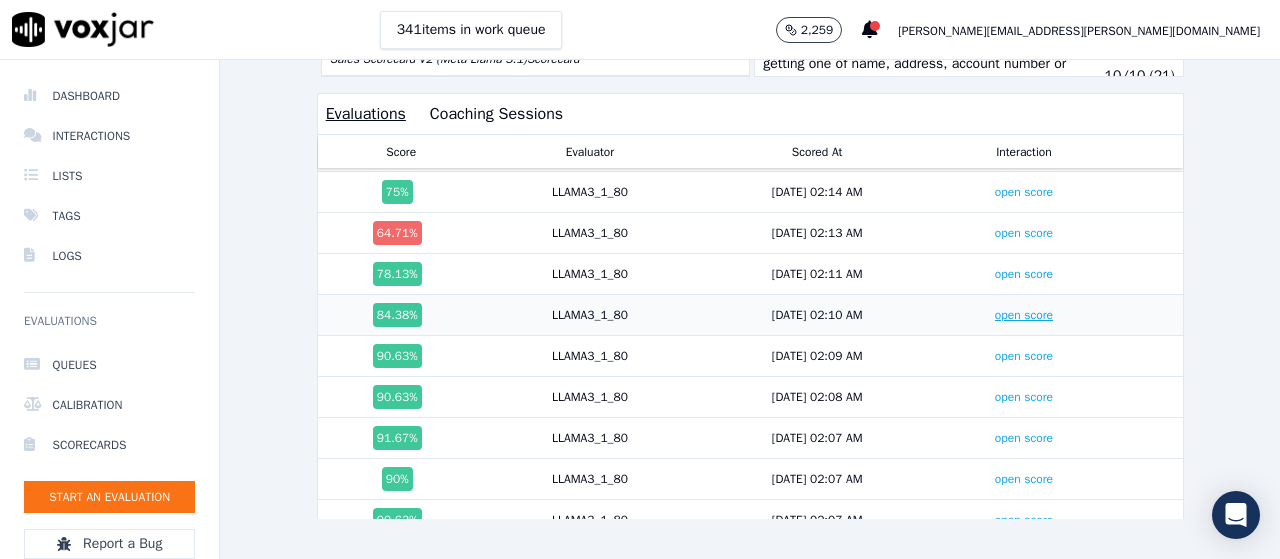 click on "open score" at bounding box center (1024, 315) 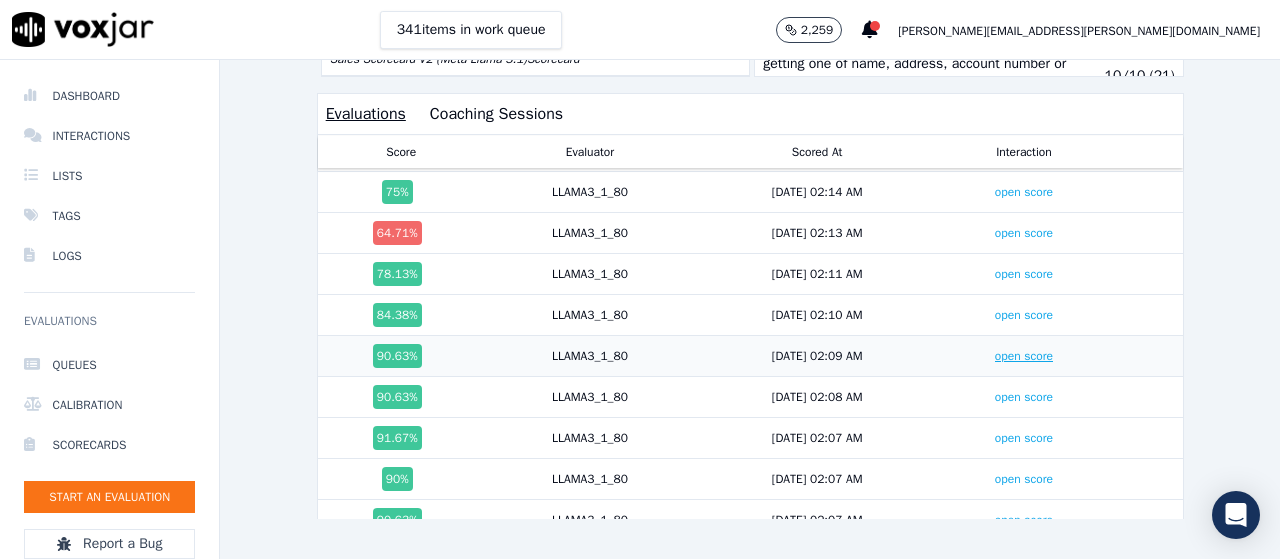 click on "open score" at bounding box center (1024, 356) 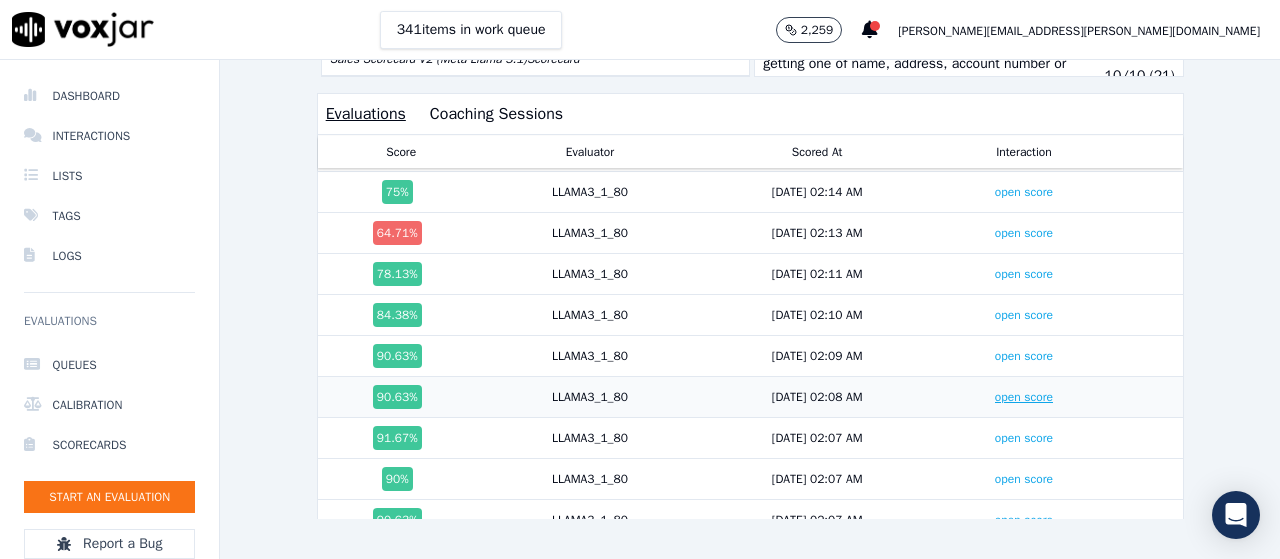 click on "open score" at bounding box center [1024, 397] 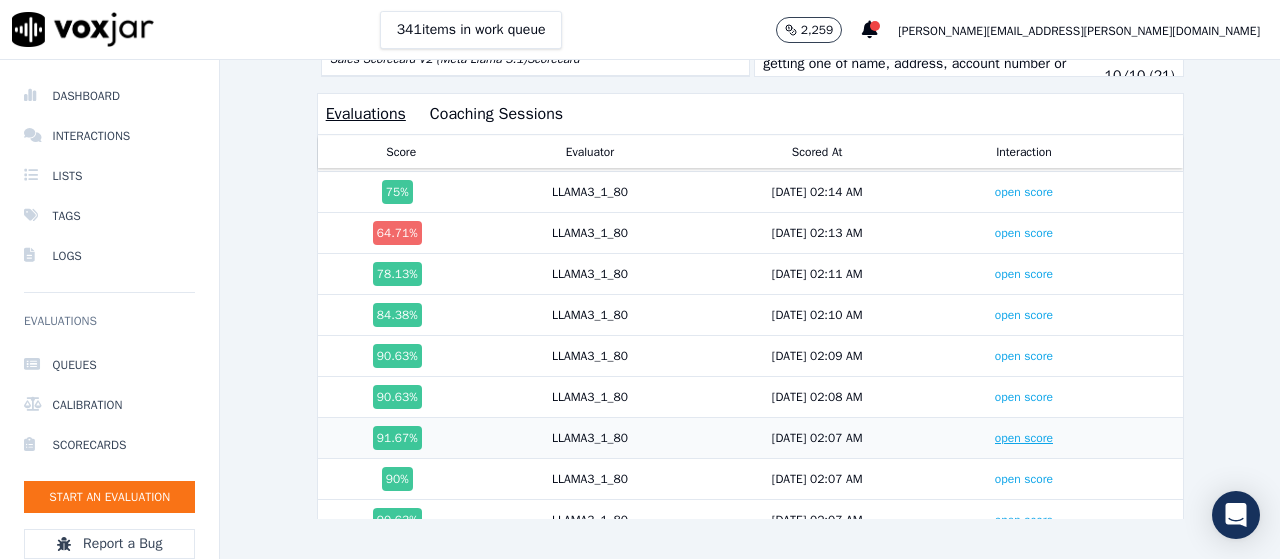 click on "open score" at bounding box center [1024, 438] 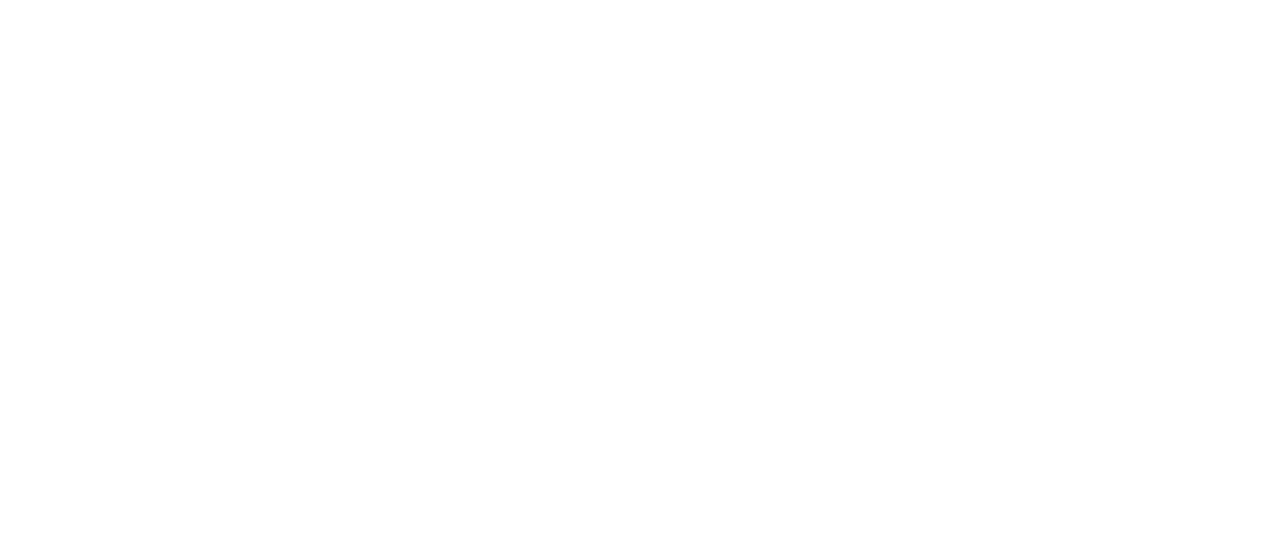 scroll, scrollTop: 0, scrollLeft: 0, axis: both 